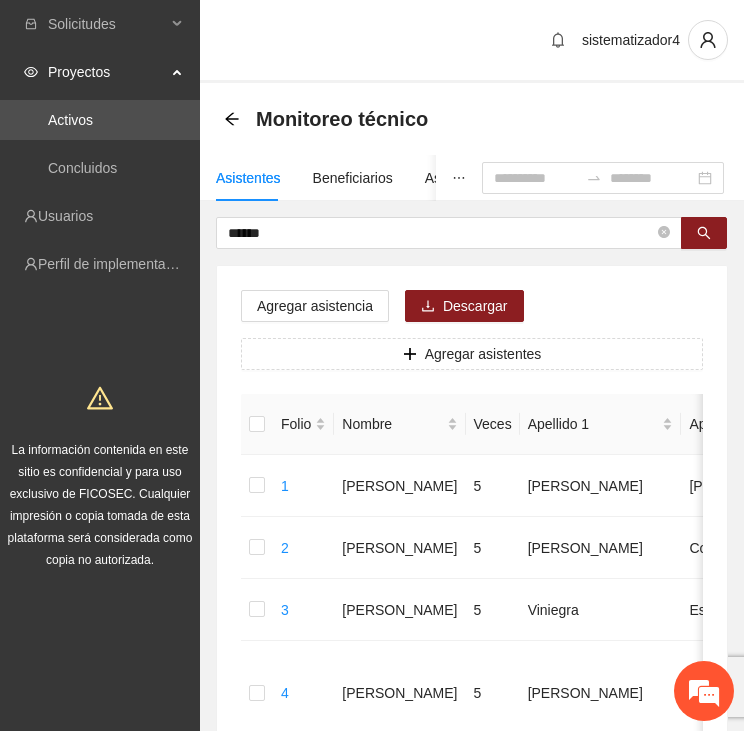 scroll, scrollTop: 0, scrollLeft: 0, axis: both 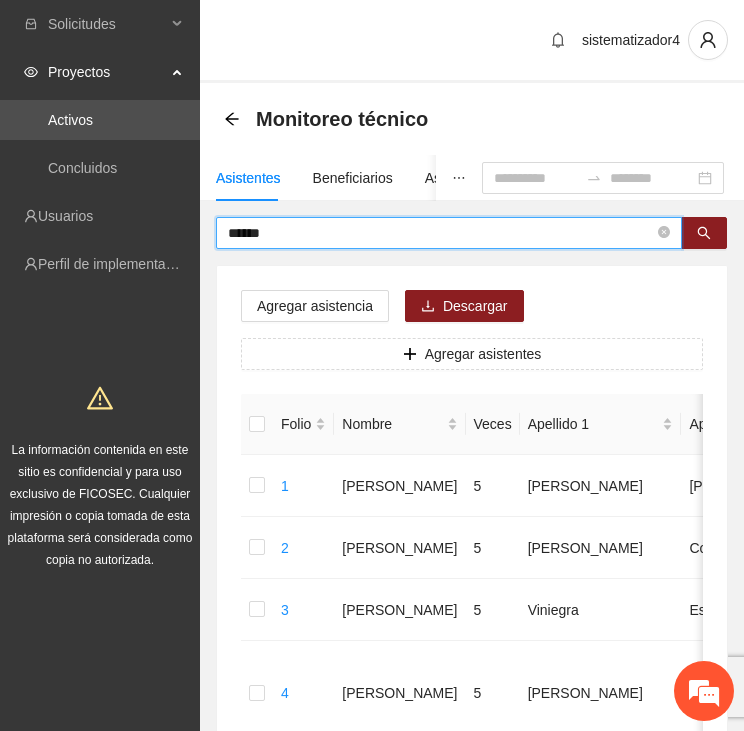 drag, startPoint x: 307, startPoint y: 233, endPoint x: 215, endPoint y: 235, distance: 92.021736 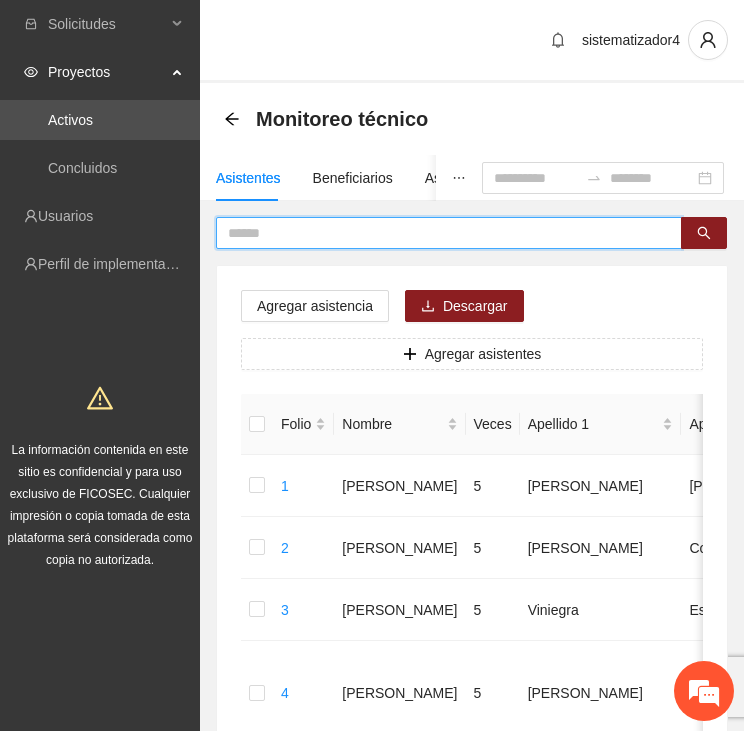 click at bounding box center [441, 233] 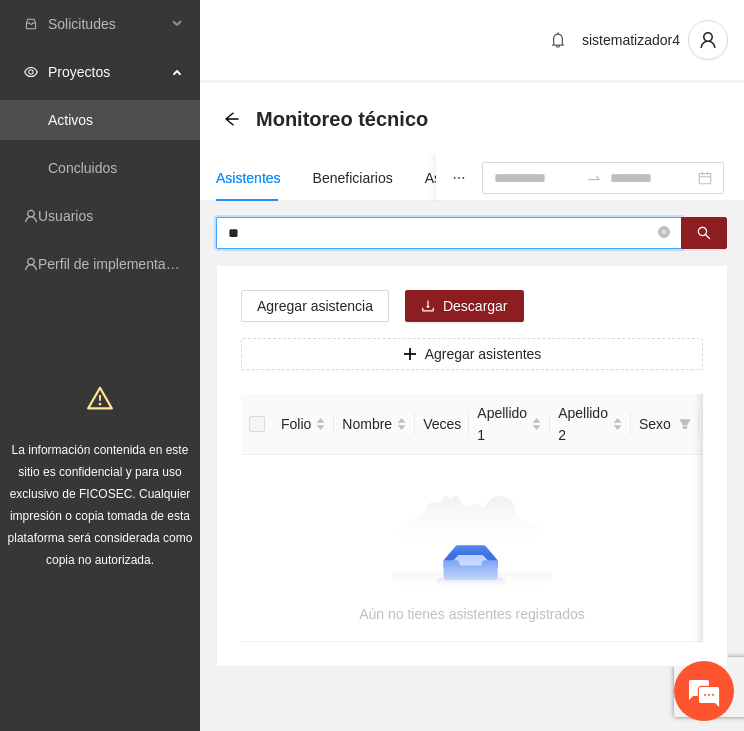 type on "*" 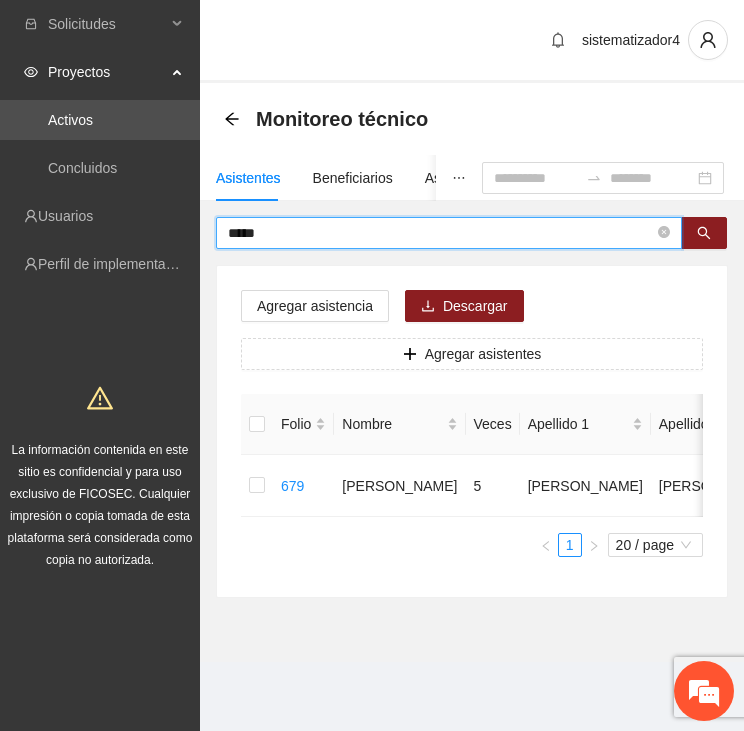 drag, startPoint x: 303, startPoint y: 233, endPoint x: 209, endPoint y: 235, distance: 94.02127 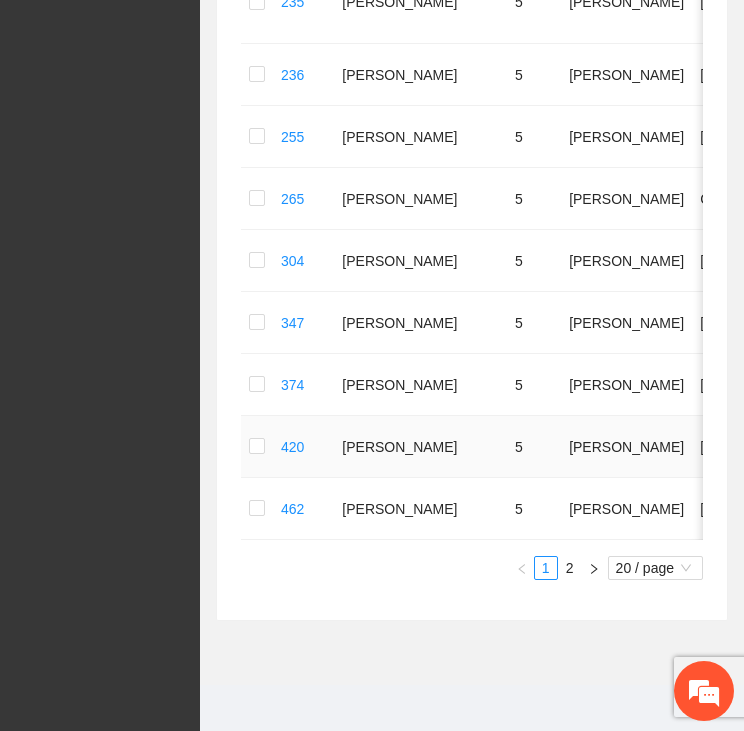 scroll, scrollTop: 1179, scrollLeft: 0, axis: vertical 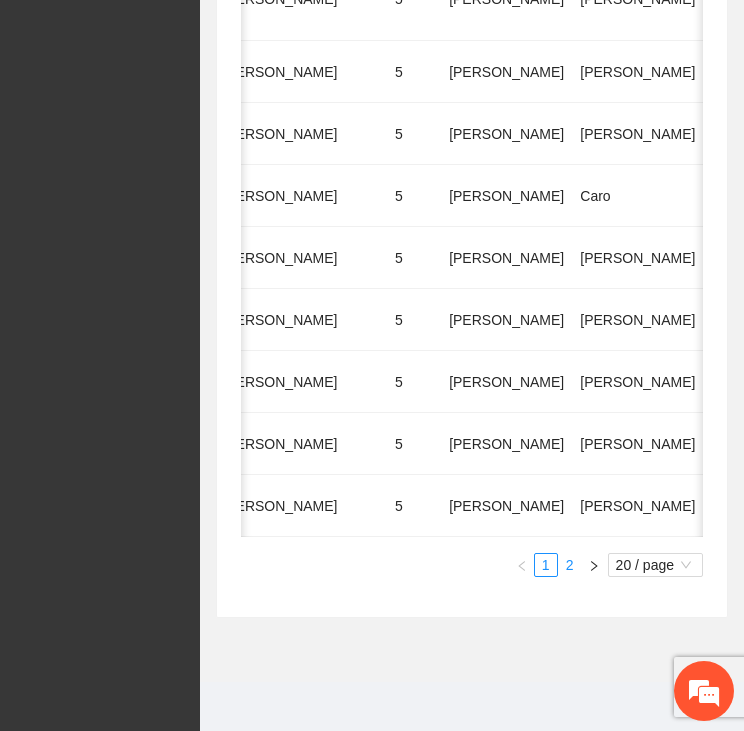 click on "2" at bounding box center [570, 565] 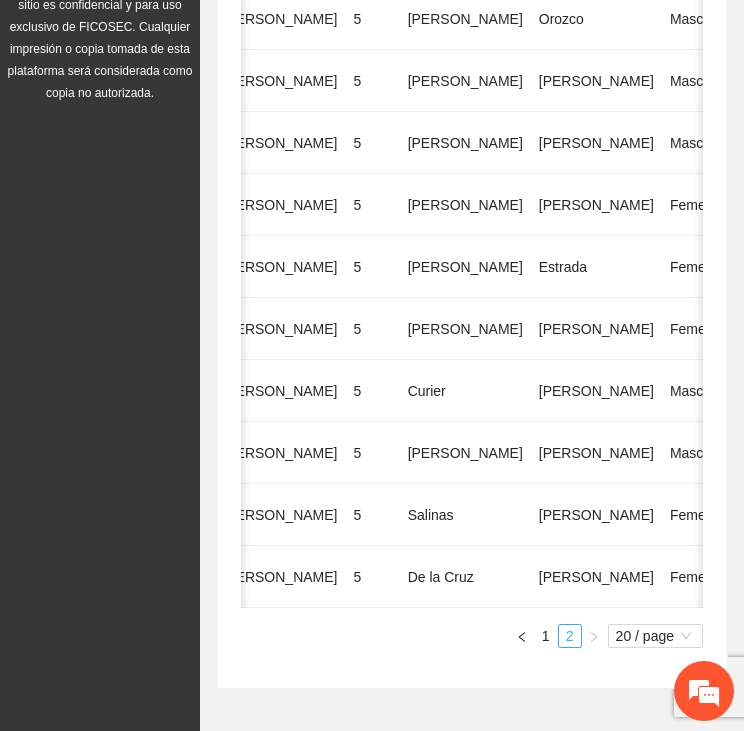scroll, scrollTop: 559, scrollLeft: 0, axis: vertical 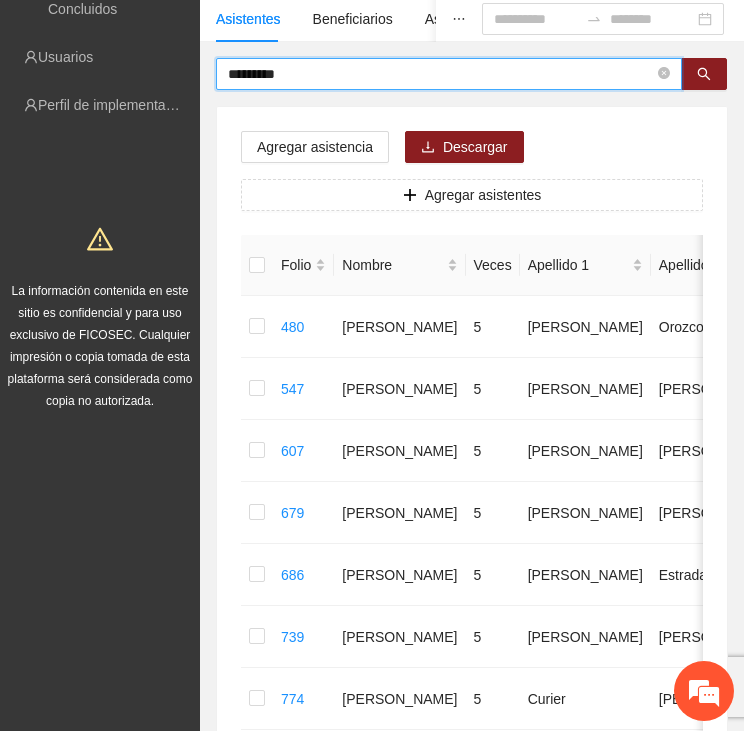 drag, startPoint x: 325, startPoint y: 63, endPoint x: 203, endPoint y: 81, distance: 123.32072 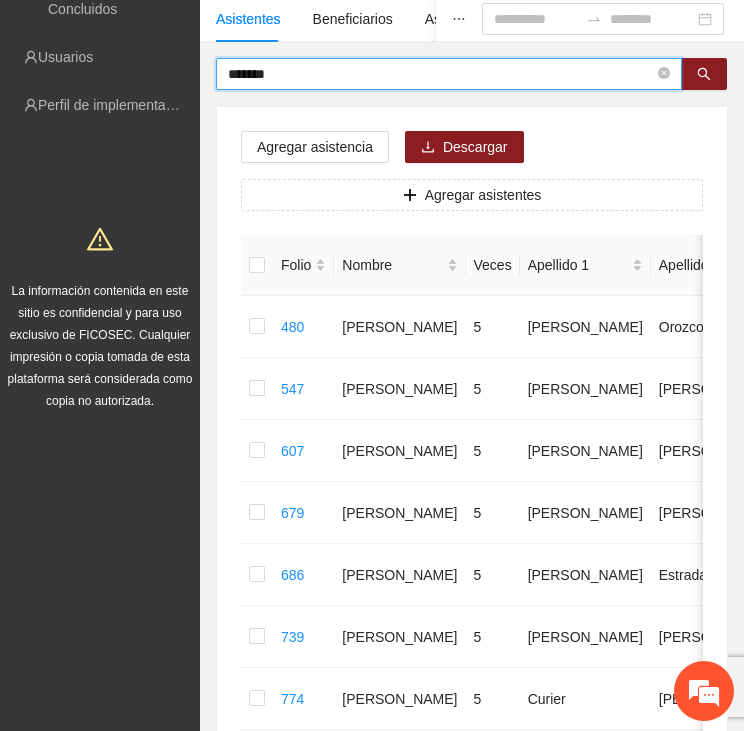 type on "*******" 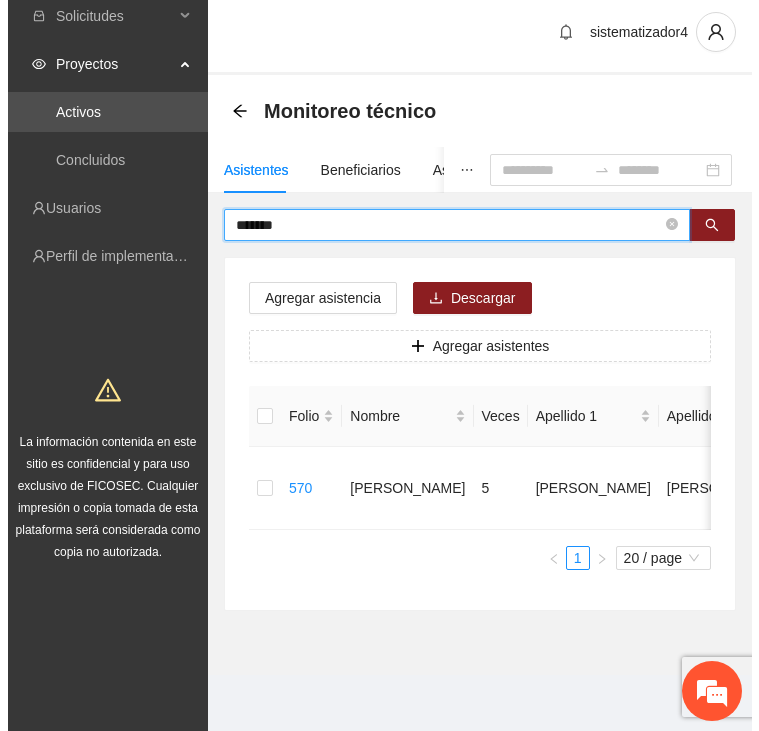 scroll, scrollTop: 0, scrollLeft: 0, axis: both 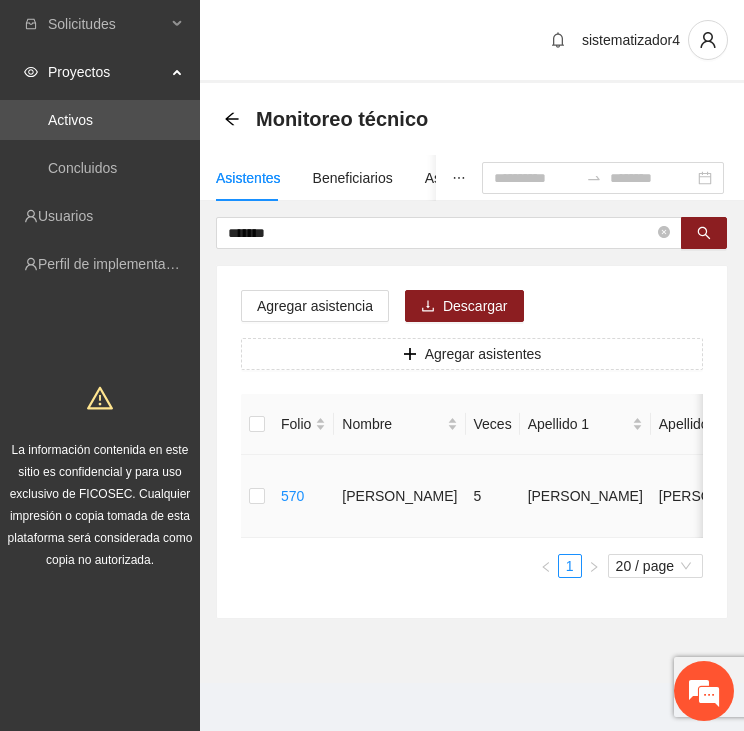 click at bounding box center (257, 496) 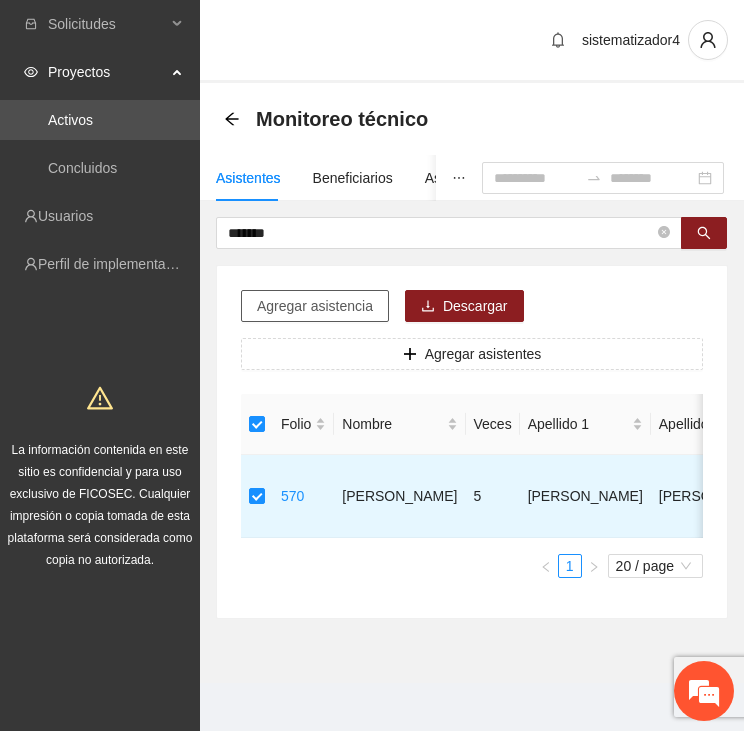 click on "Agregar asistencia" at bounding box center [315, 306] 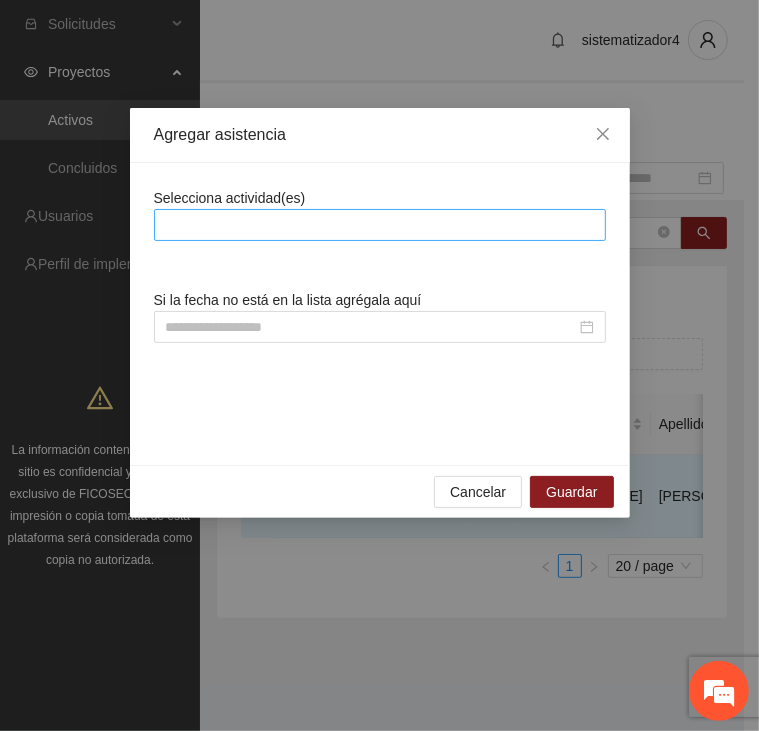 click at bounding box center [380, 225] 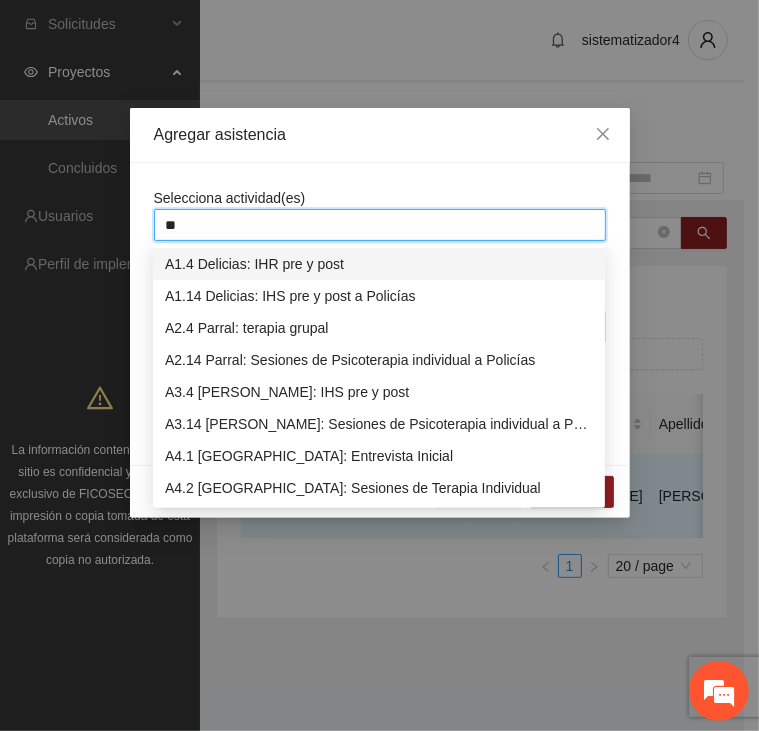 type on "***" 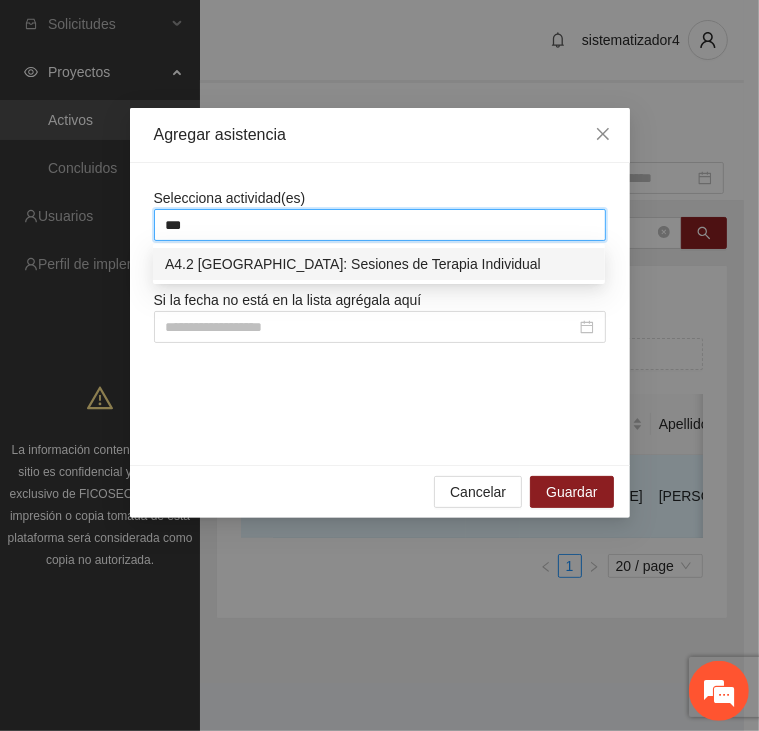 type 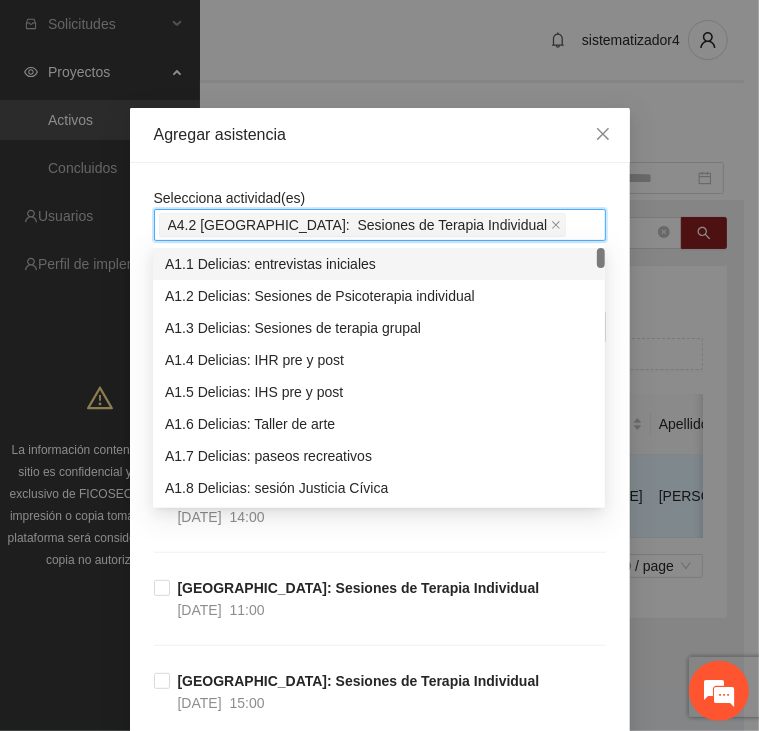 click on "A4.2 [GEOGRAPHIC_DATA]:  Sesiones de Terapia Individual" at bounding box center (358, 225) 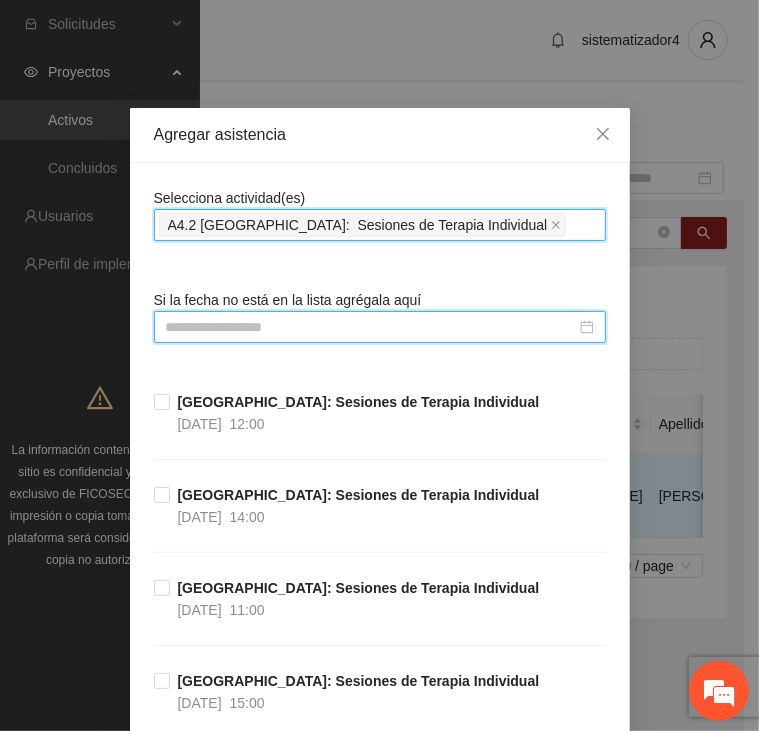 click at bounding box center (371, 327) 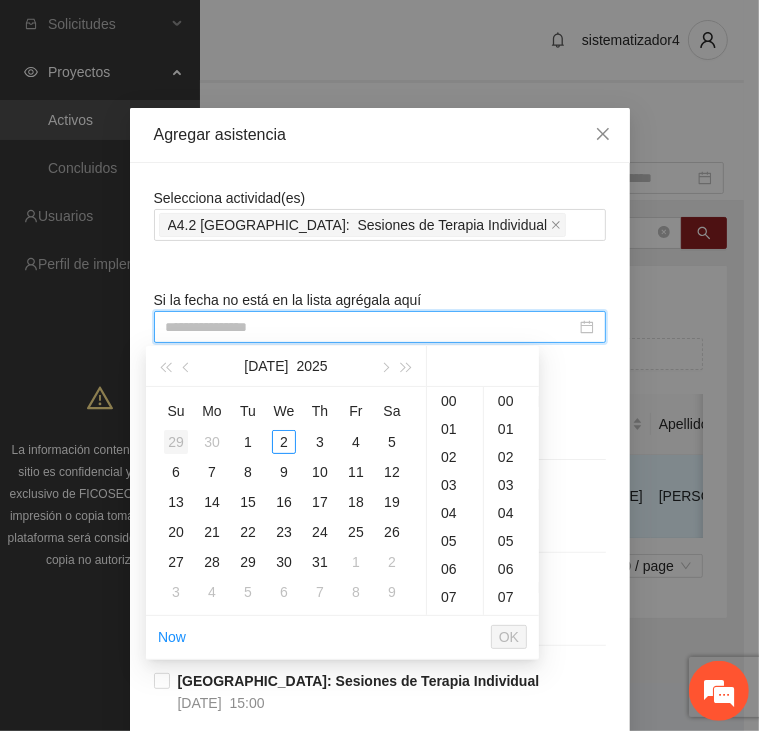 type on "**********" 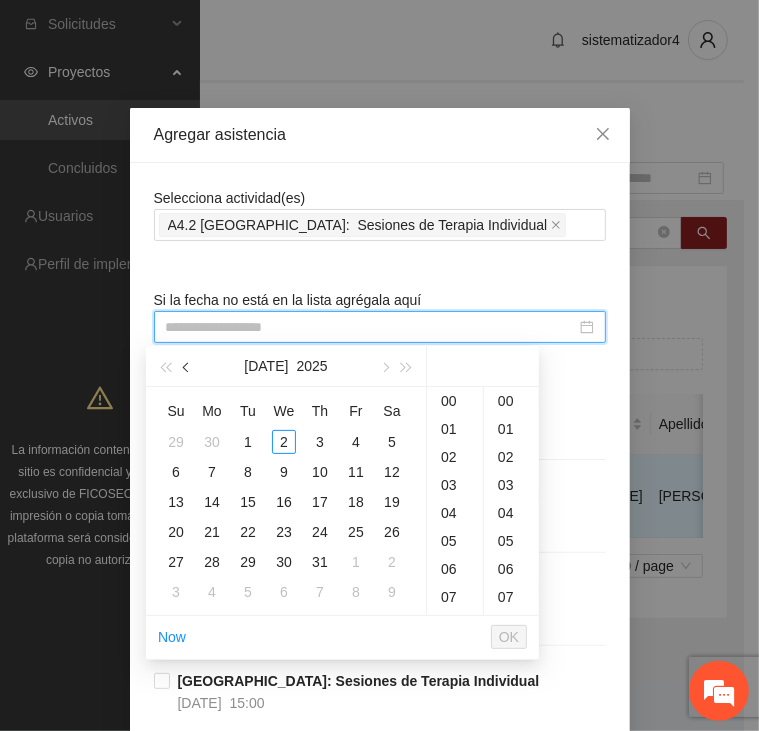 click at bounding box center (187, 366) 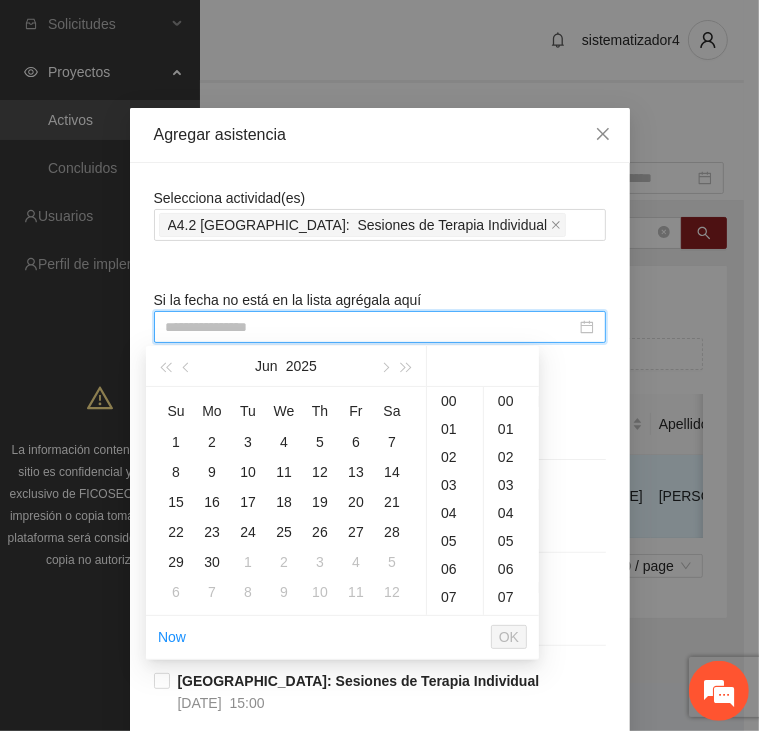 type on "**********" 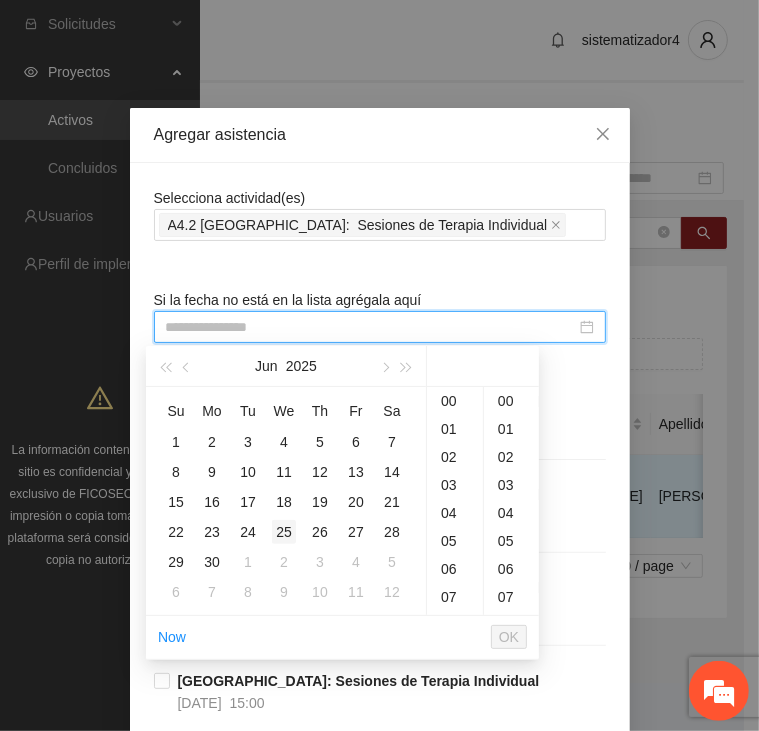 click on "25" at bounding box center (284, 532) 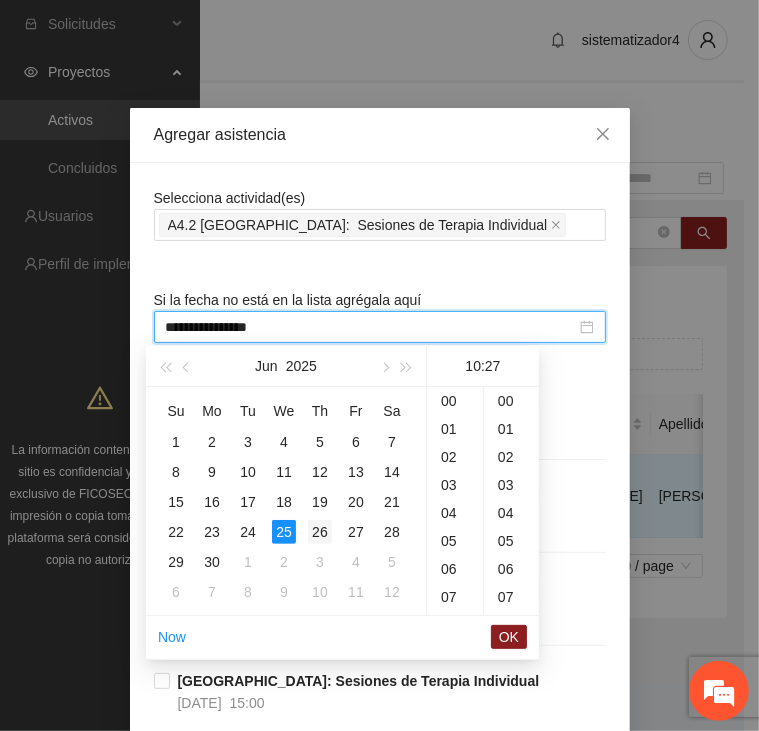 scroll, scrollTop: 280, scrollLeft: 0, axis: vertical 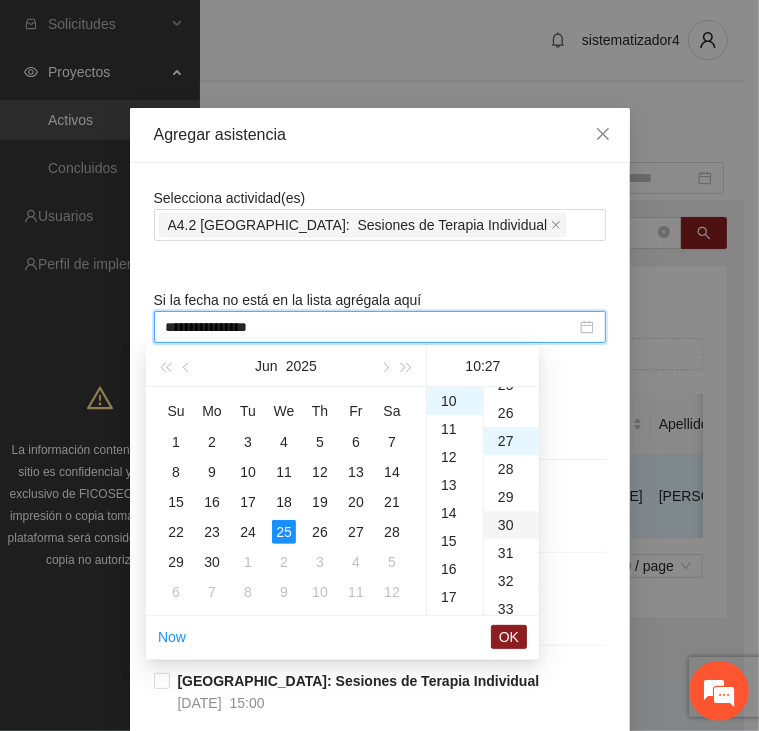 click on "30" at bounding box center [511, 525] 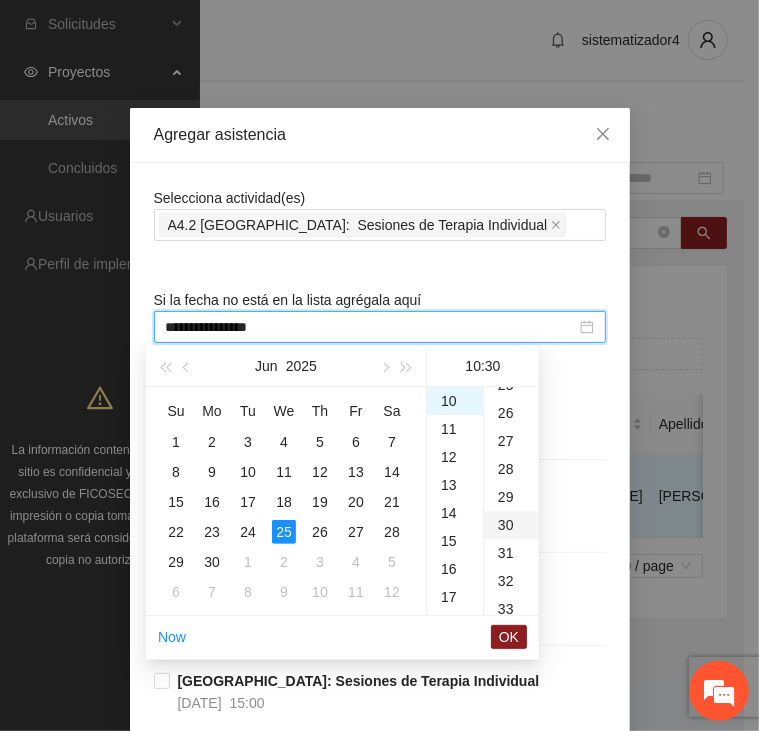 type on "**********" 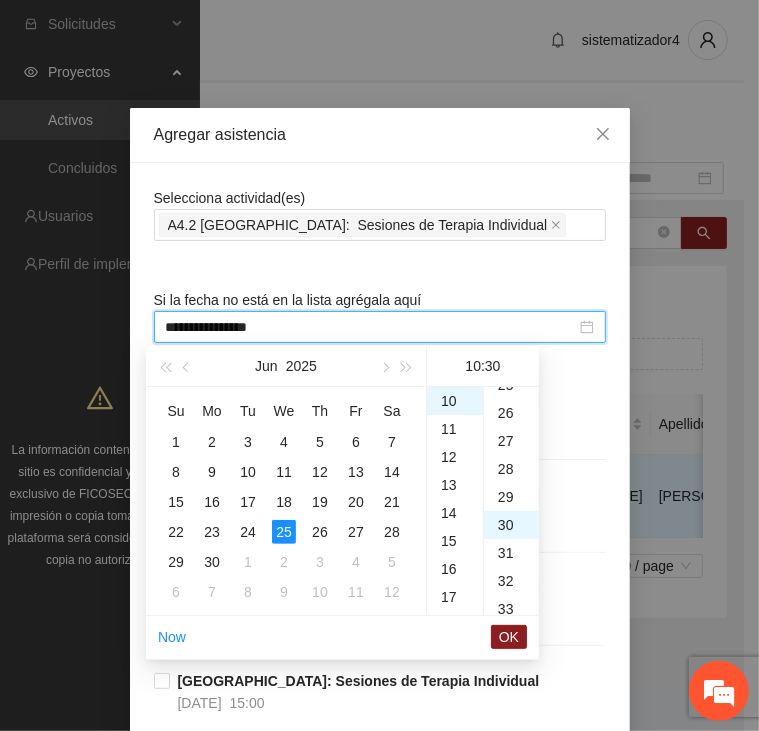 scroll, scrollTop: 840, scrollLeft: 0, axis: vertical 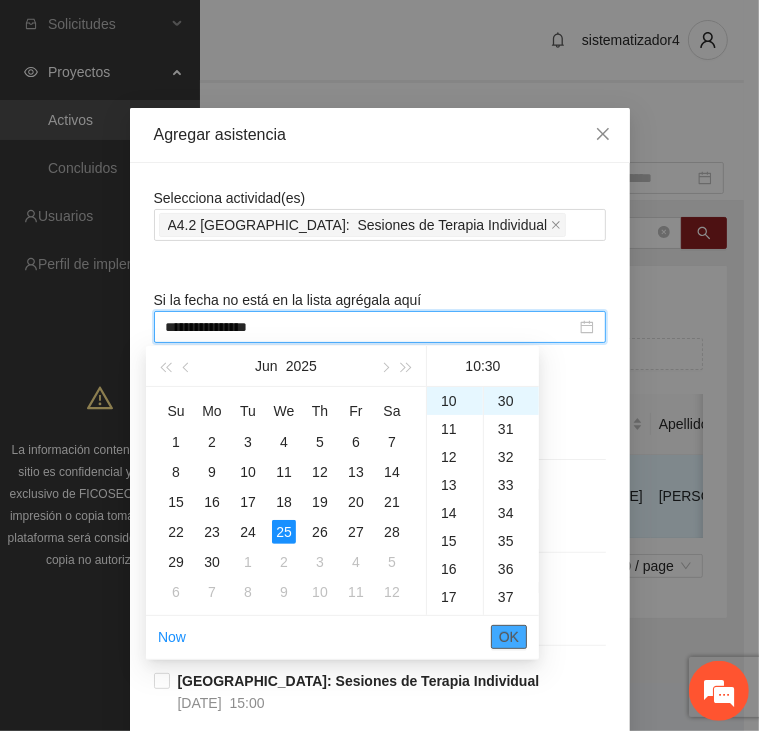 click on "OK" at bounding box center (509, 637) 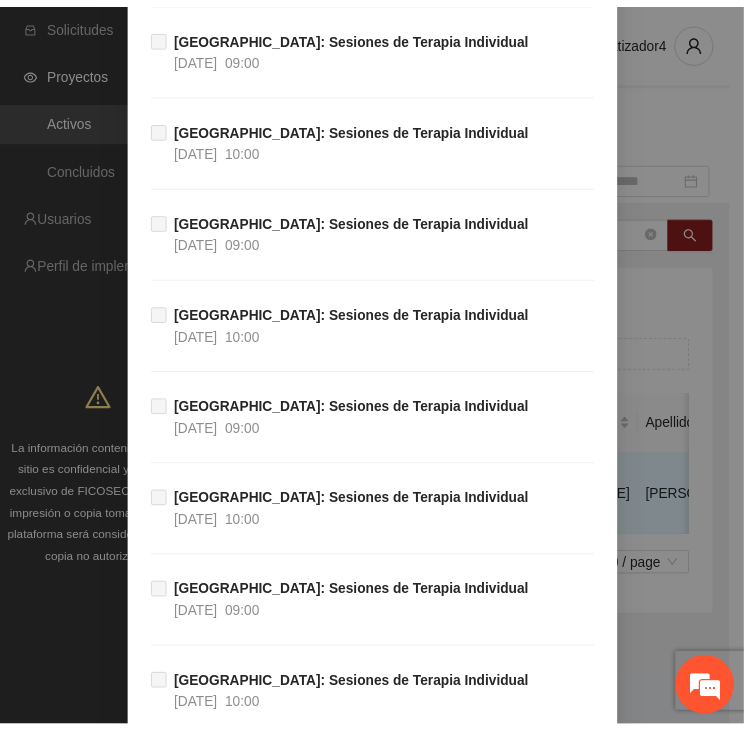 scroll, scrollTop: 27277, scrollLeft: 0, axis: vertical 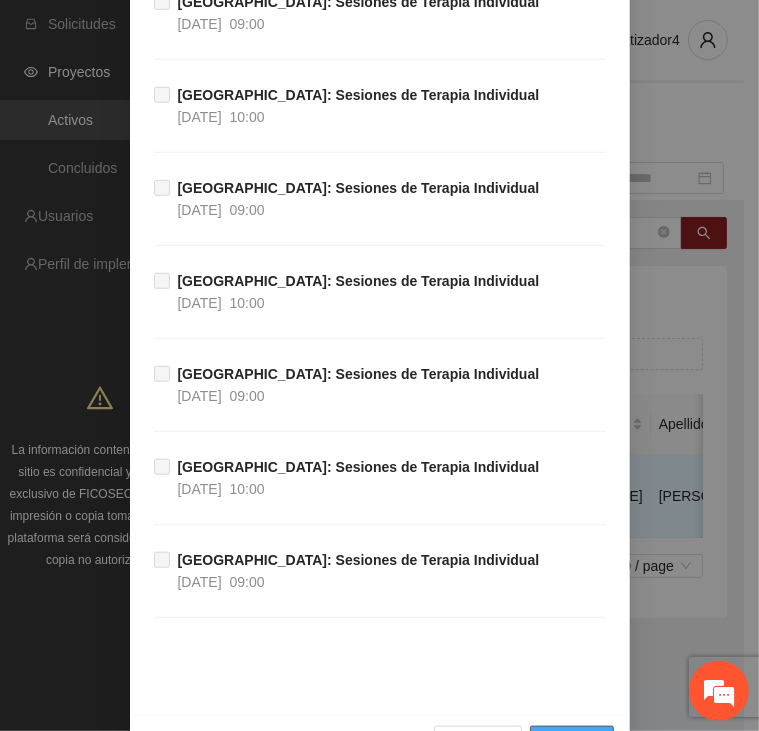 click on "Guardar" at bounding box center [571, 742] 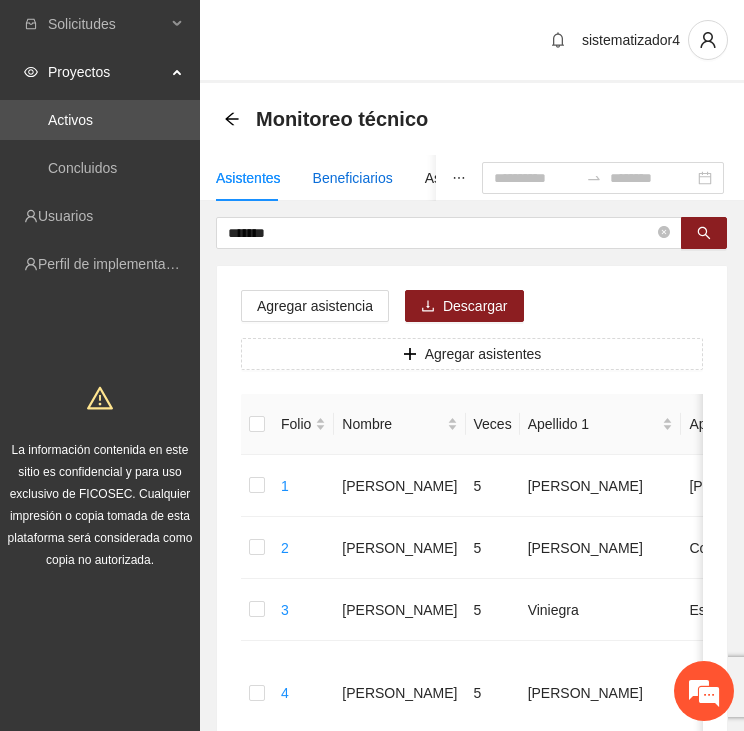 click on "Beneficiarios" at bounding box center (353, 178) 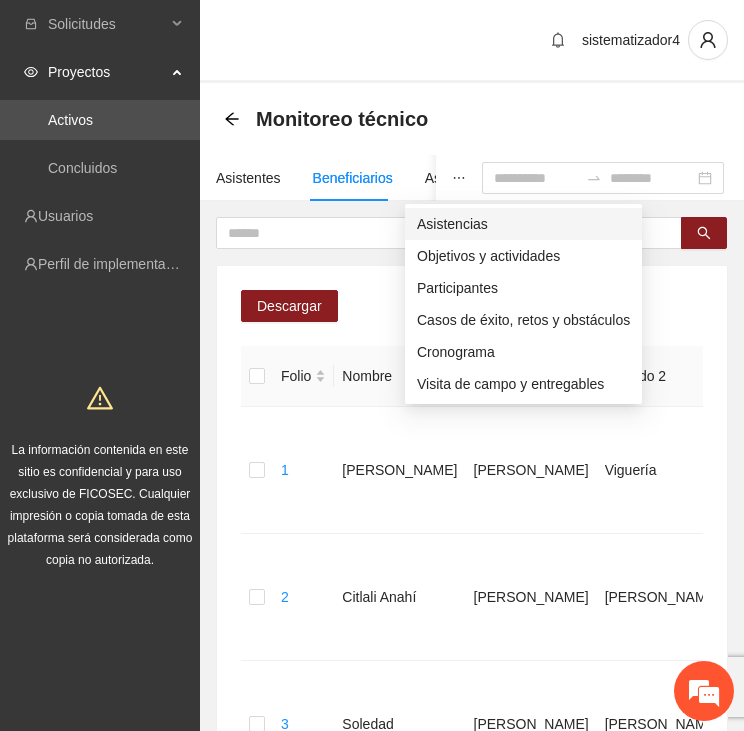 click on "Asistencias" at bounding box center (523, 224) 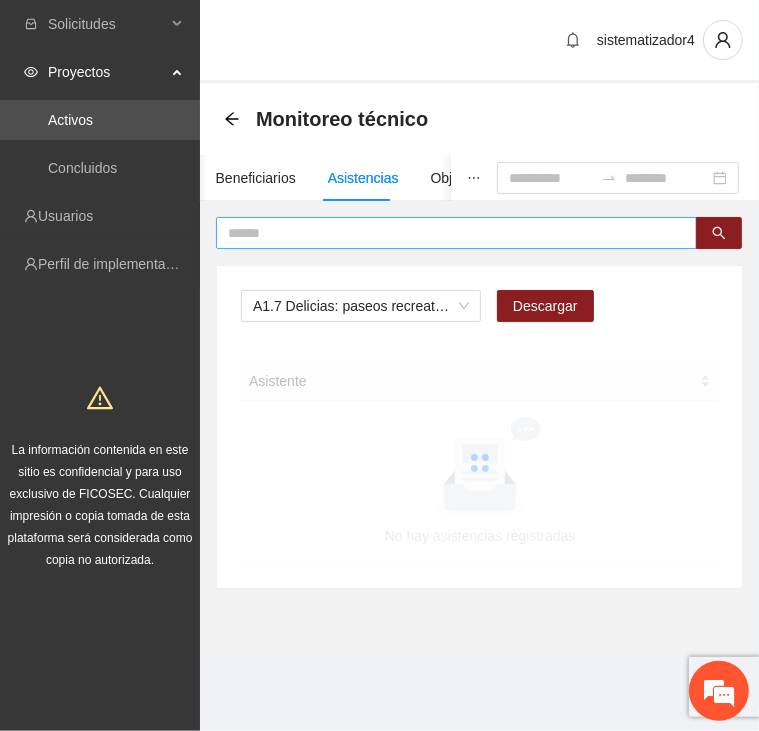 click at bounding box center (448, 233) 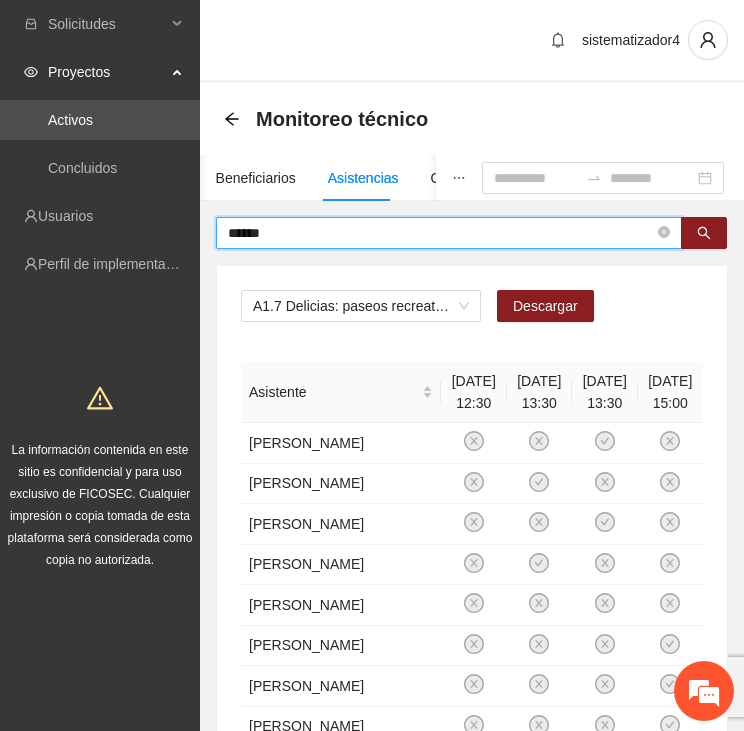 type on "******" 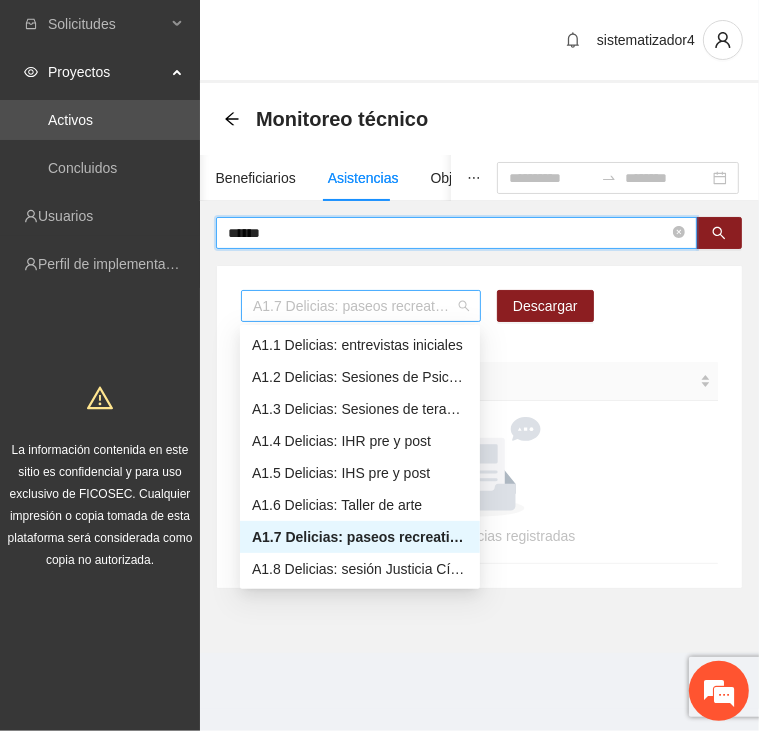 click on "A1.7 Delicias: paseos recreativos" at bounding box center [361, 306] 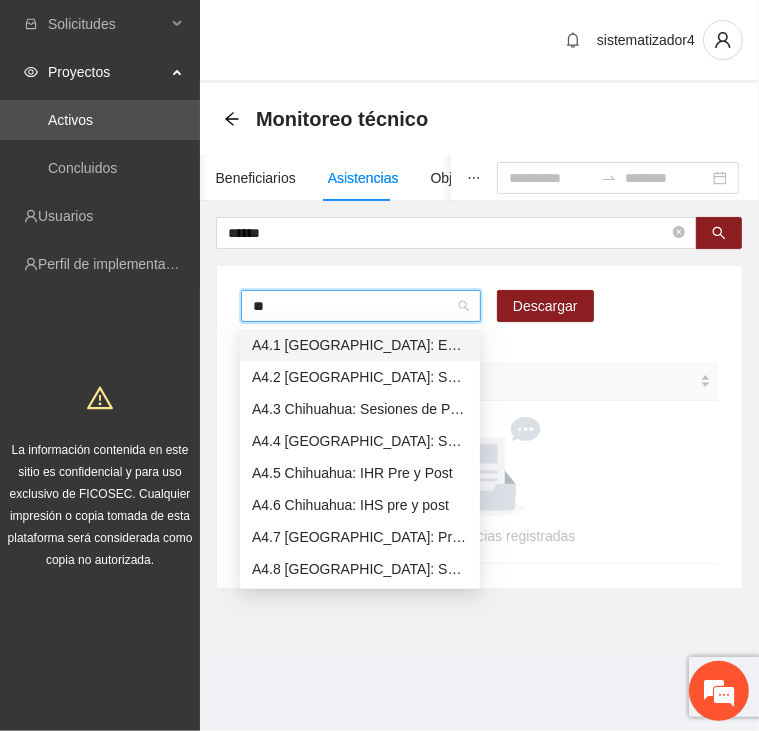 type on "***" 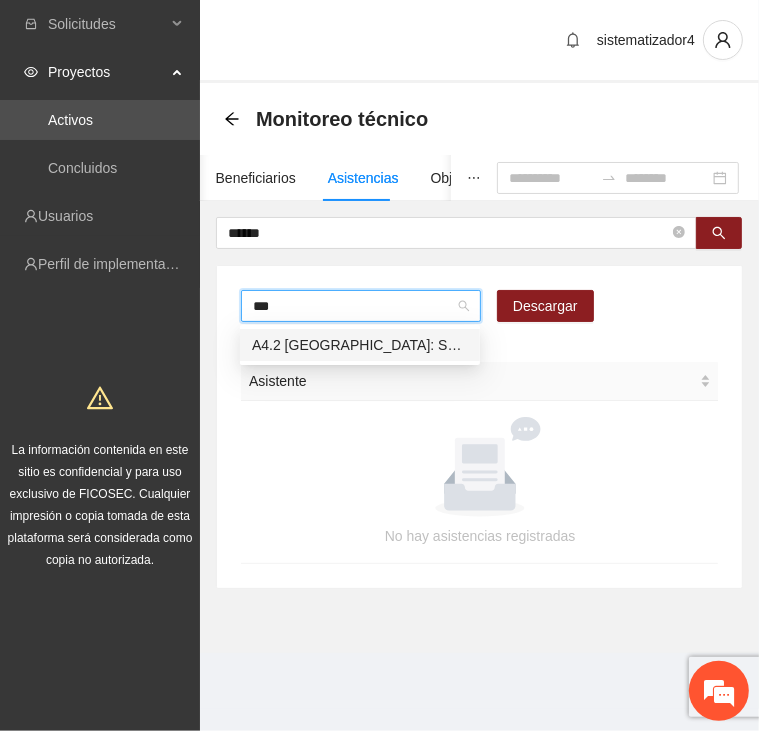 type 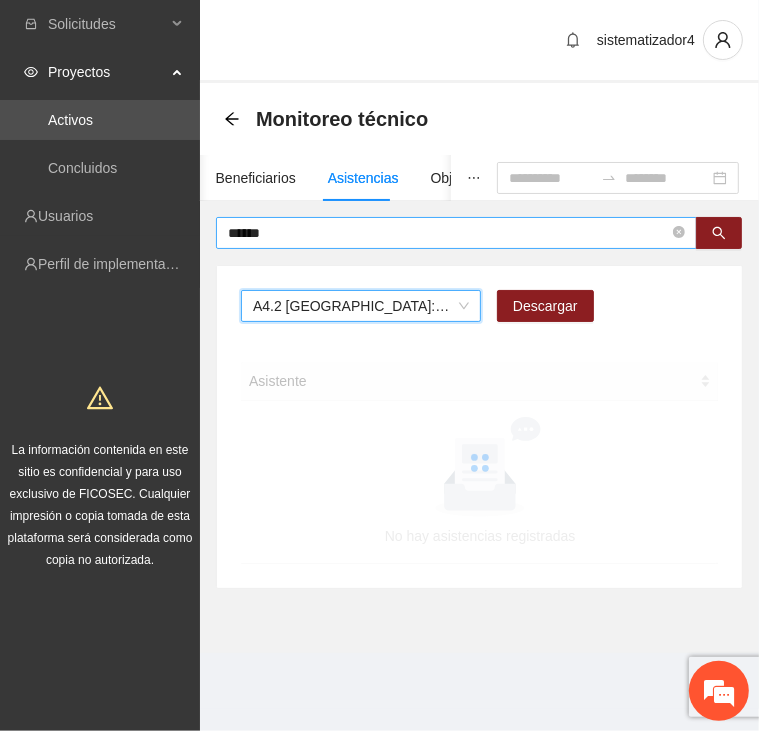 click on "******" at bounding box center [448, 233] 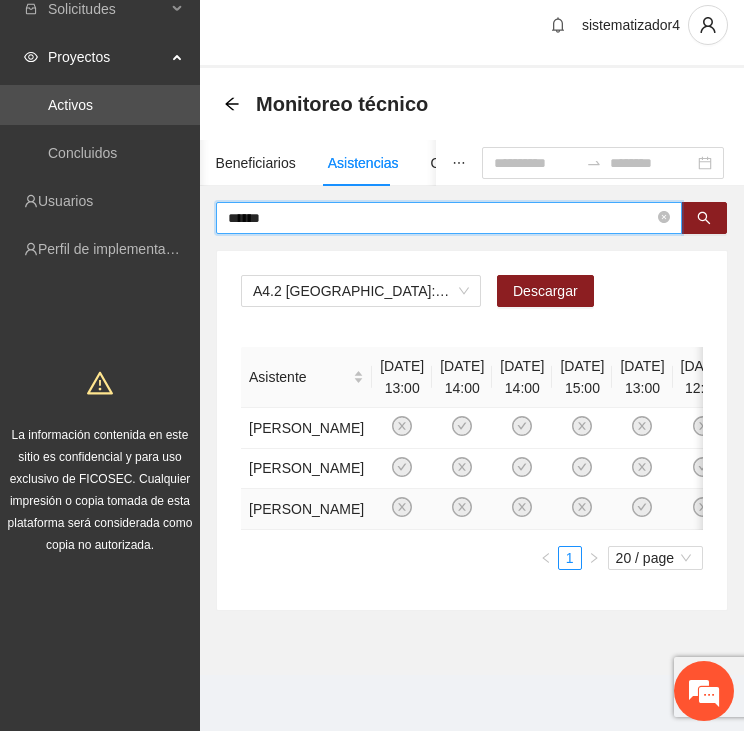 scroll, scrollTop: 199, scrollLeft: 0, axis: vertical 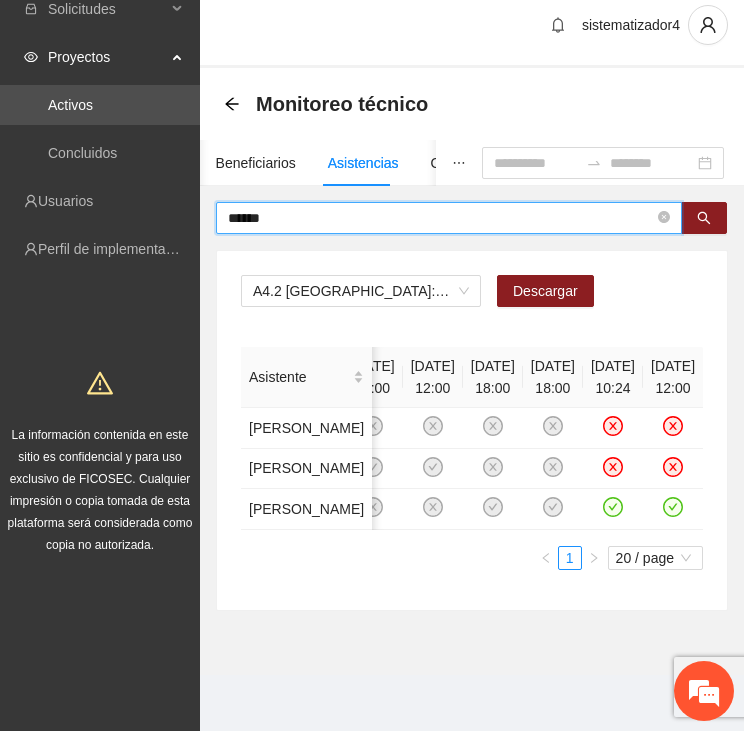 drag, startPoint x: 305, startPoint y: 29, endPoint x: 204, endPoint y: 26, distance: 101.04455 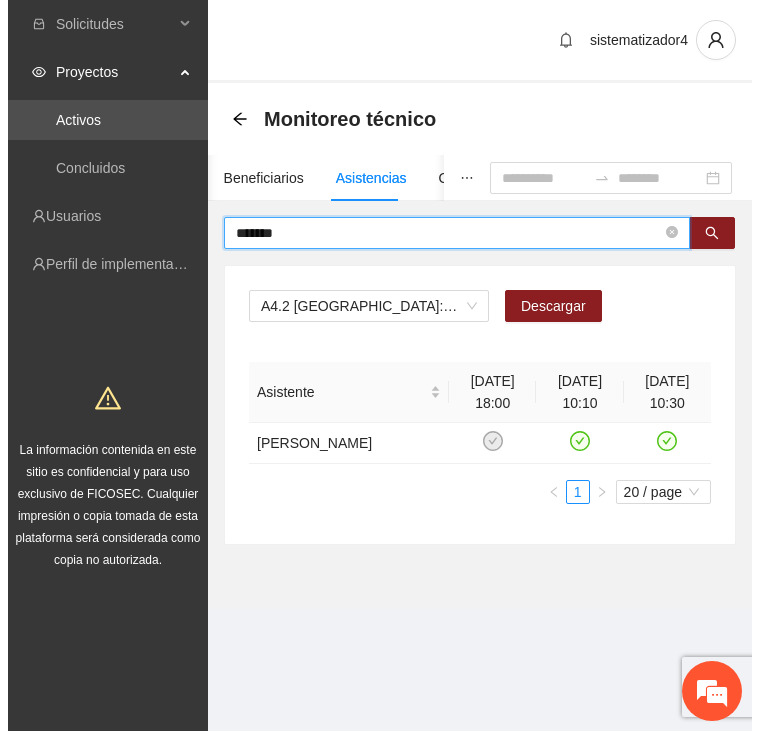 scroll, scrollTop: 0, scrollLeft: 0, axis: both 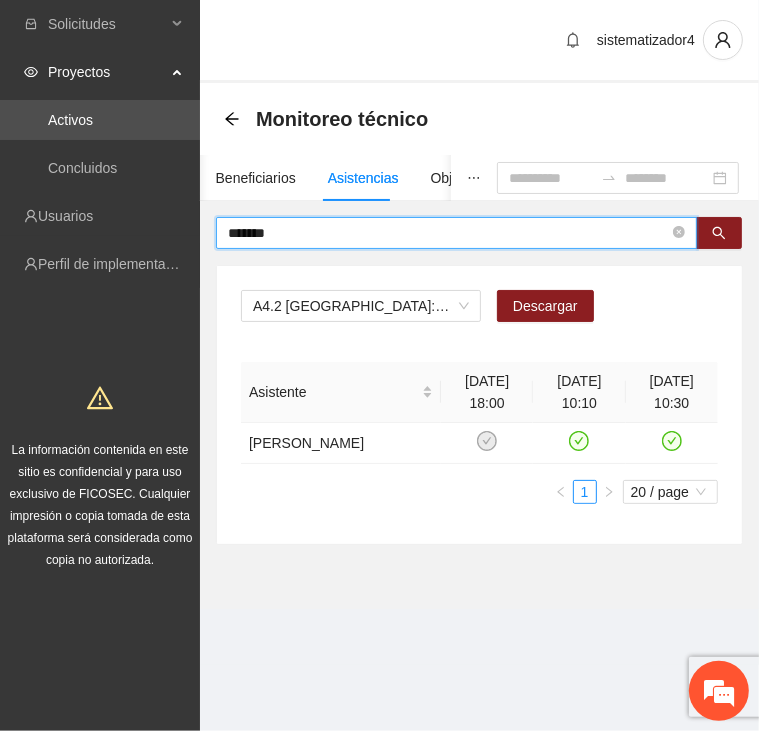 drag, startPoint x: 297, startPoint y: 227, endPoint x: 204, endPoint y: 230, distance: 93.04838 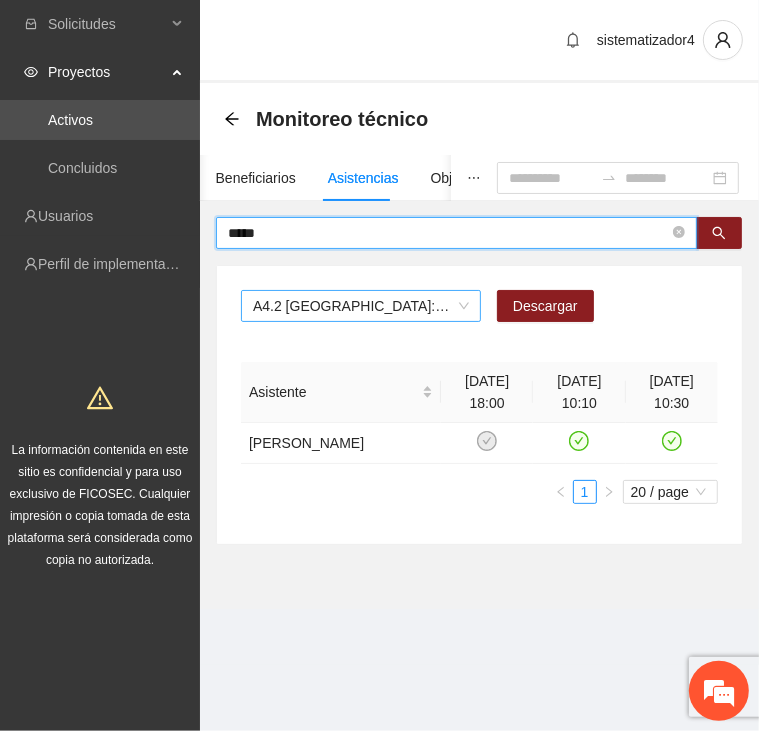 type on "*****" 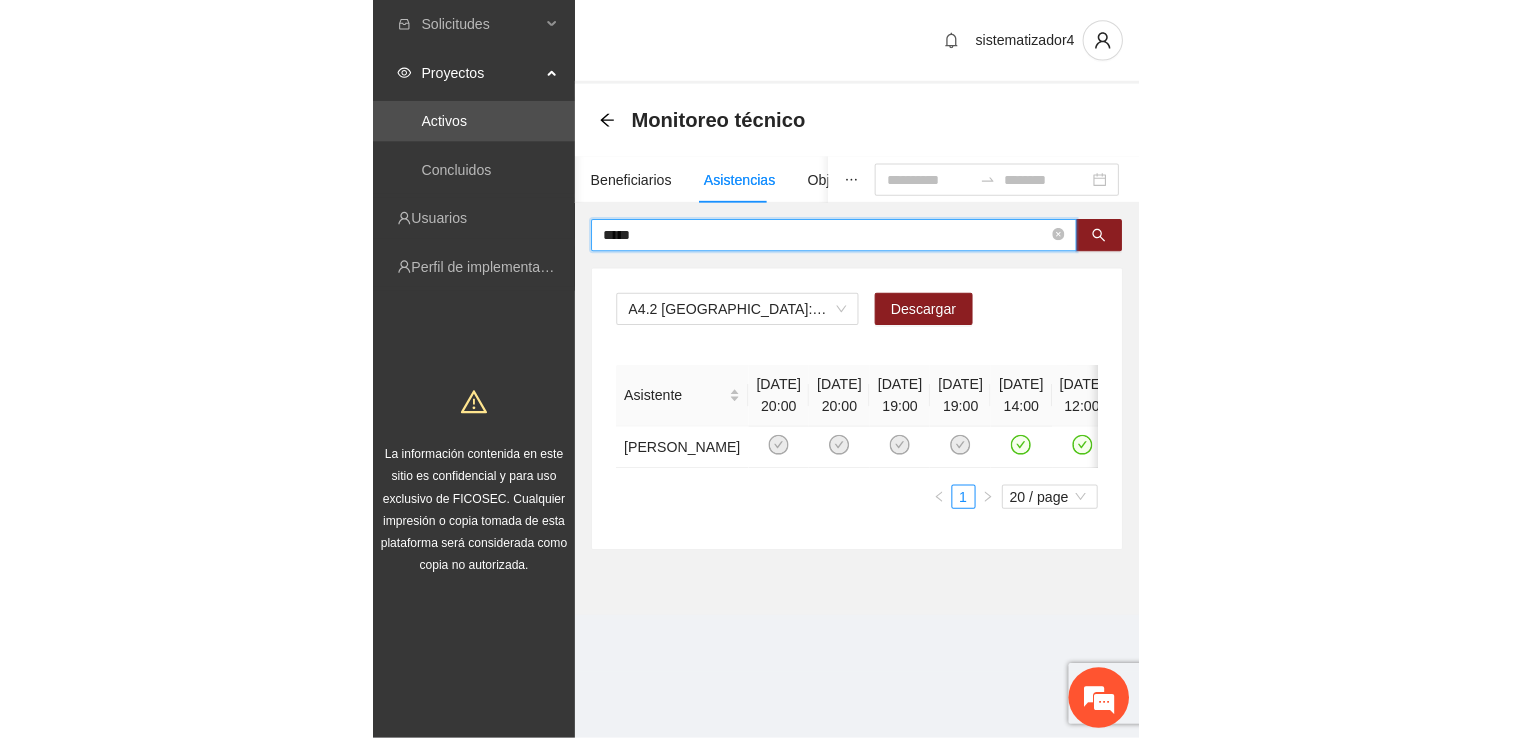scroll, scrollTop: 0, scrollLeft: 149, axis: horizontal 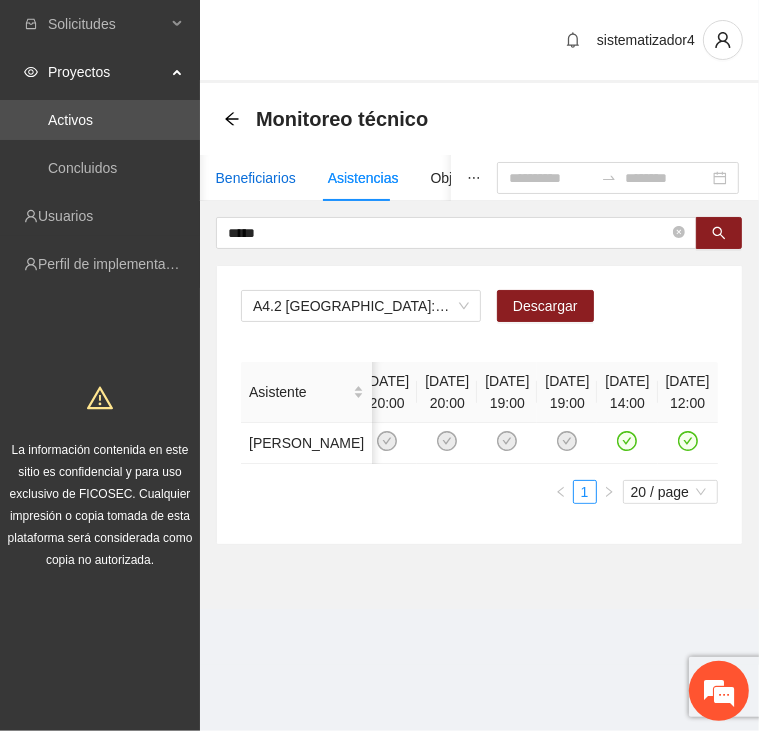 click on "Beneficiarios" at bounding box center [256, 178] 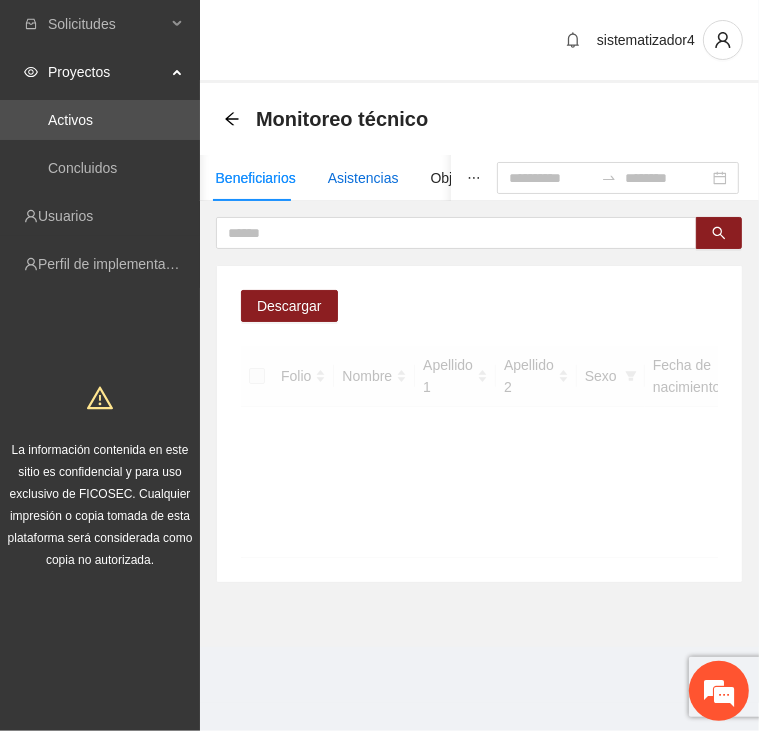 click on "Asistencias" at bounding box center [363, 178] 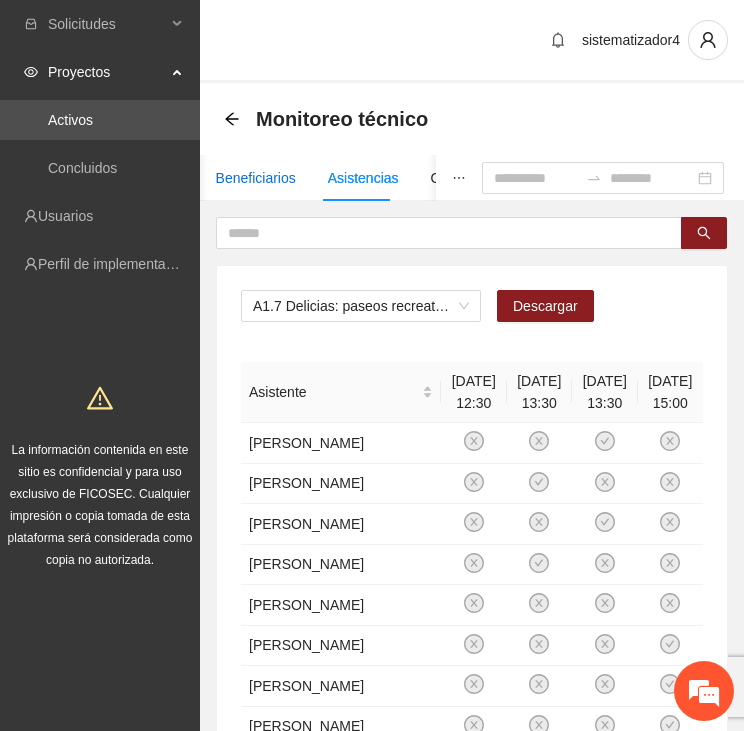 click on "Beneficiarios" at bounding box center [256, 178] 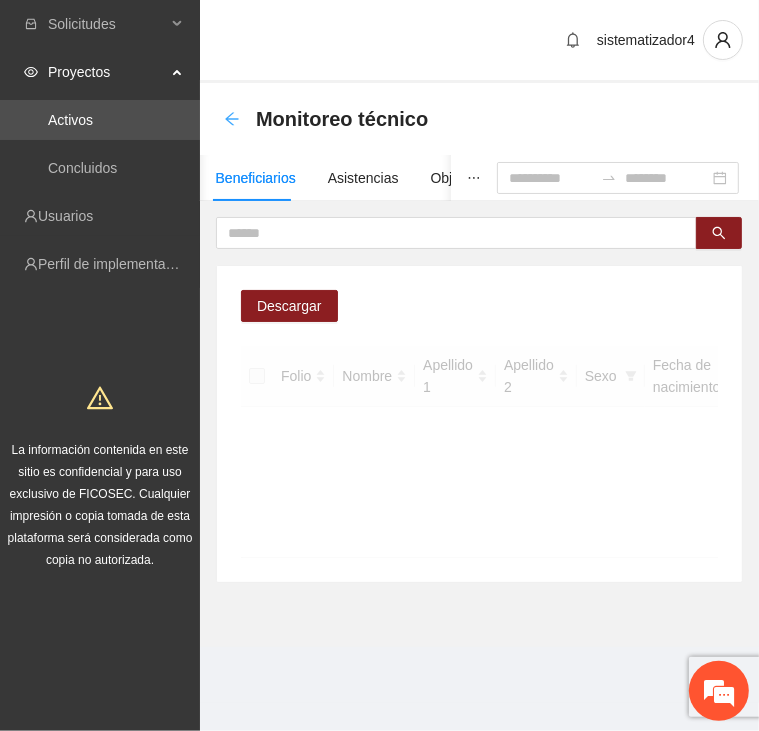click 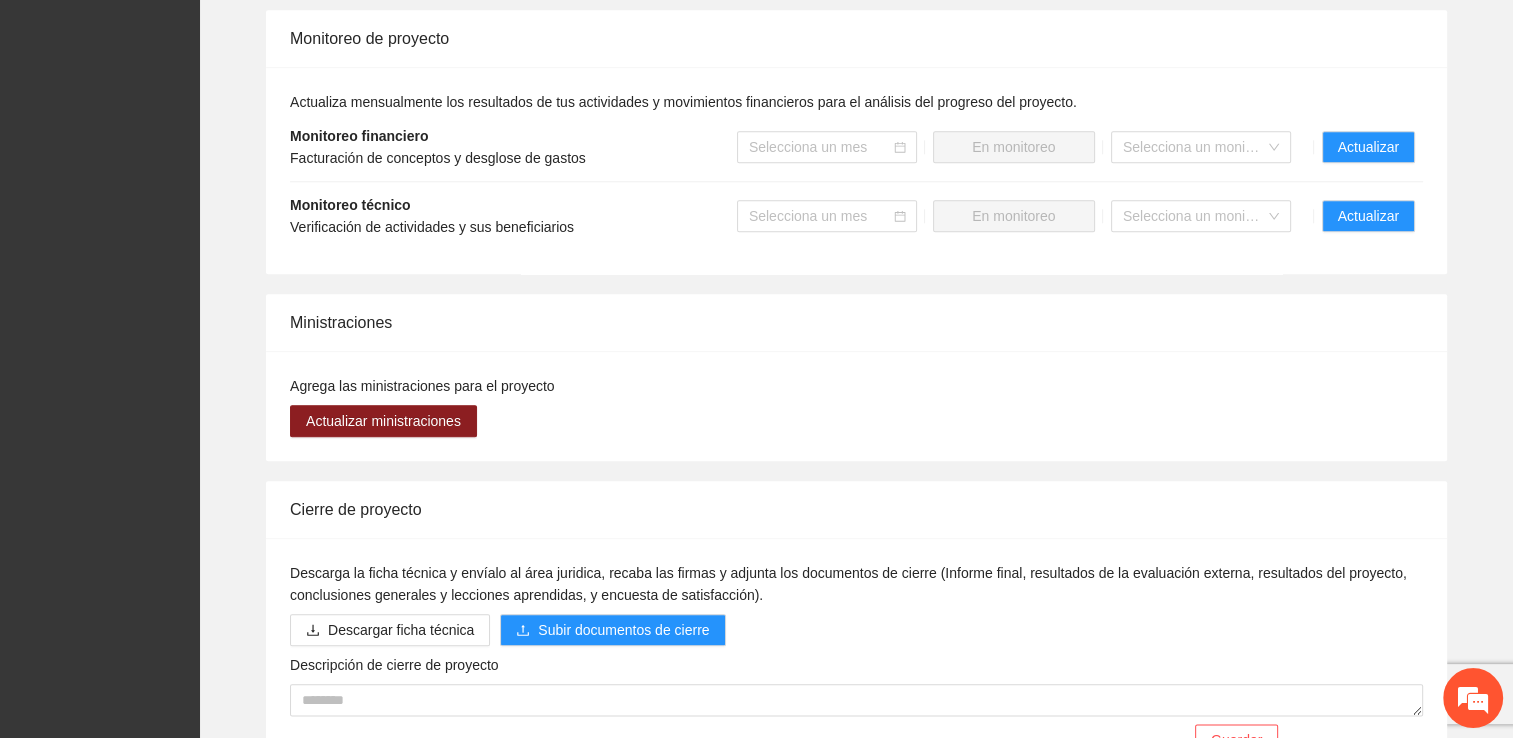 scroll, scrollTop: 2200, scrollLeft: 0, axis: vertical 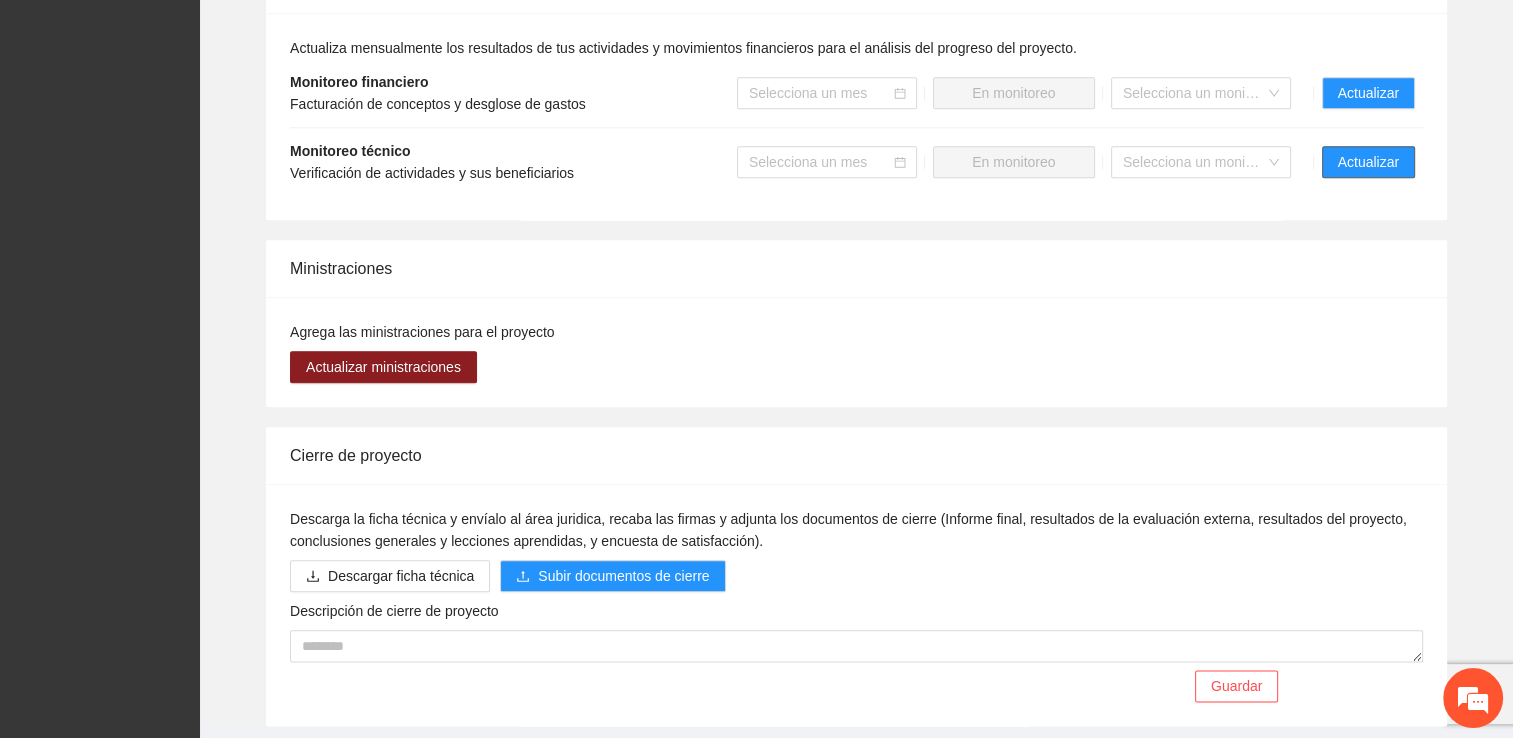 click on "Actualizar" at bounding box center [1368, 162] 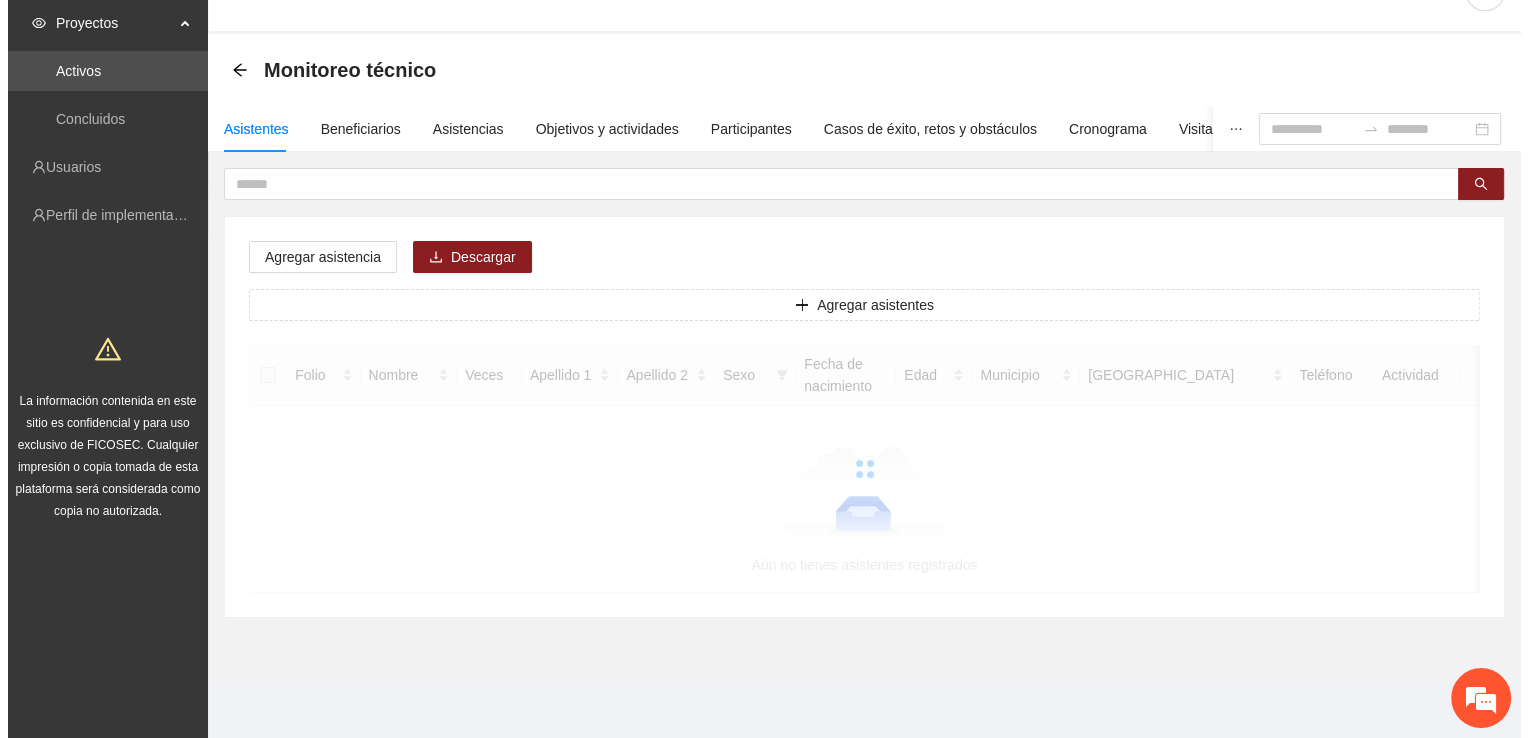 scroll, scrollTop: 0, scrollLeft: 0, axis: both 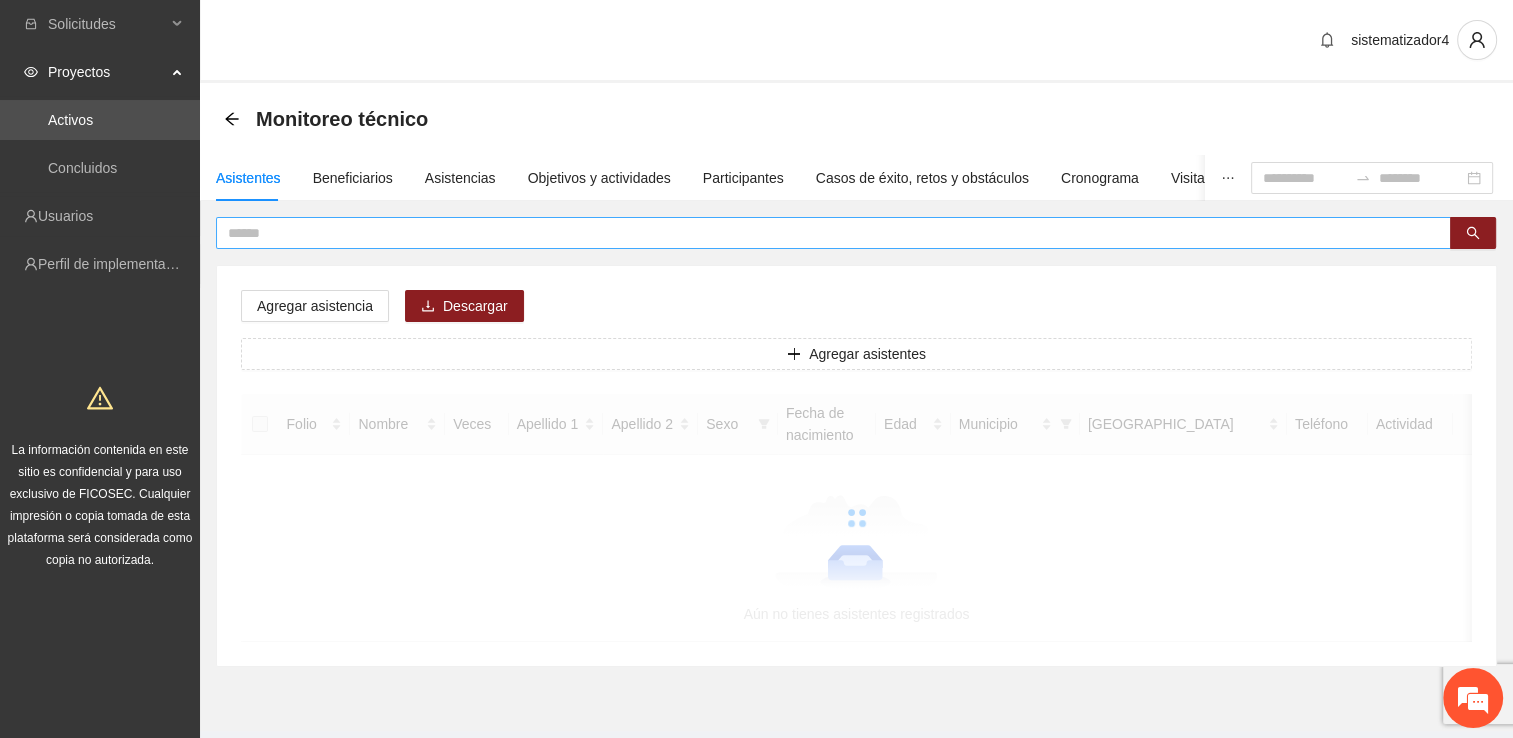 click at bounding box center [825, 233] 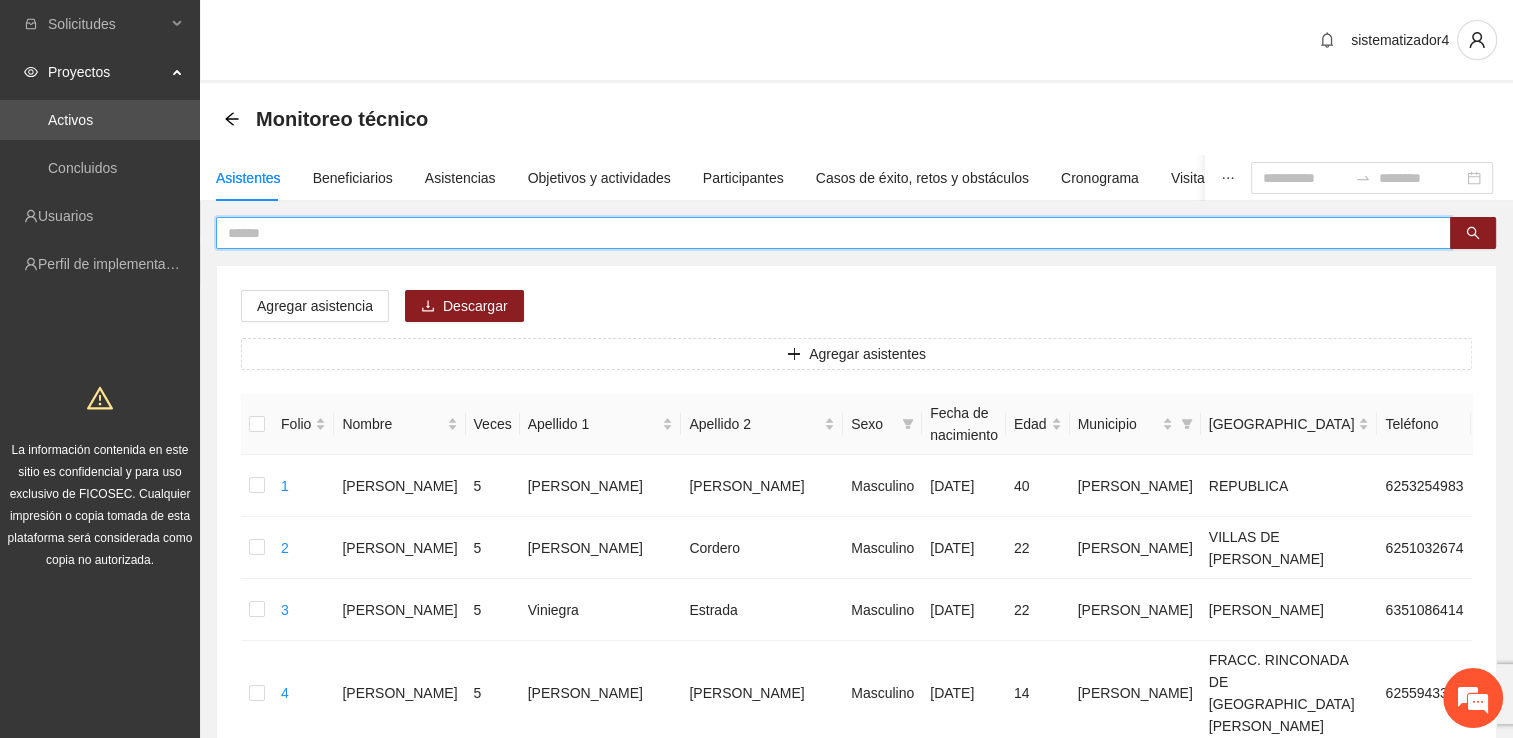 click at bounding box center (825, 233) 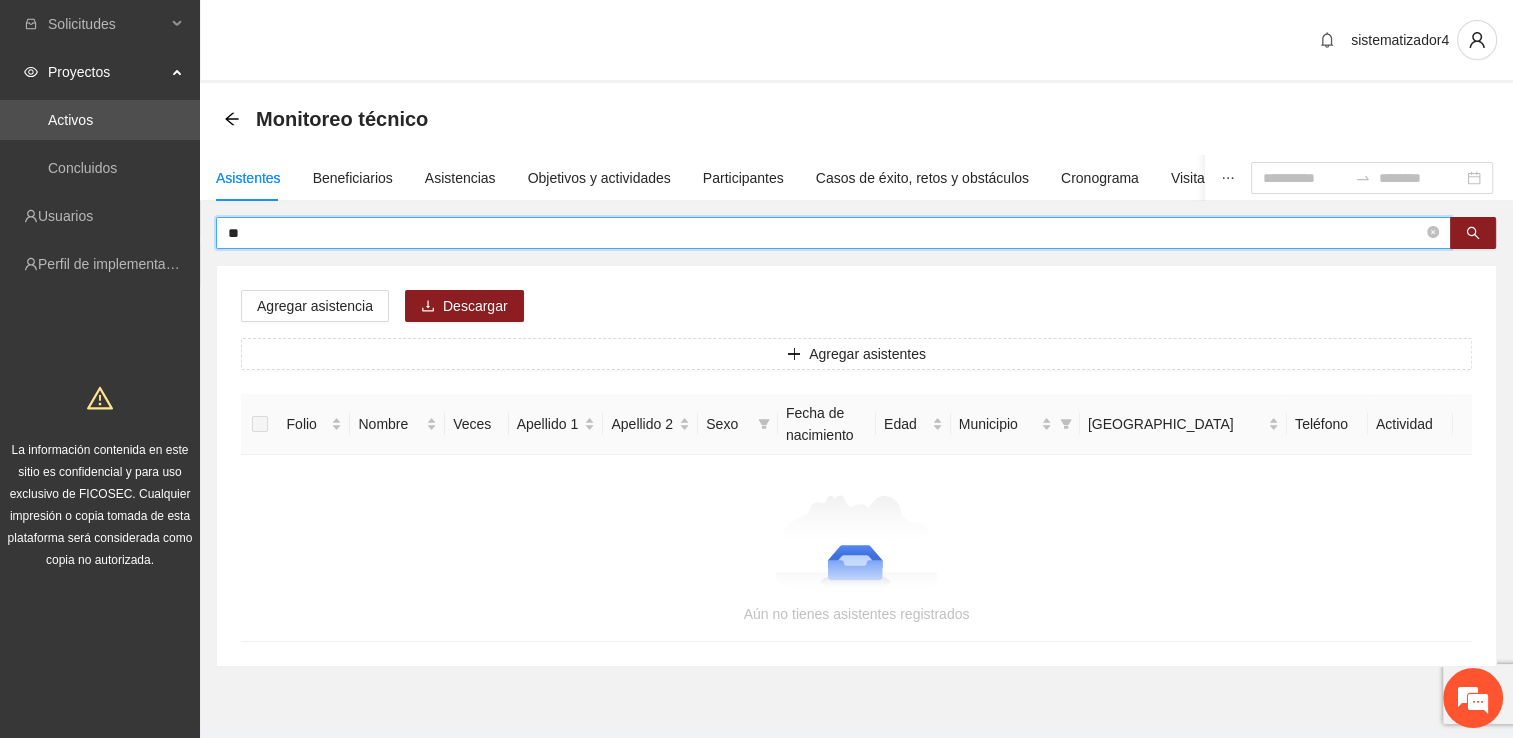 type on "*" 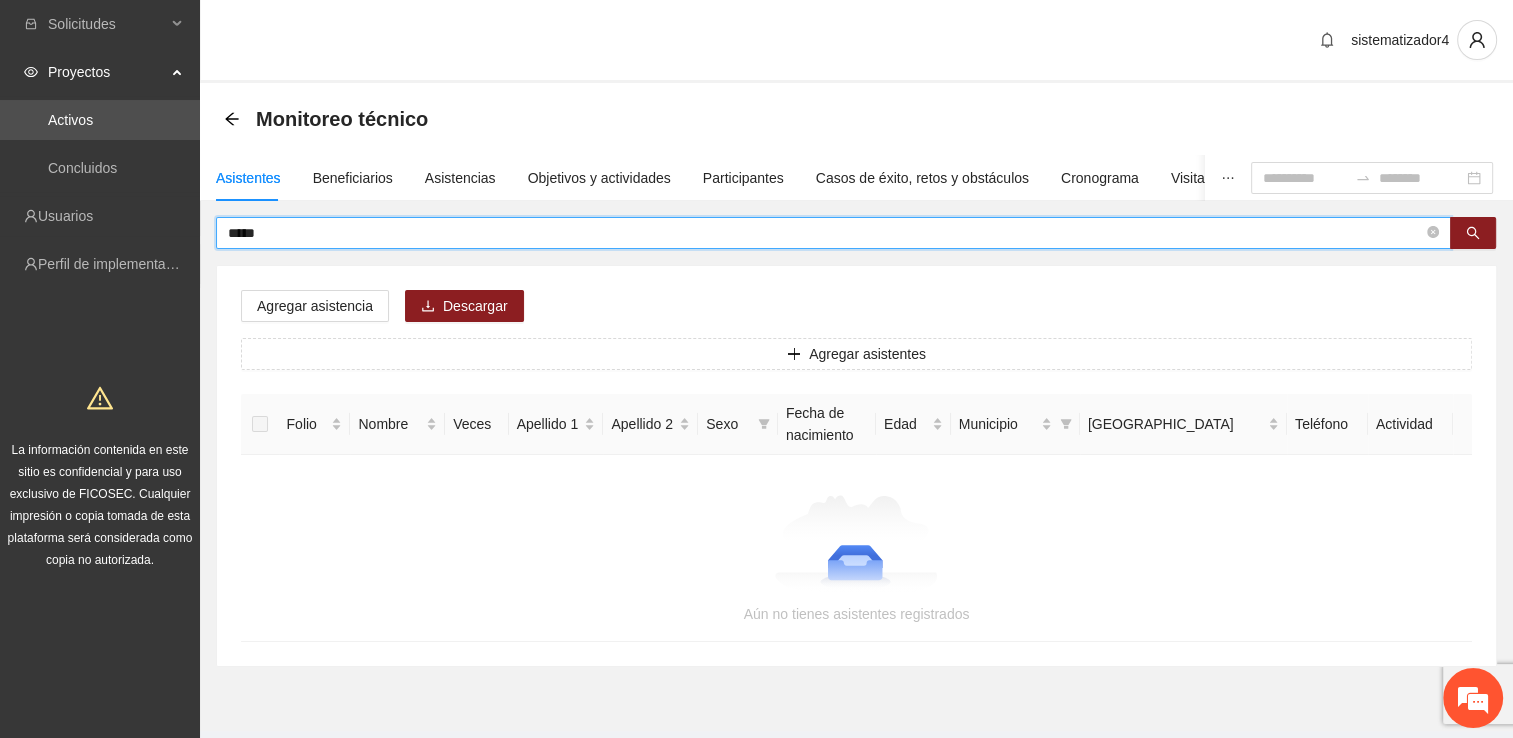 type on "*****" 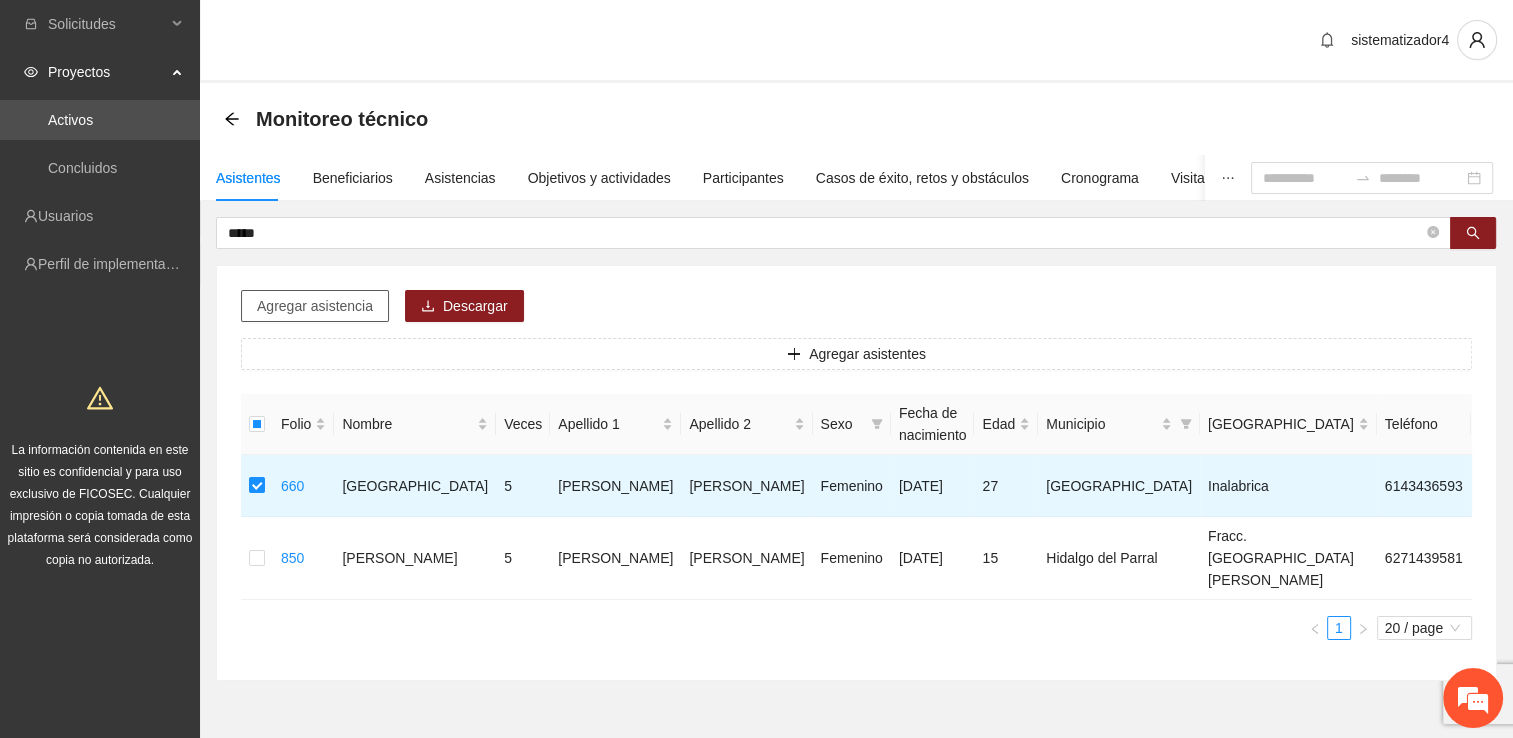 click on "Agregar asistencia" at bounding box center [315, 306] 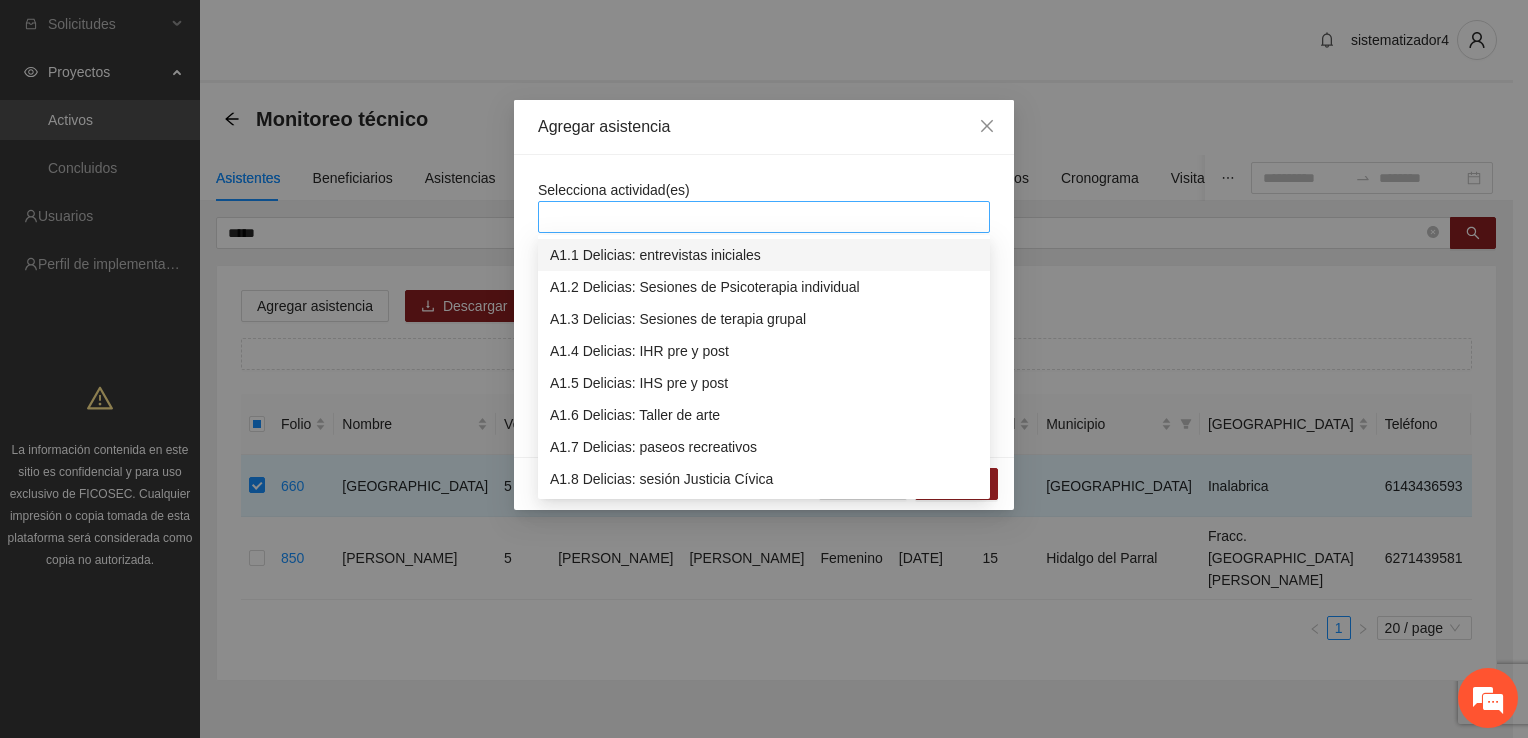 click at bounding box center (764, 217) 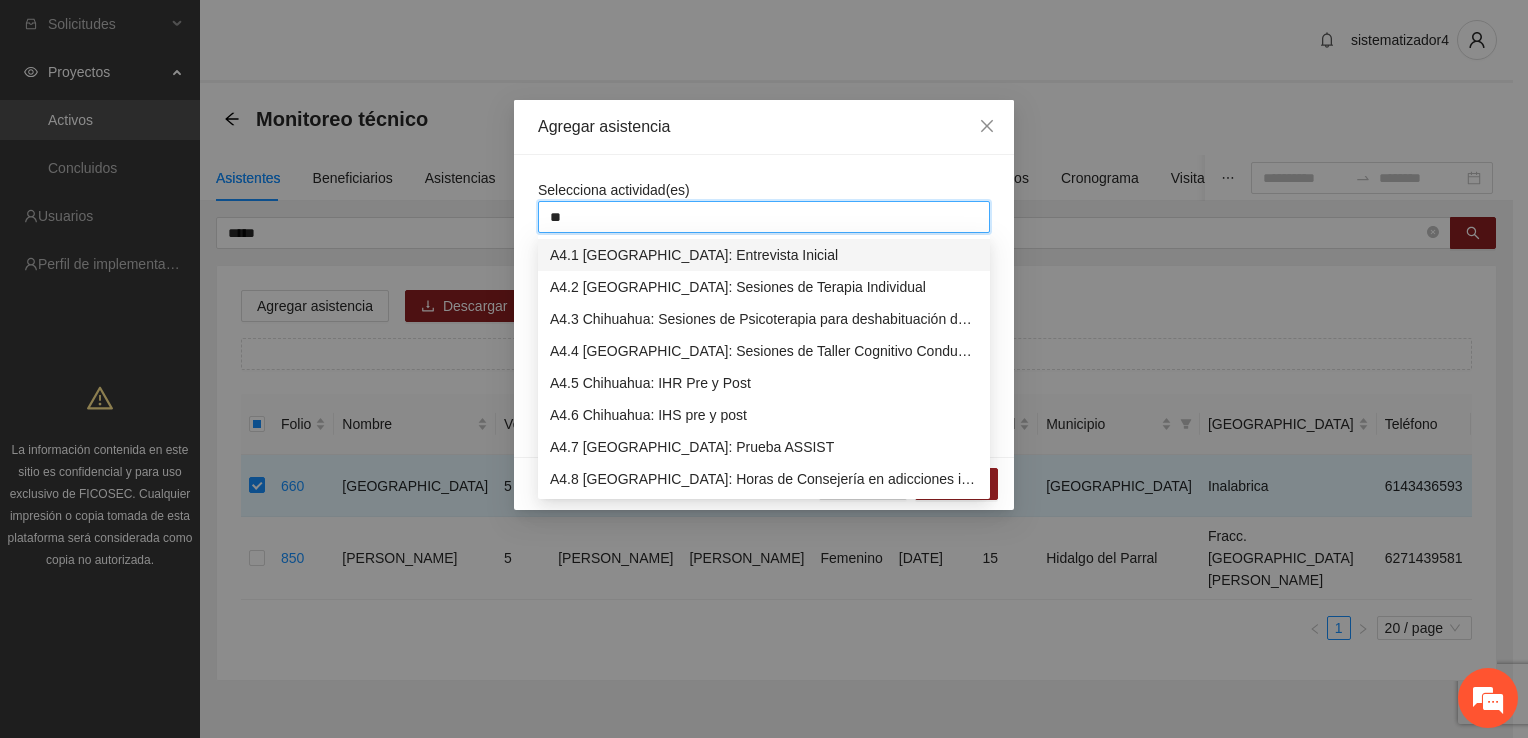 type on "***" 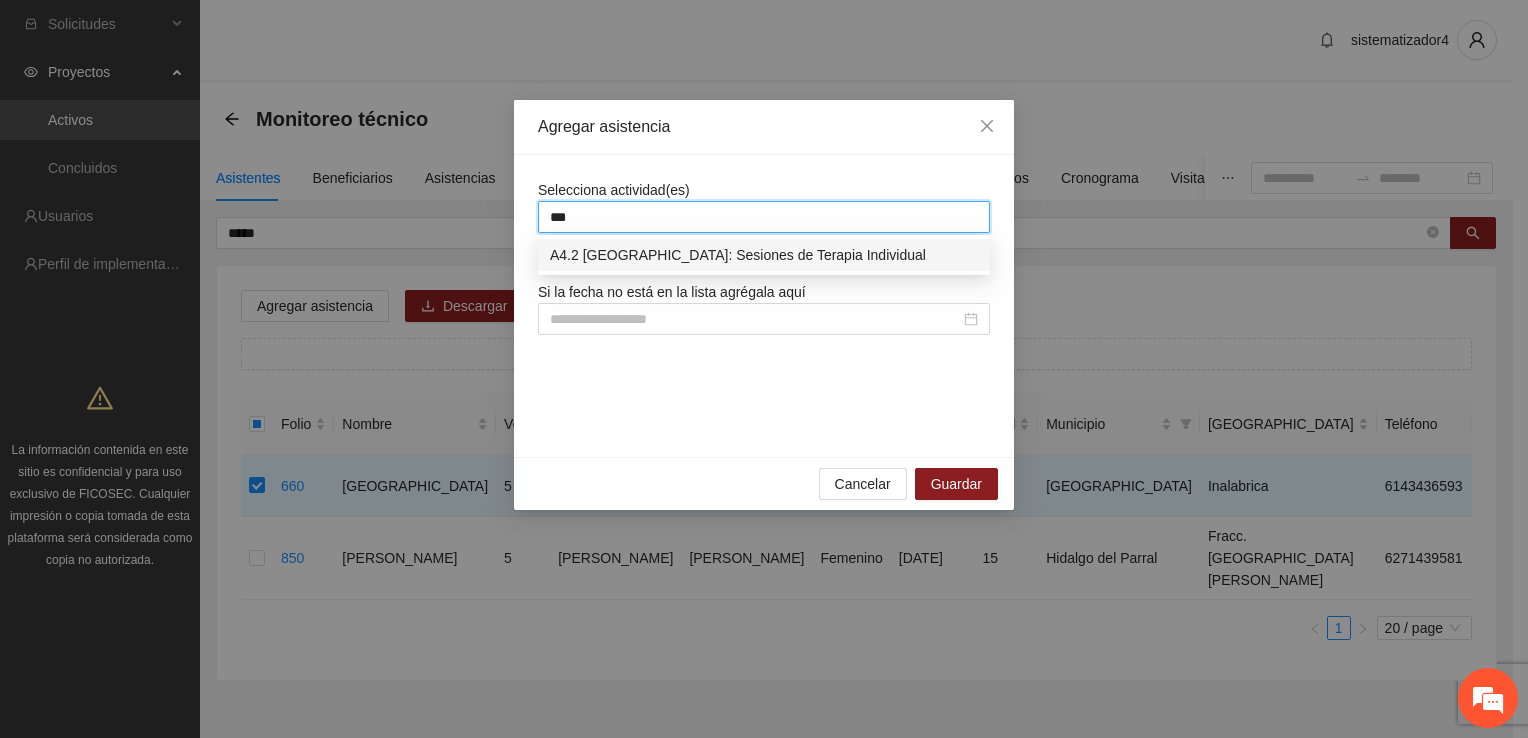 type 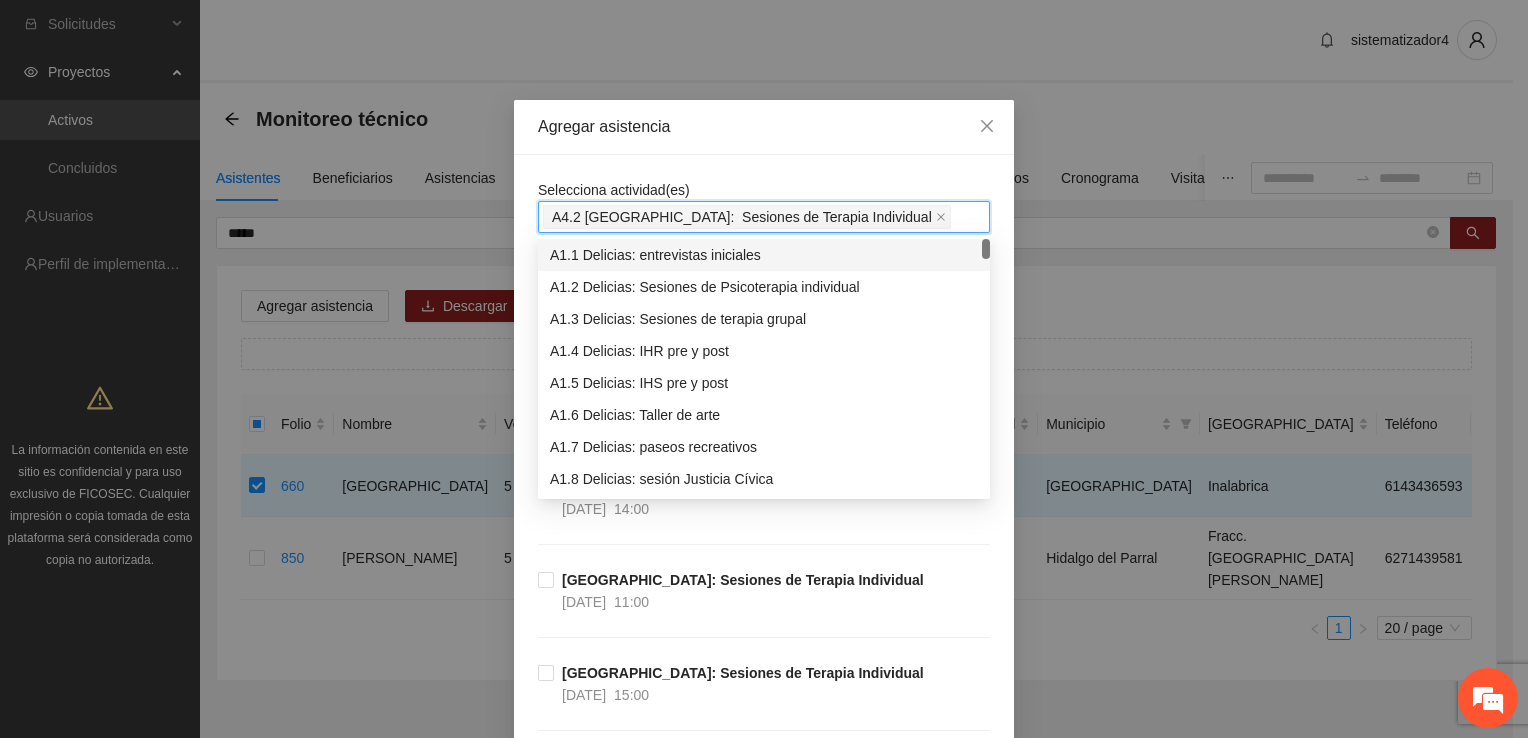 click on "Selecciona actividad(es) A4.2 [GEOGRAPHIC_DATA]:  Sesiones de Terapia Individual    Si la fecha no está en la lista agrégala aquí [GEOGRAPHIC_DATA]:  Sesiones de Terapia Individual  [DATE] 12:00 [GEOGRAPHIC_DATA]:  Sesiones de Terapia Individual  [DATE] 14:00 [GEOGRAPHIC_DATA]:  Sesiones de Terapia Individual  [DATE] 11:00 [GEOGRAPHIC_DATA]:  Sesiones de Terapia Individual  [DATE] 15:00 [GEOGRAPHIC_DATA]:  Sesiones de Terapia Individual  [DATE] 09:00 [GEOGRAPHIC_DATA]:  Sesiones de Terapia Individual  [DATE] 10:00 [GEOGRAPHIC_DATA]:  Sesiones de Terapia Individual  [DATE] 10:00 [GEOGRAPHIC_DATA]:  Sesiones de Terapia Individual  [DATE] 10:00 [GEOGRAPHIC_DATA]:  Sesiones de Terapia Individual  [DATE] 10:00 [GEOGRAPHIC_DATA]:  Sesiones de Terapia Individual  [DATE] 10:00 [GEOGRAPHIC_DATA]:  Sesiones de Terapia Individual  [DATE] 10:00 [GEOGRAPHIC_DATA]:  Sesiones de Terapia Individual  [DATE] 10:00 [GEOGRAPHIC_DATA]:  Sesiones de Terapia Individual  [DATE] 10:00 [GEOGRAPHIC_DATA]:  Sesiones de Terapia Individual  [DATE] 10:00 [GEOGRAPHIC_DATA]:  Sesiones de Terapia Individual" at bounding box center [764, 14069] 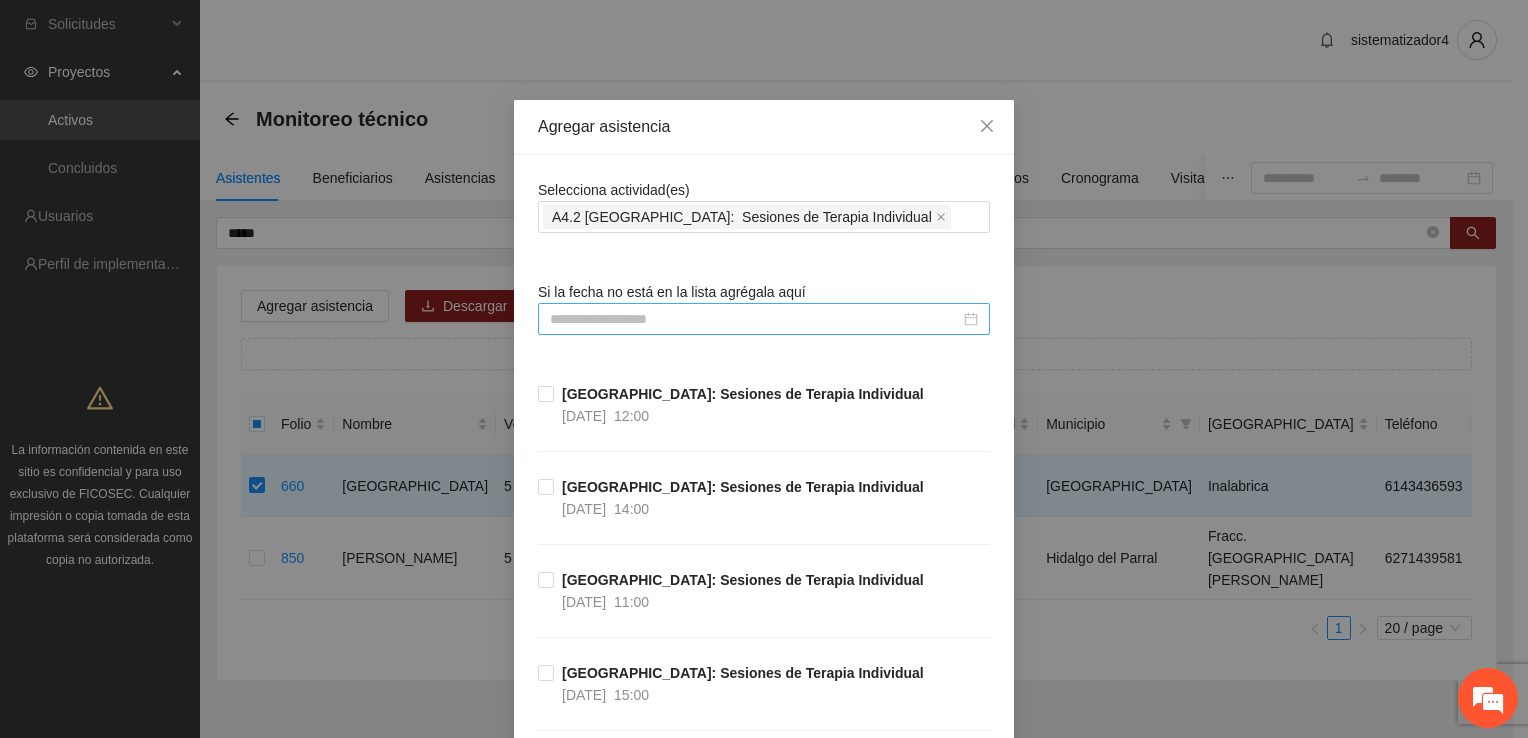 click at bounding box center (764, 319) 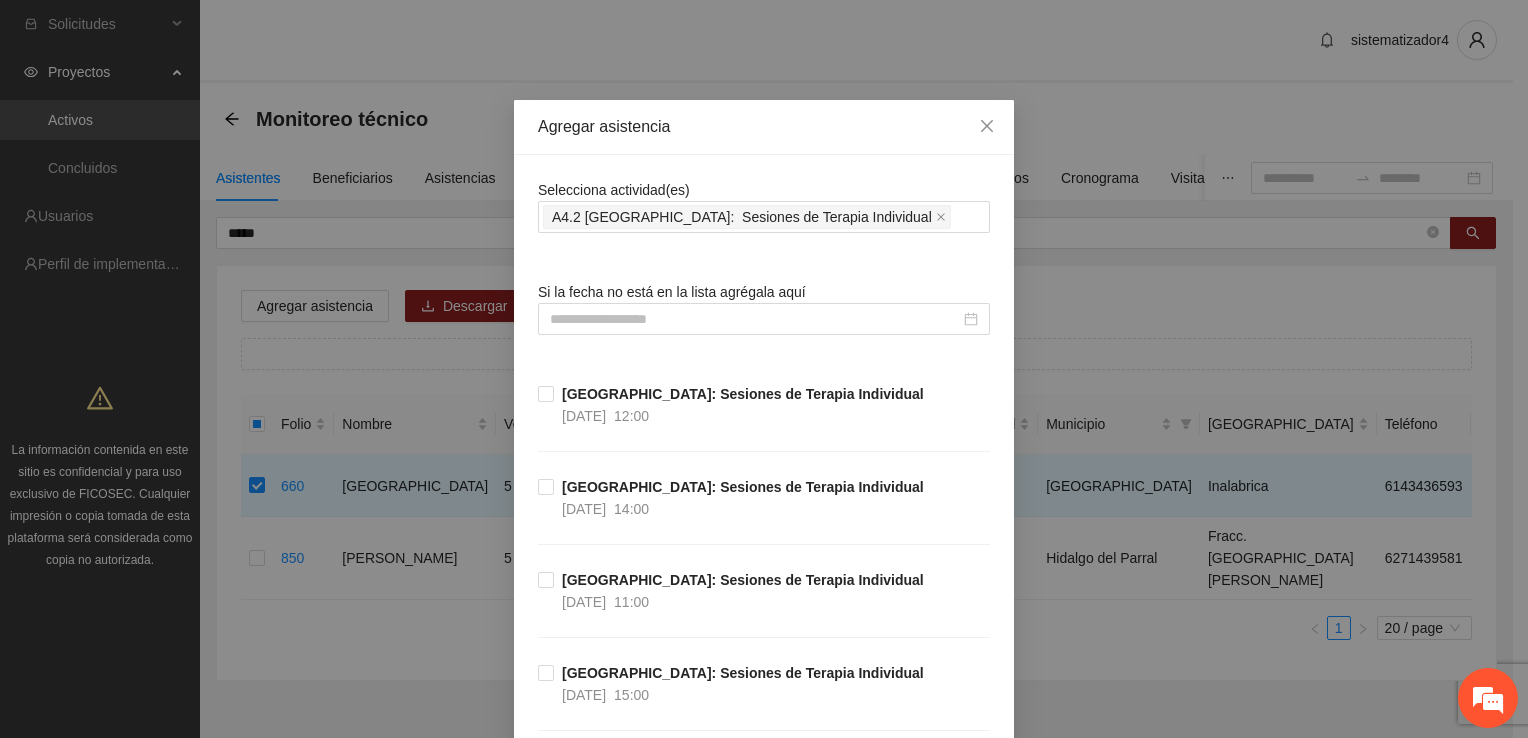 type on "**********" 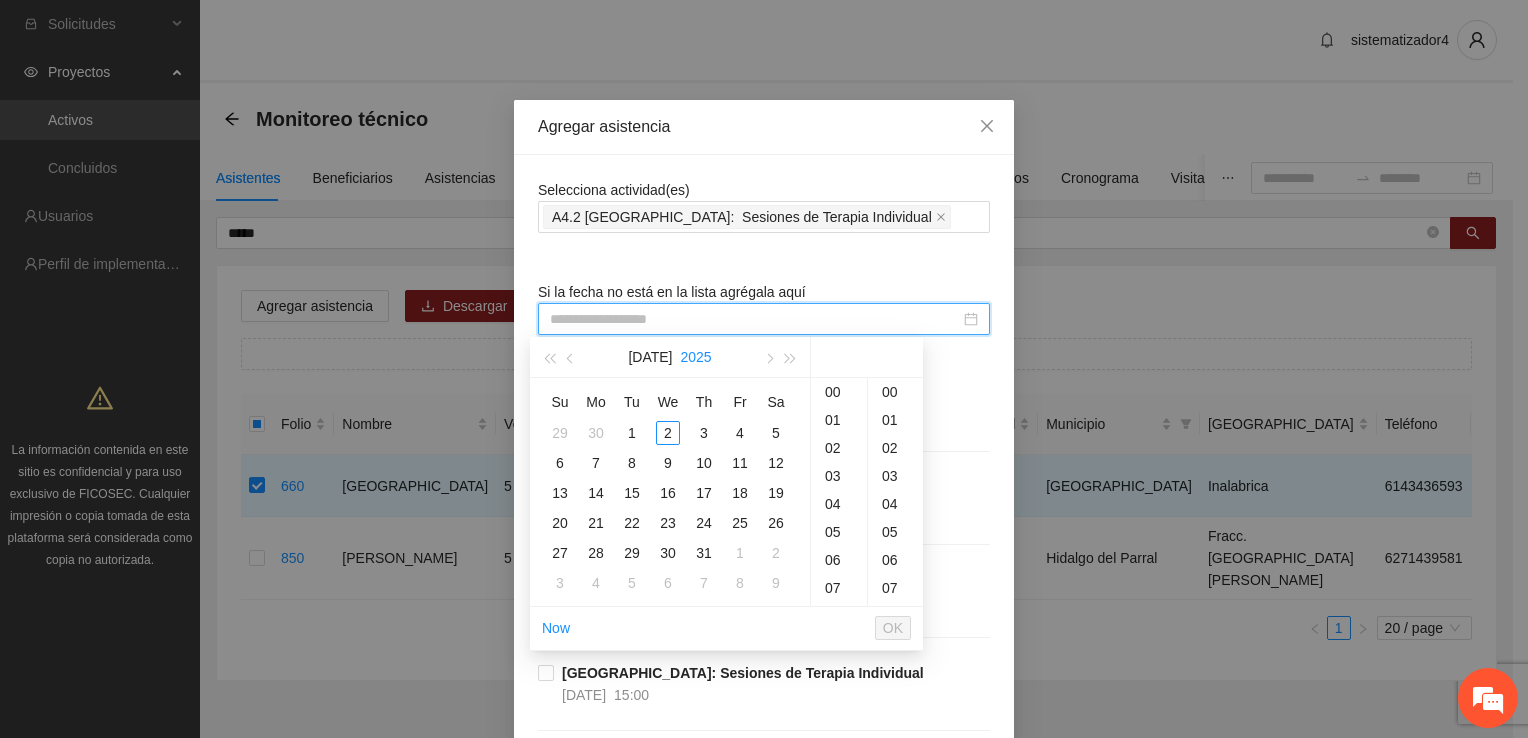 type on "**********" 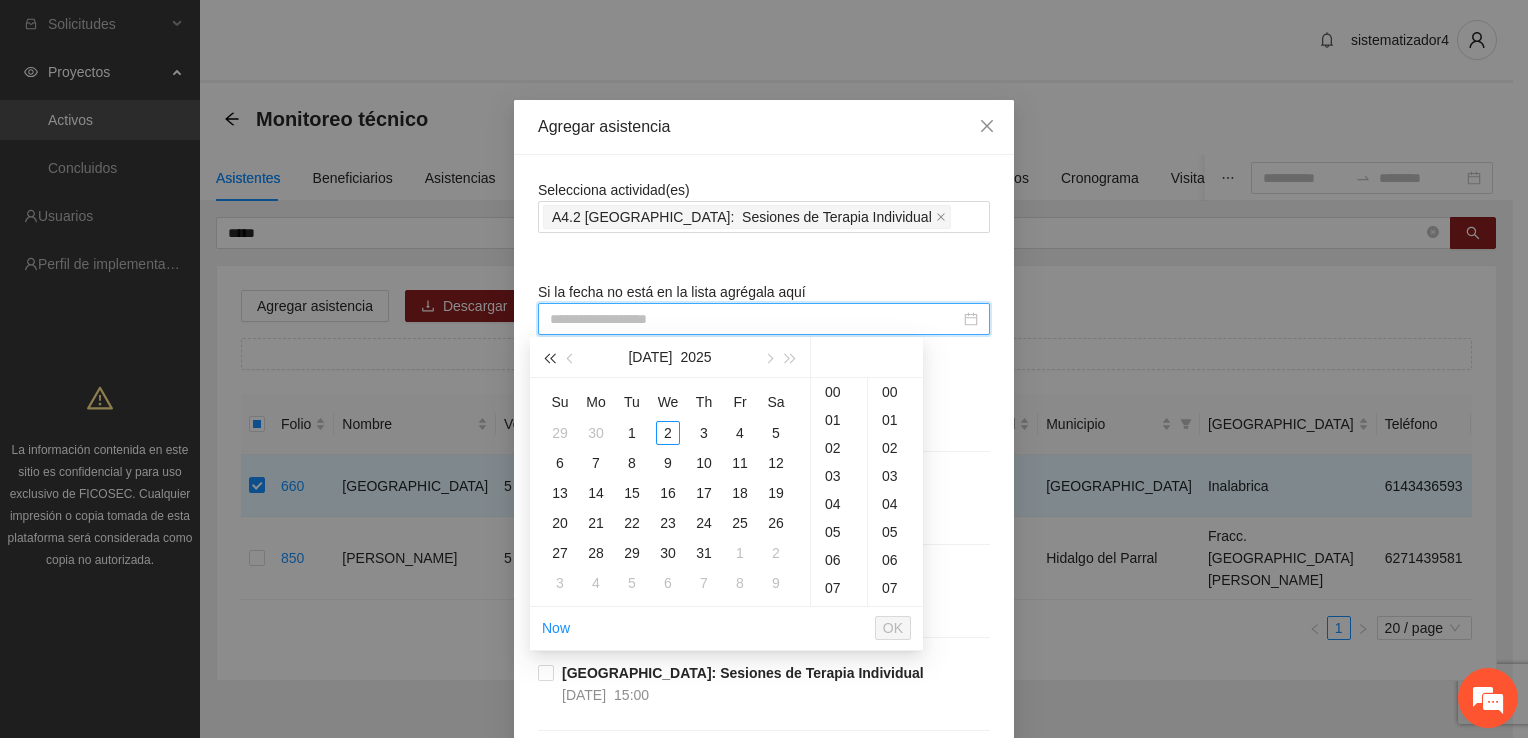 drag, startPoint x: 566, startPoint y: 353, endPoint x: 559, endPoint y: 363, distance: 12.206555 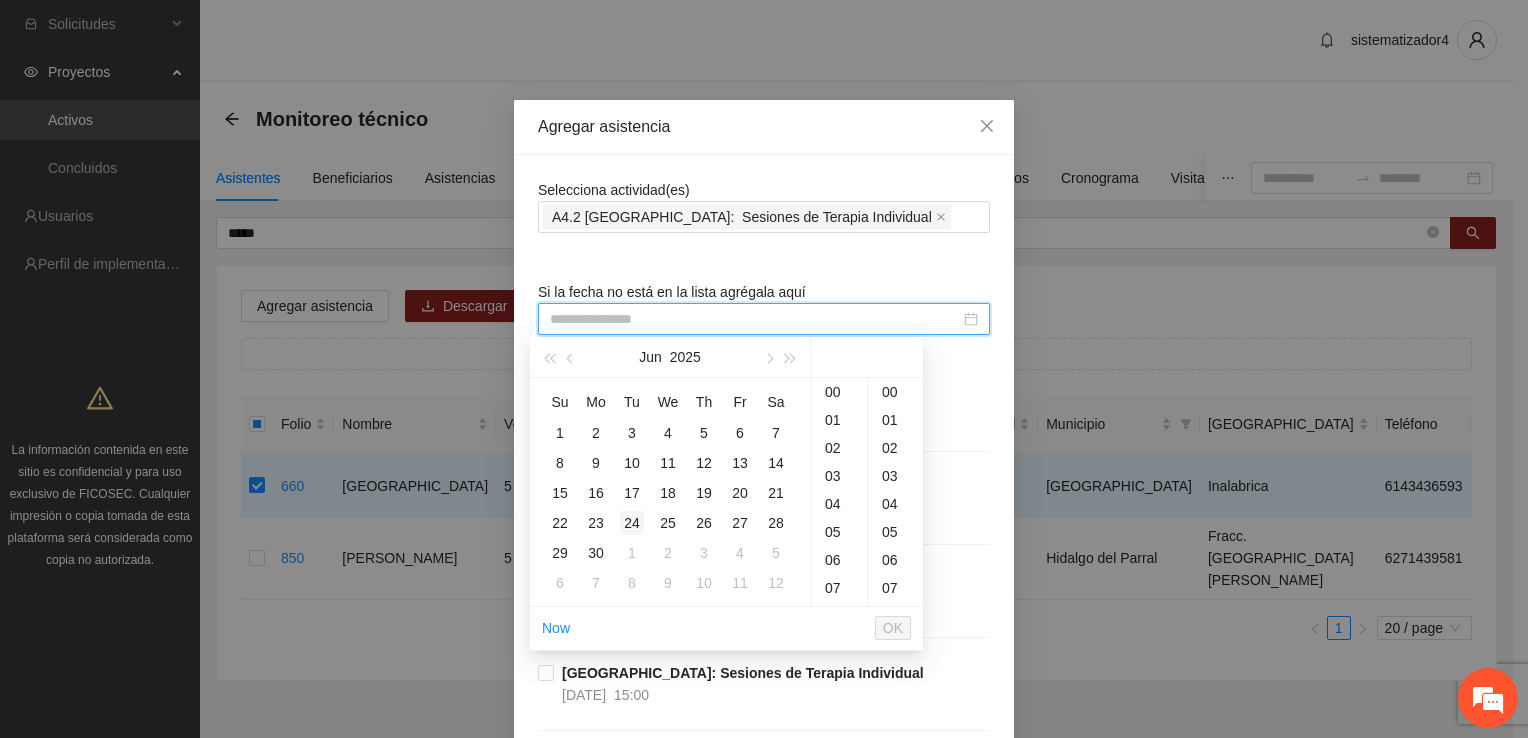 click on "24" at bounding box center (632, 523) 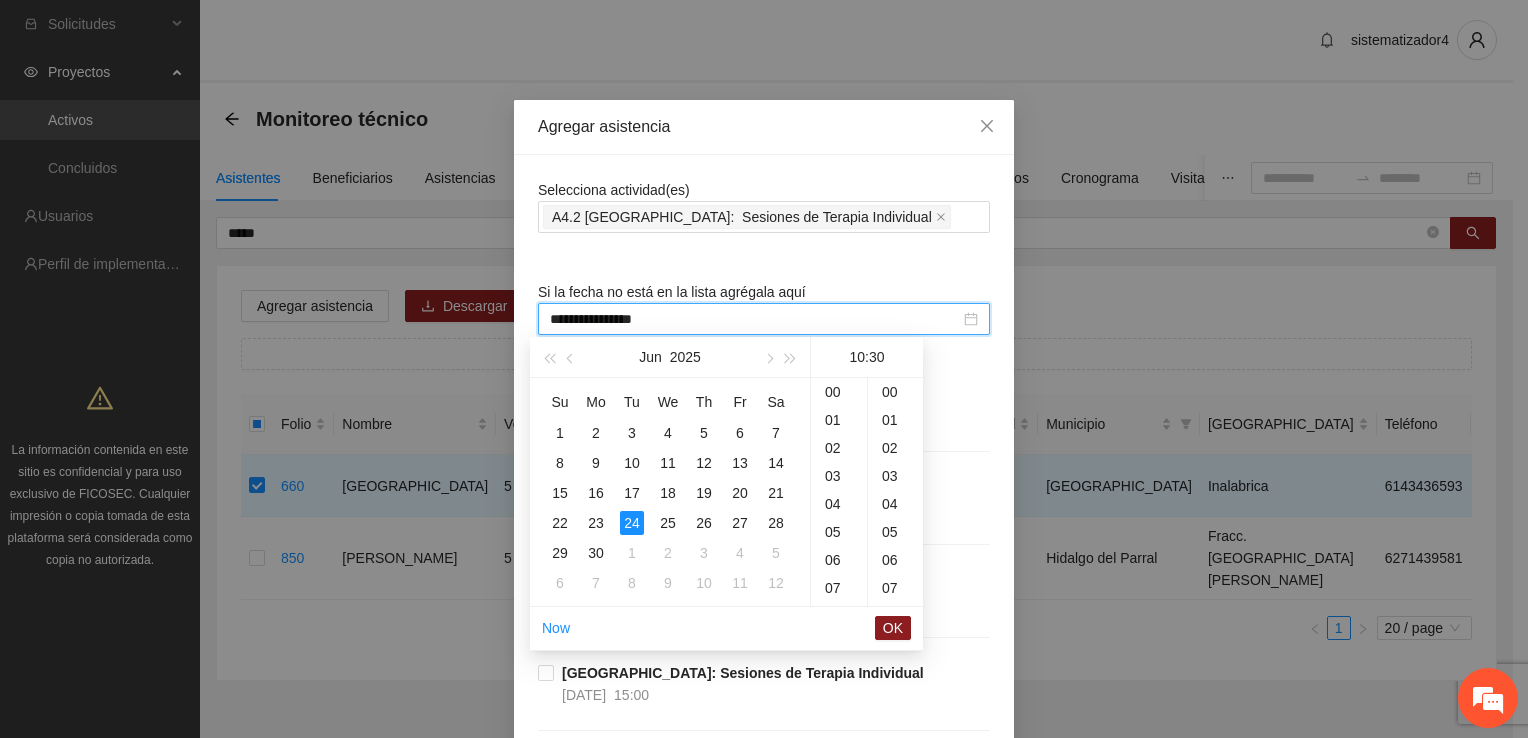 scroll, scrollTop: 209, scrollLeft: 0, axis: vertical 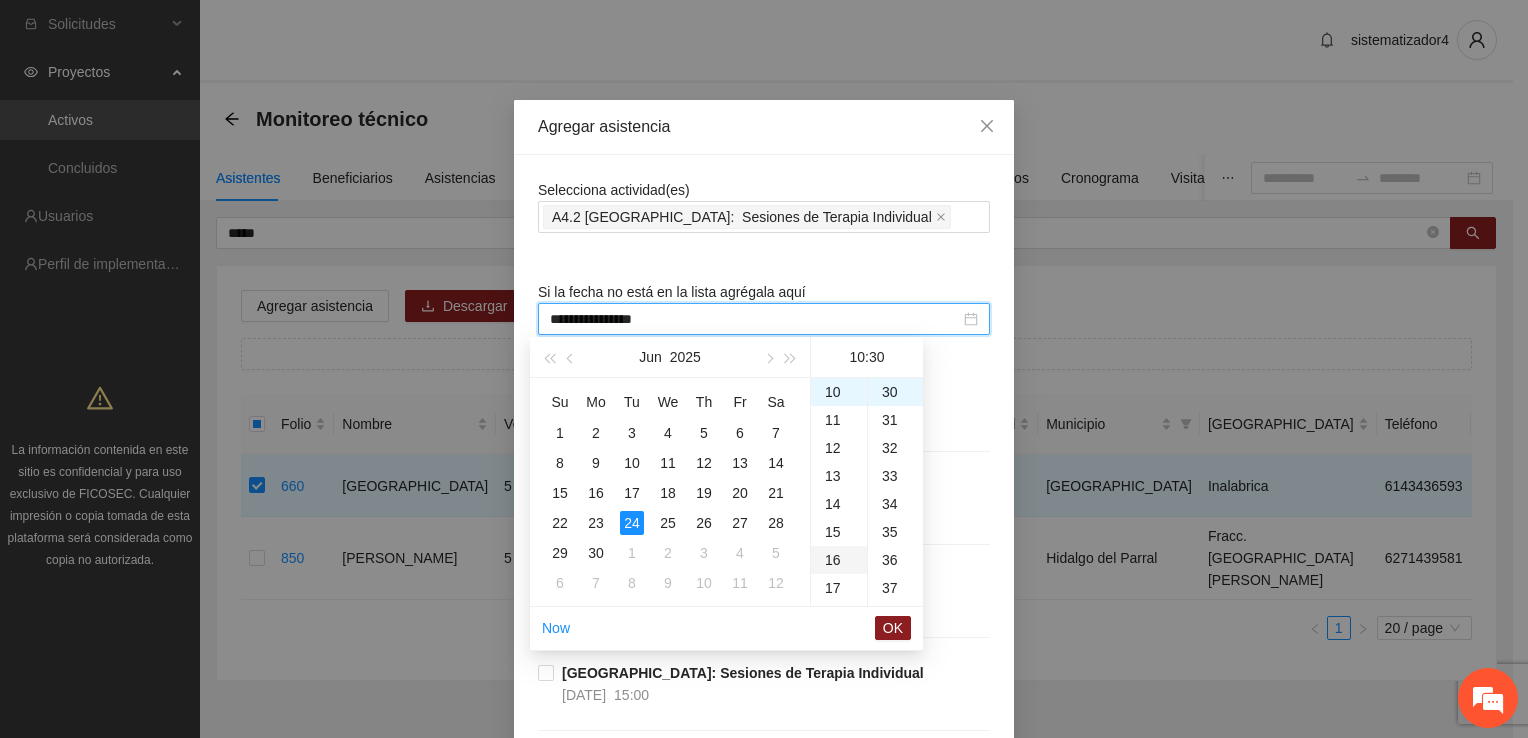 type on "**********" 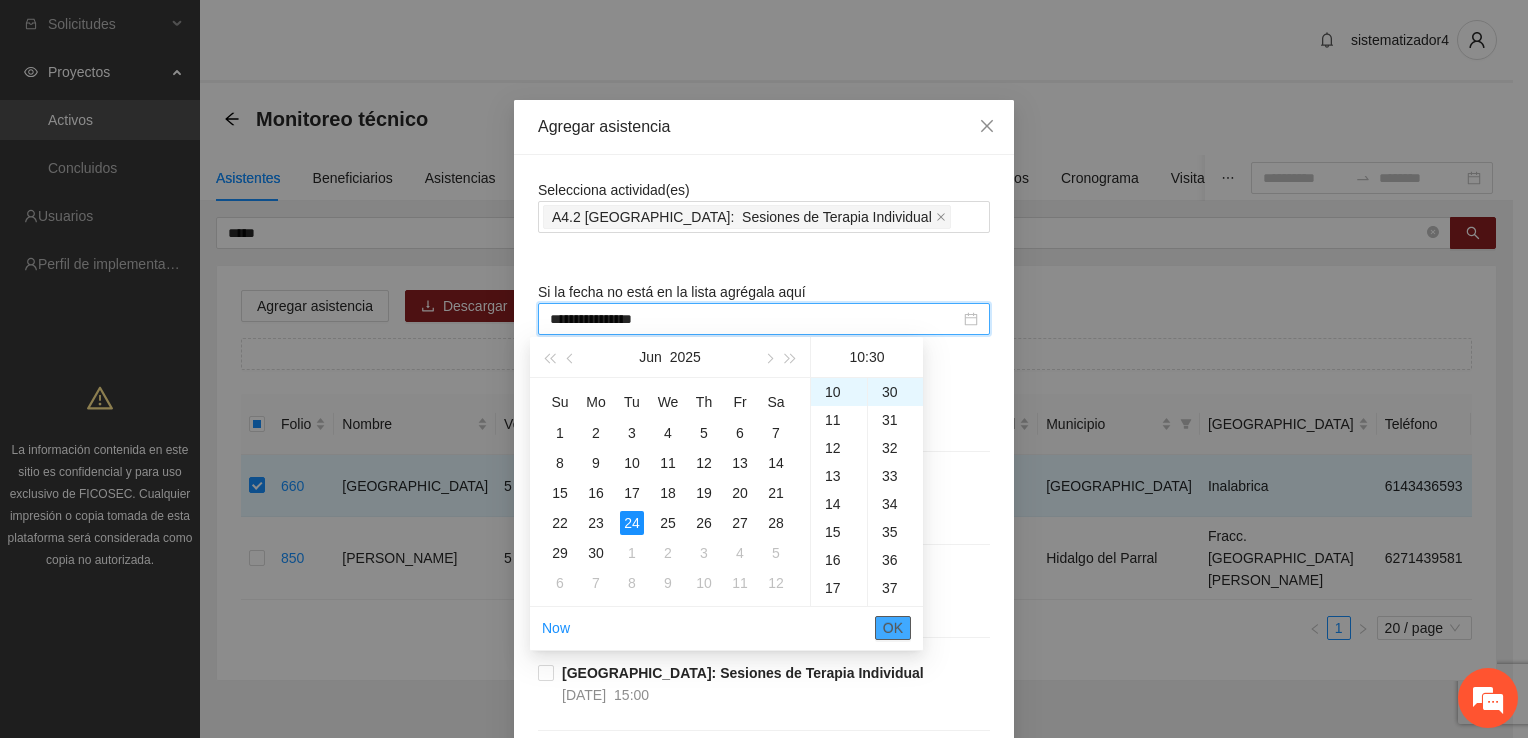 click on "OK" at bounding box center (893, 628) 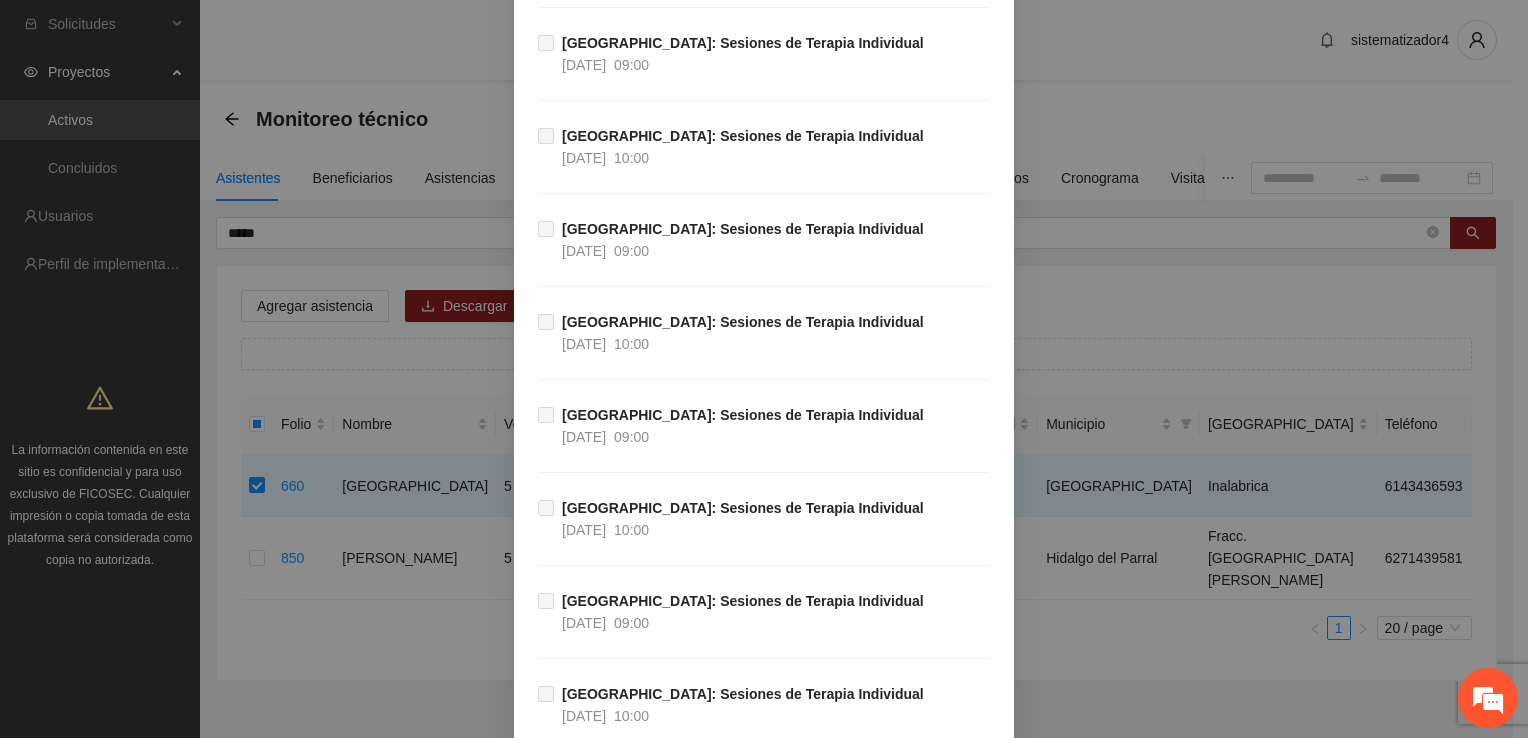 scroll, scrollTop: 27262, scrollLeft: 0, axis: vertical 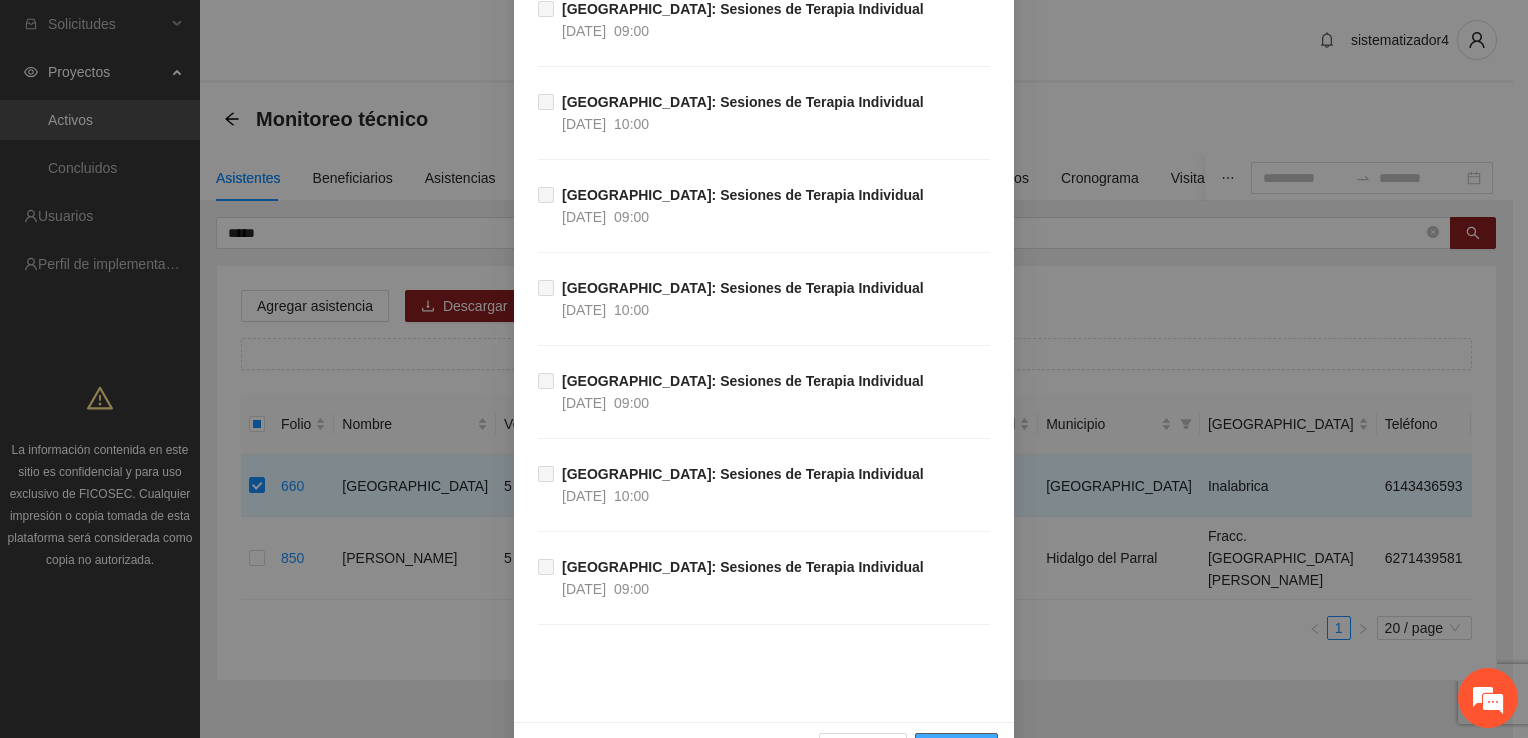 click on "Guardar" at bounding box center (956, 749) 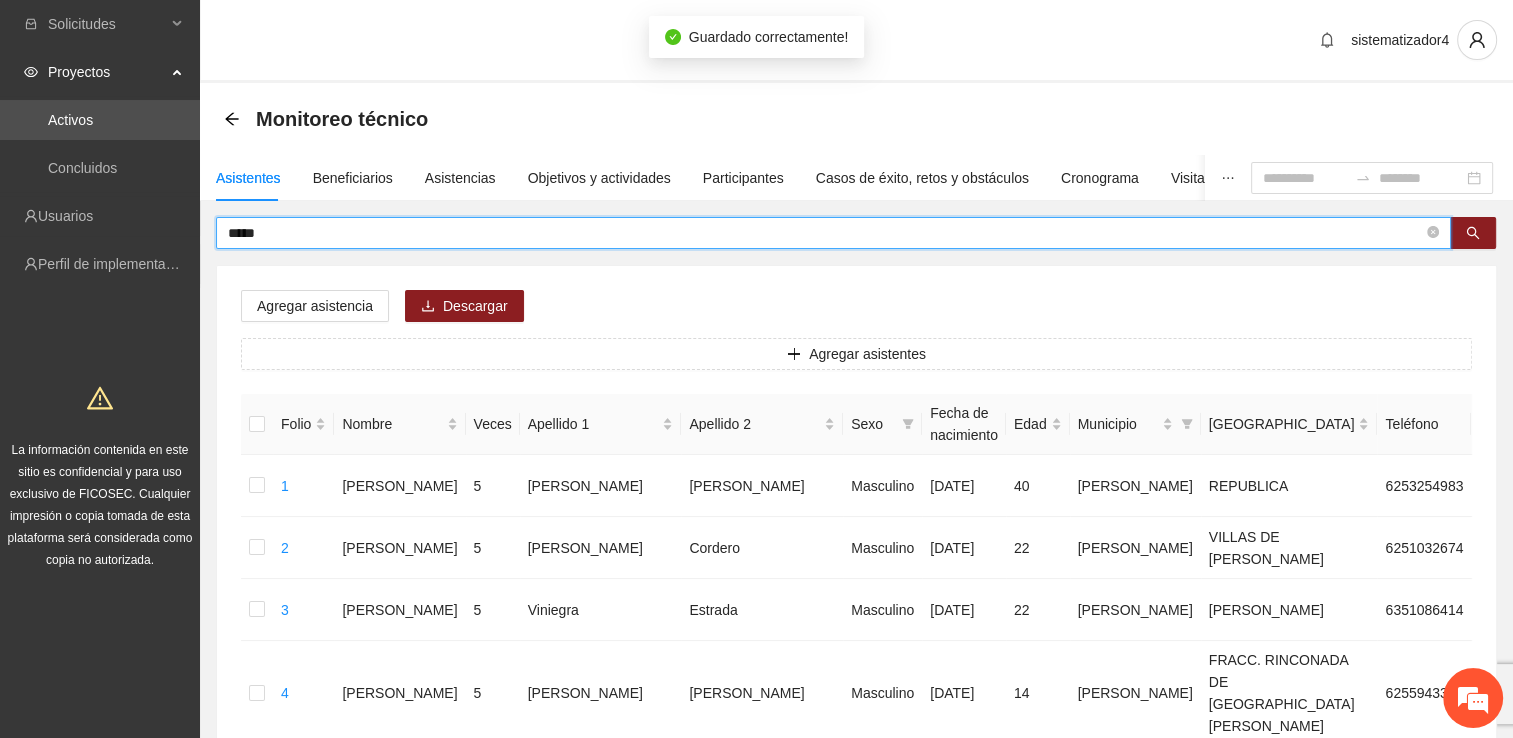drag, startPoint x: 287, startPoint y: 230, endPoint x: 207, endPoint y: 234, distance: 80.09994 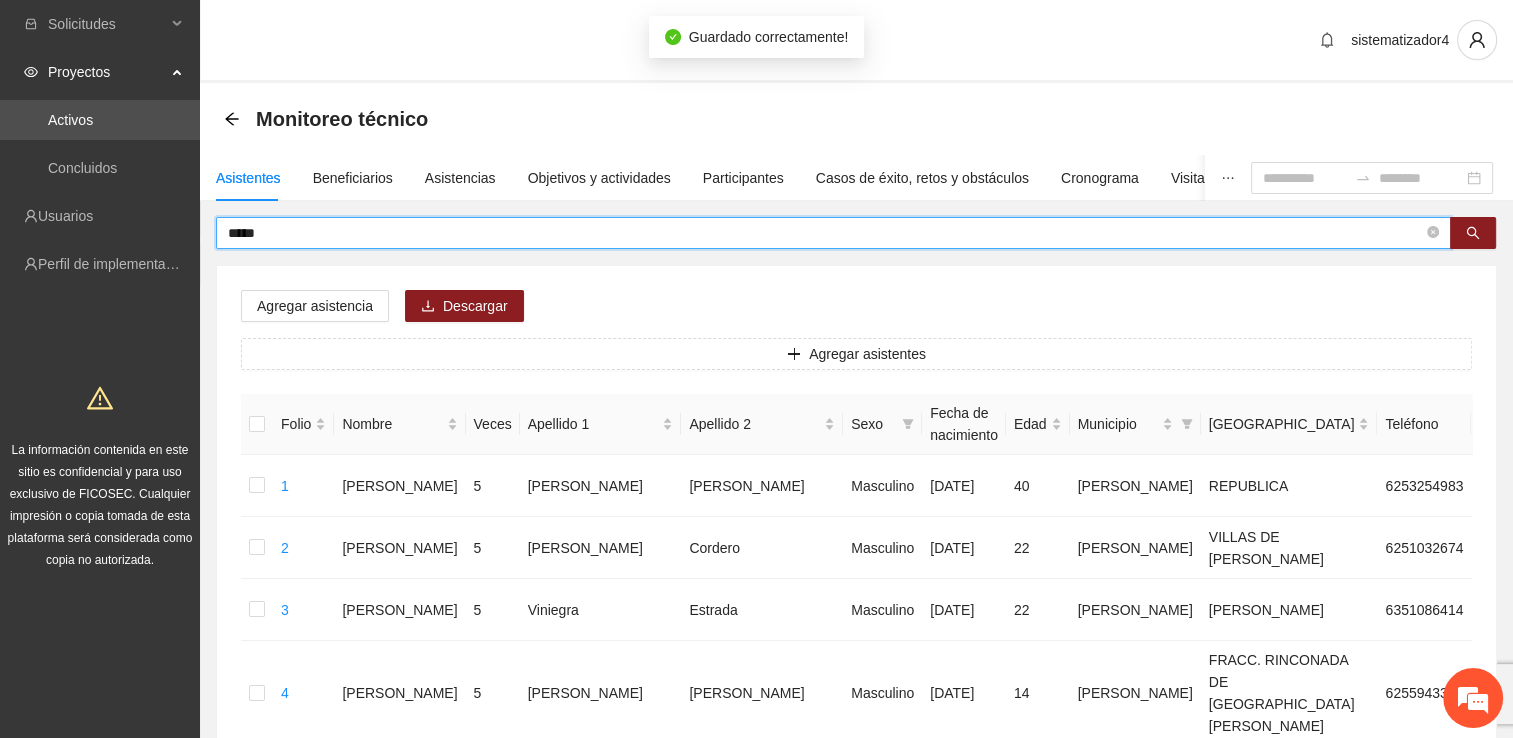 click on "*****" at bounding box center [825, 233] 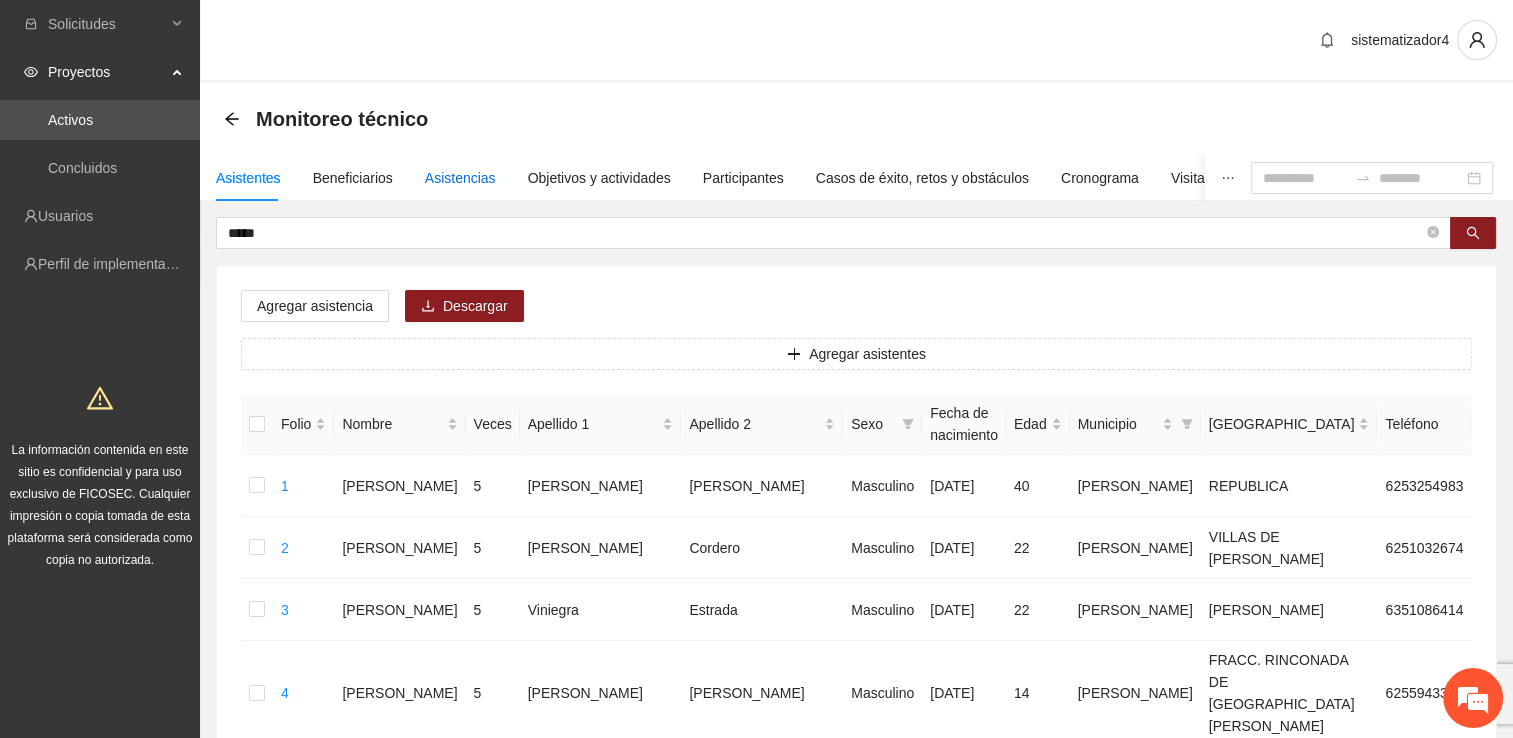 click on "Asistencias" at bounding box center [460, 178] 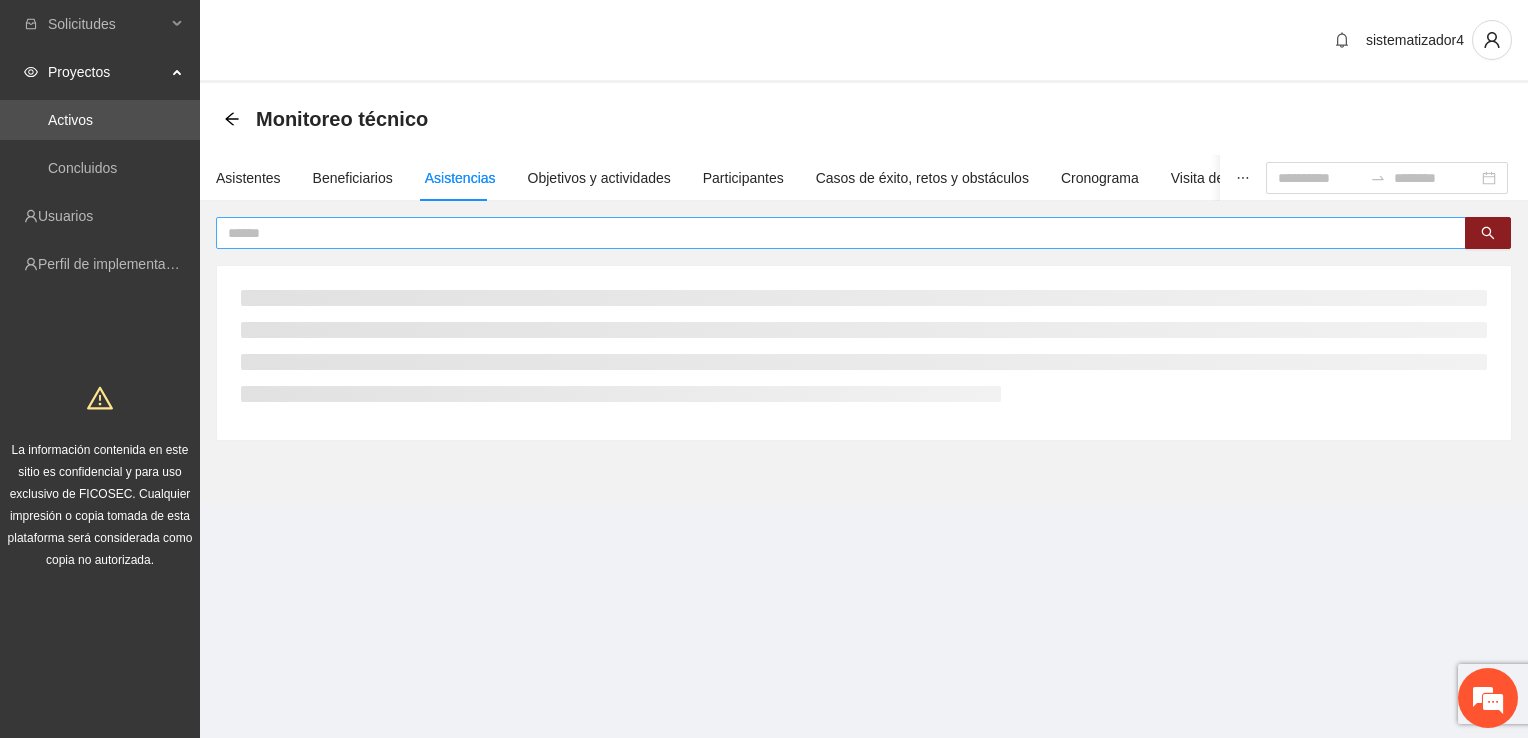 click at bounding box center (833, 233) 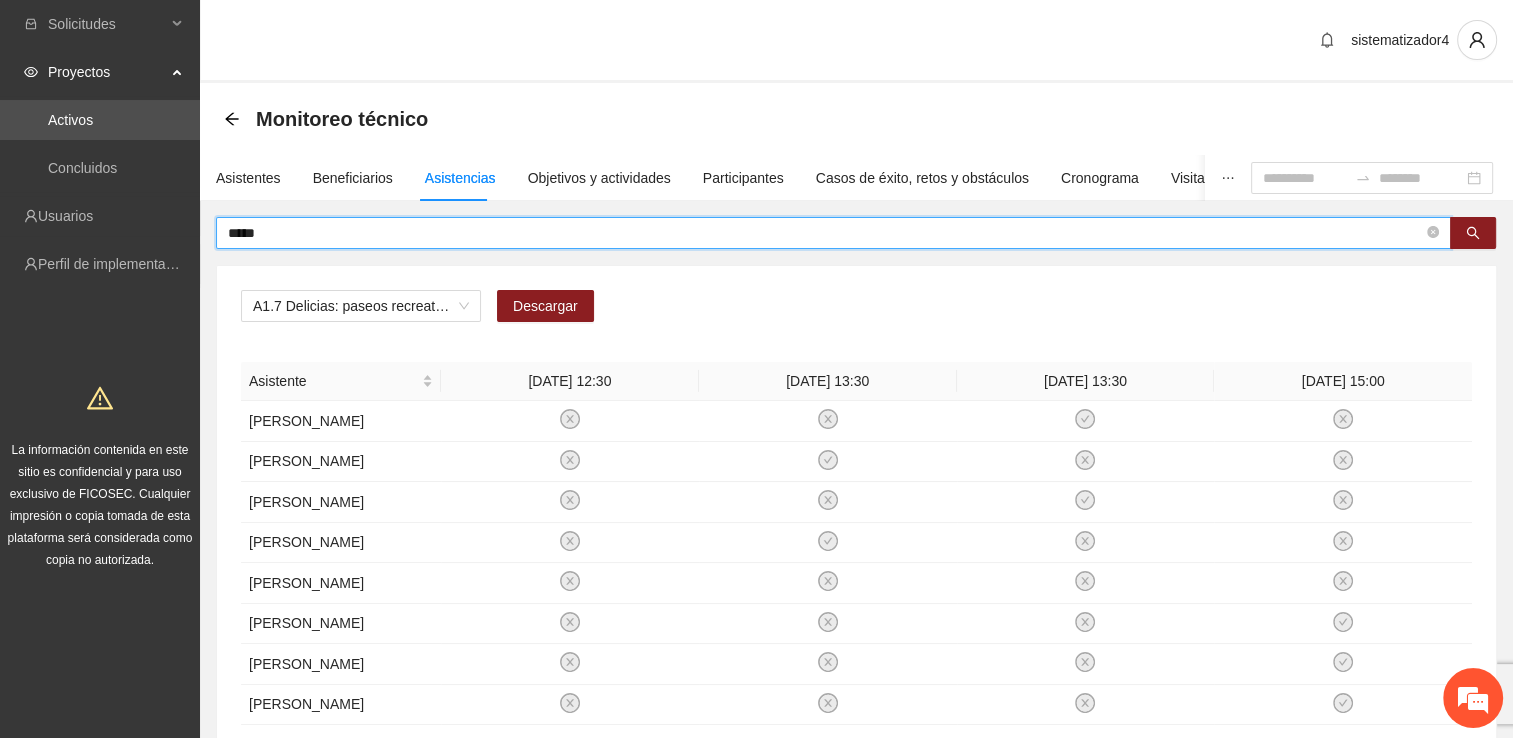 type on "*****" 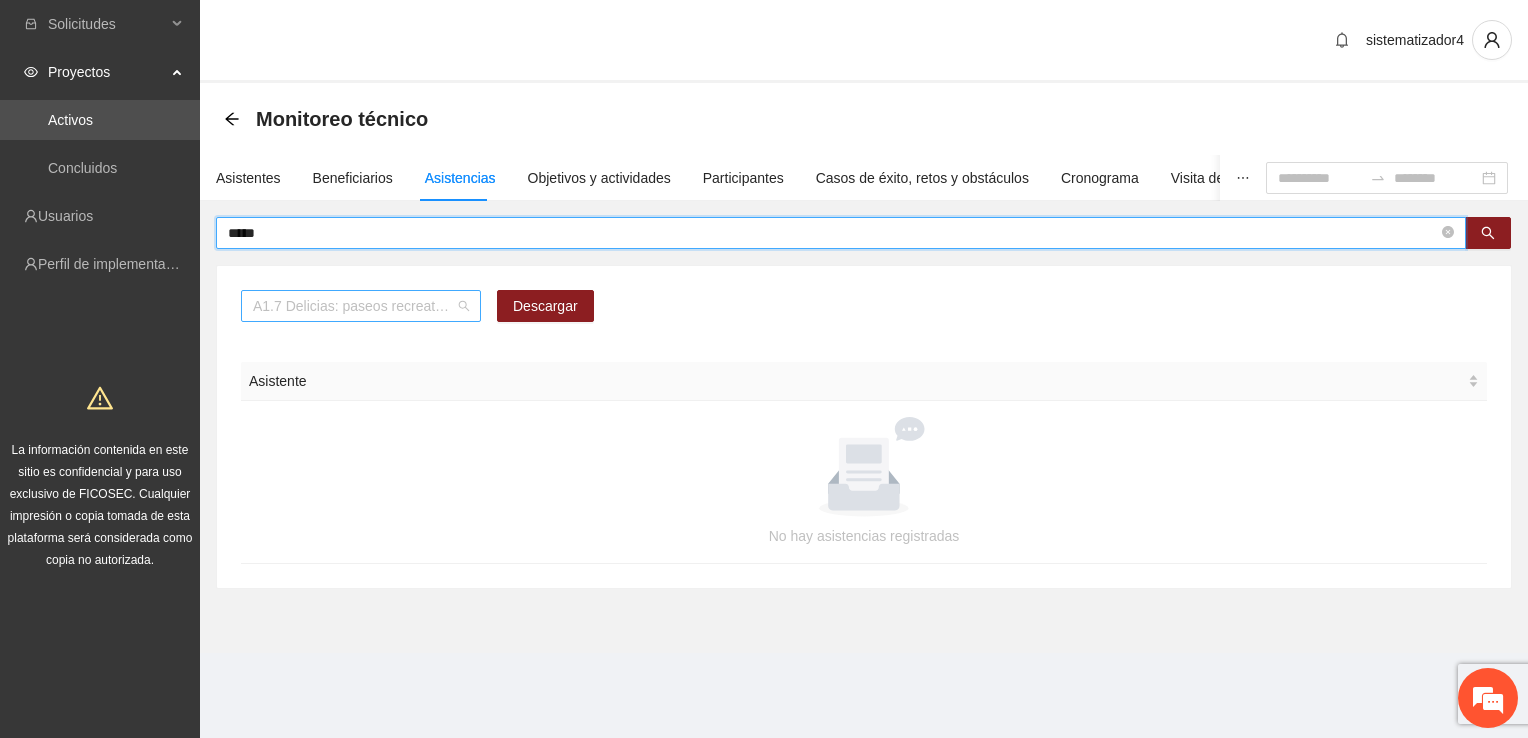 click on "A1.7 Delicias: paseos recreativos" at bounding box center (361, 306) 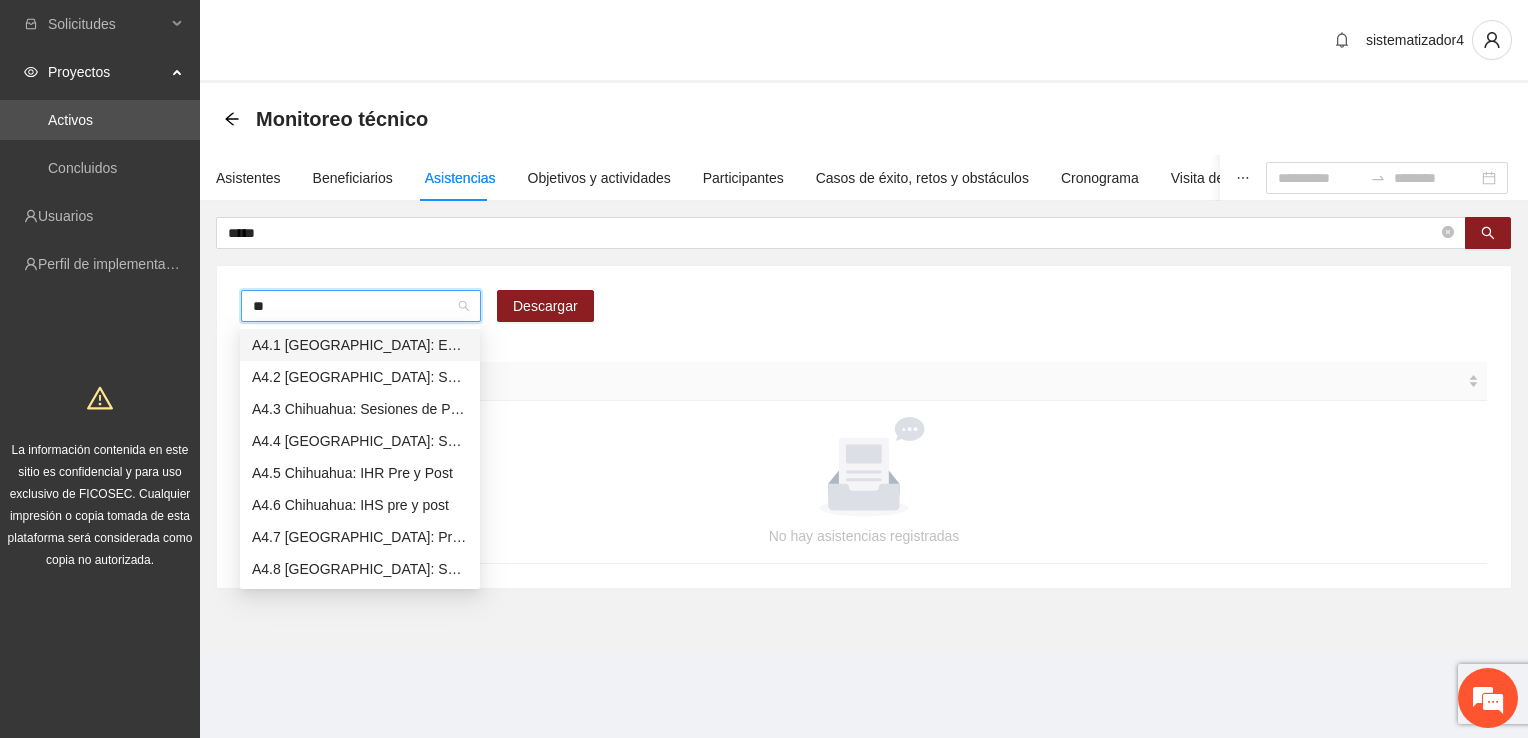 type on "***" 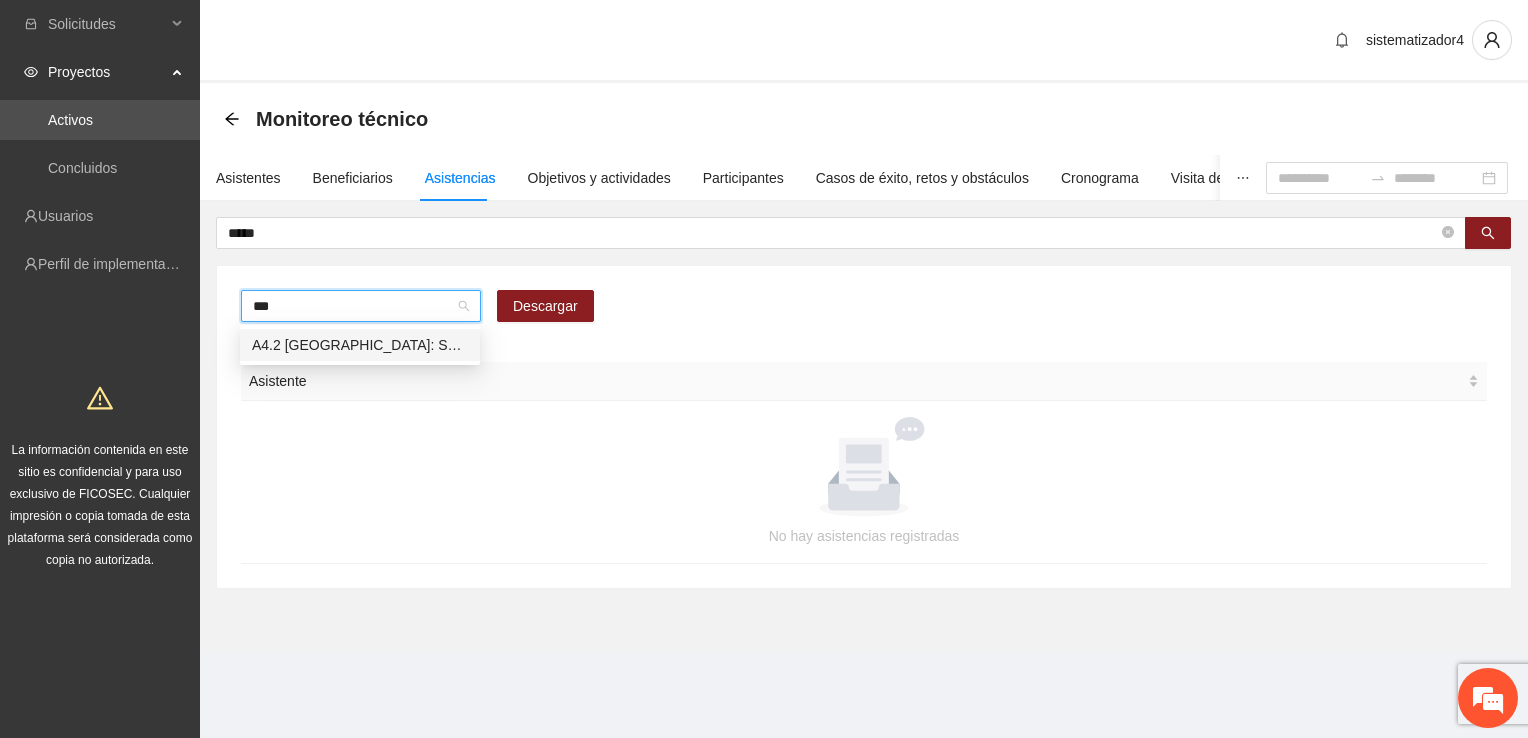 type 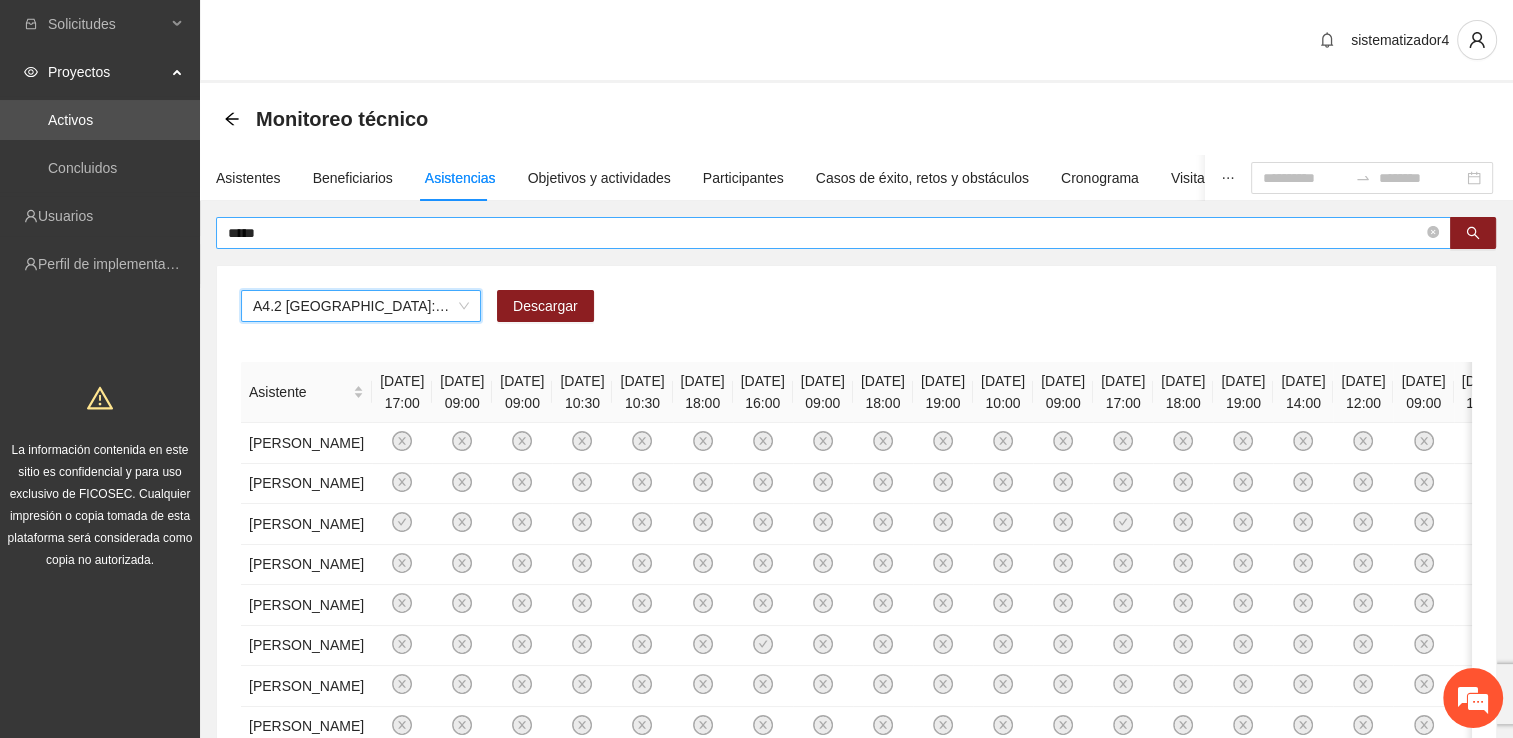 click on "*****" at bounding box center [825, 233] 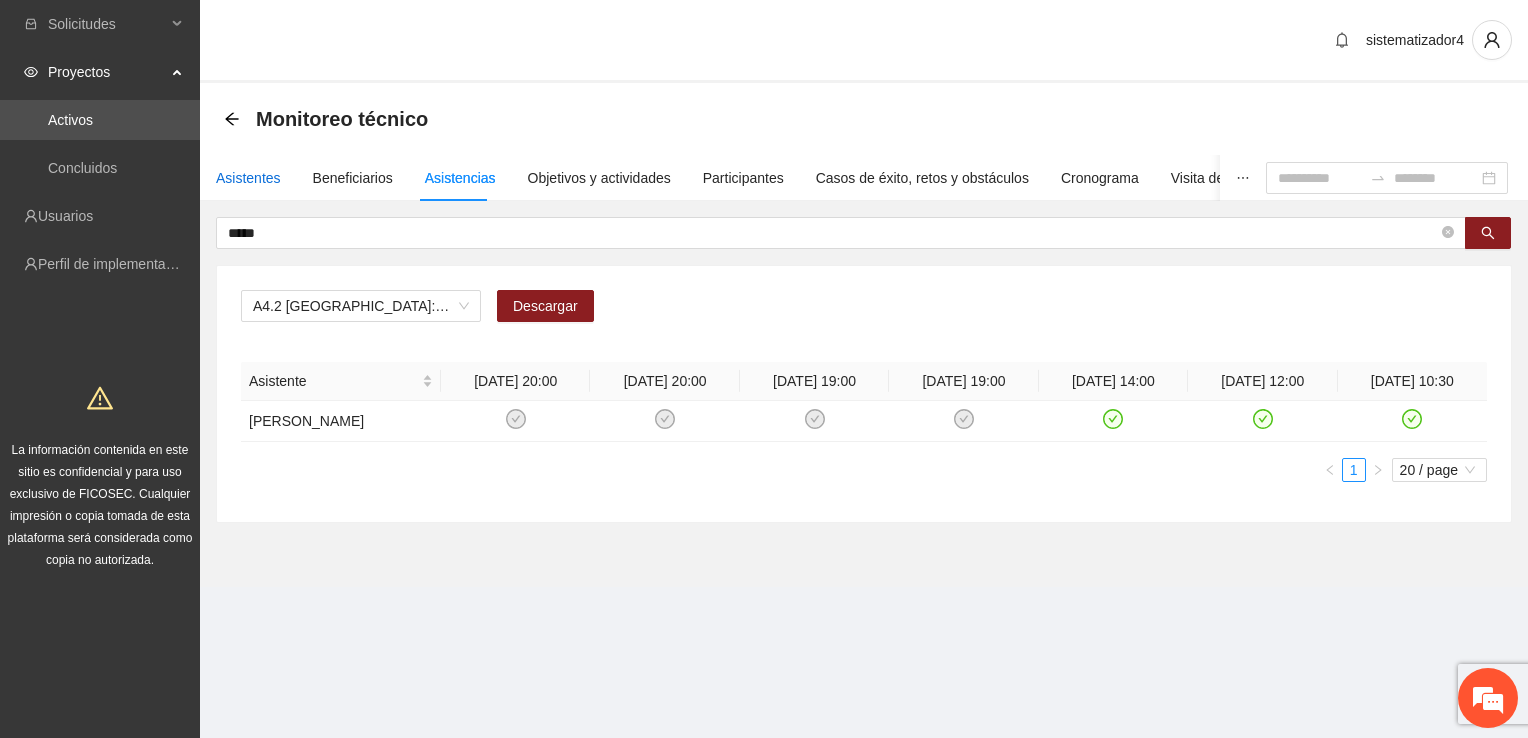 click on "Asistentes" at bounding box center (248, 178) 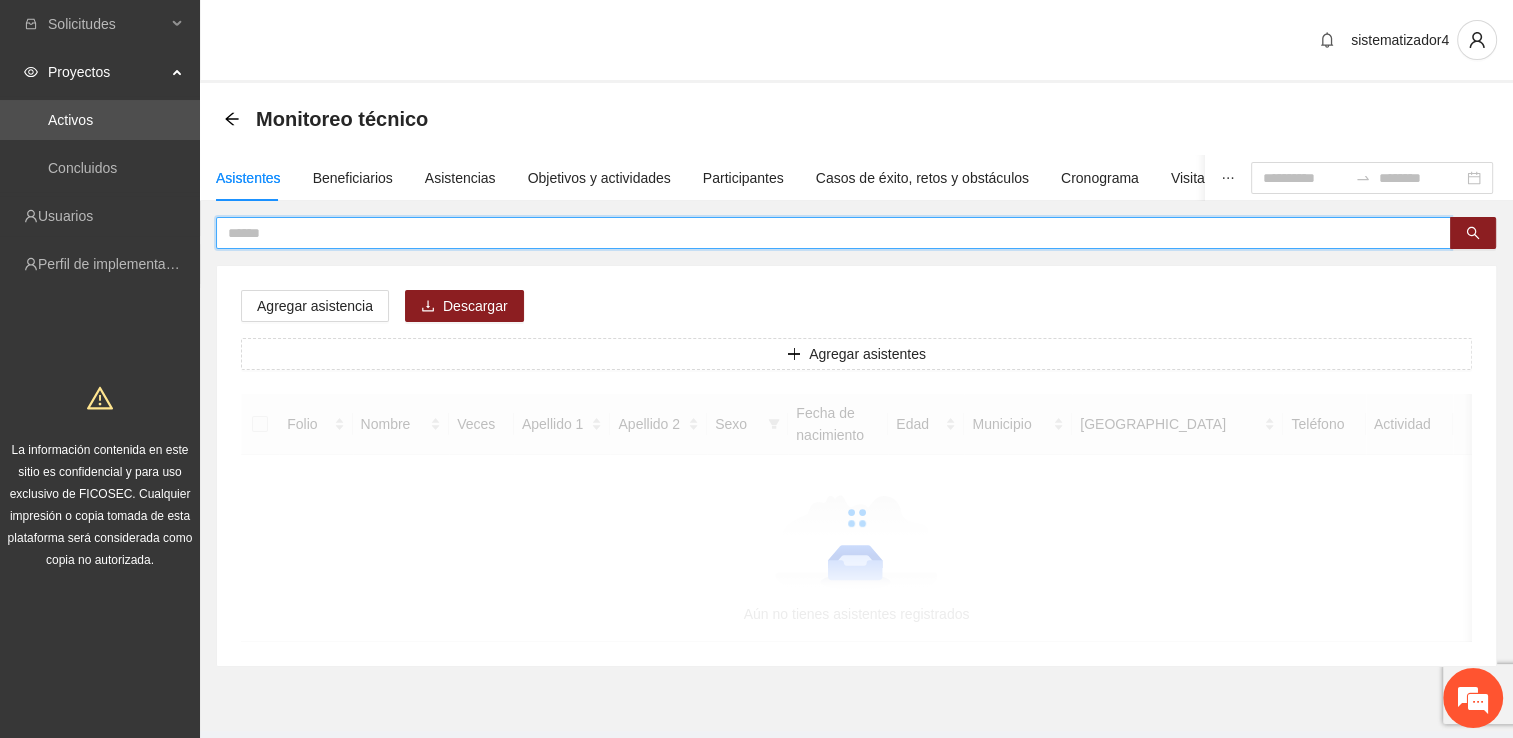 click at bounding box center (825, 233) 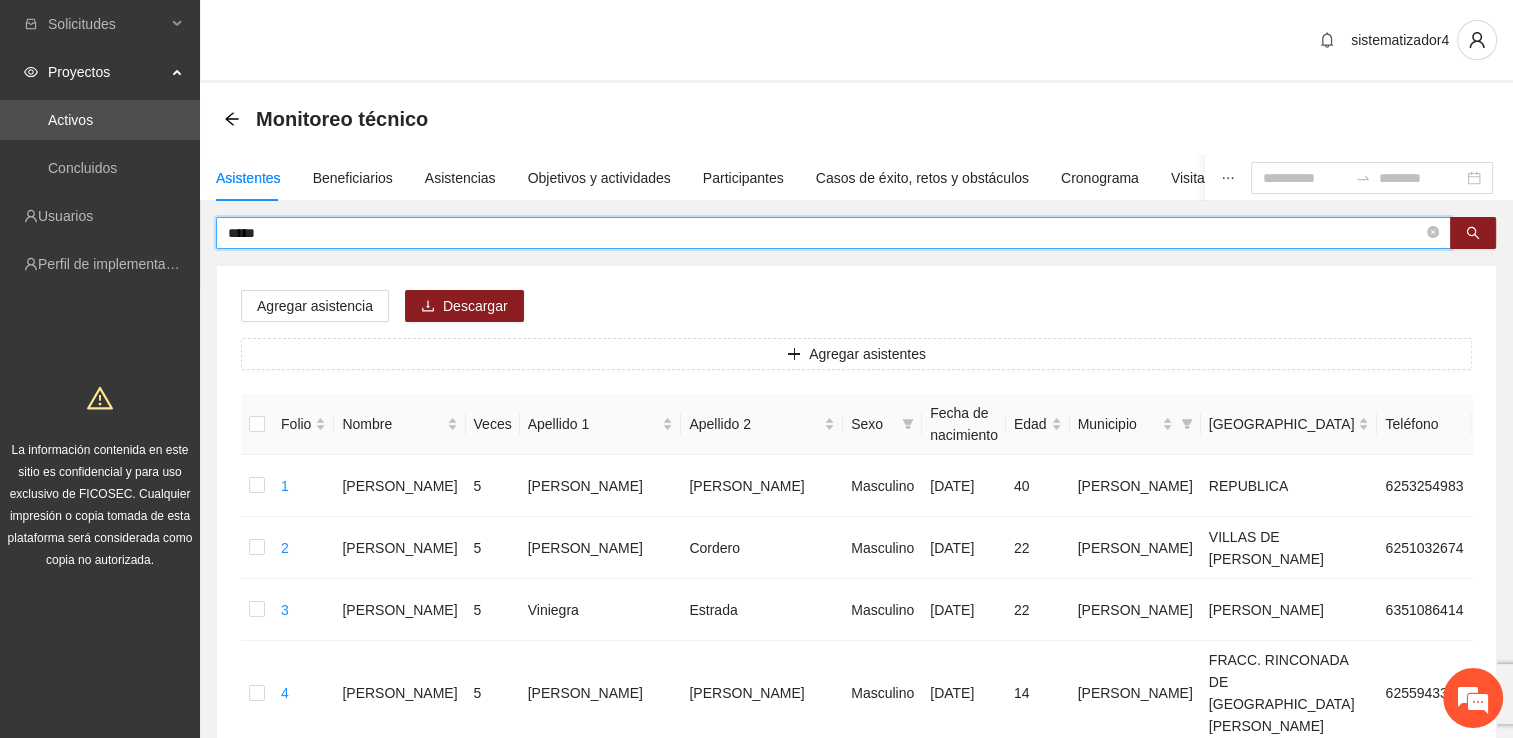 type on "*****" 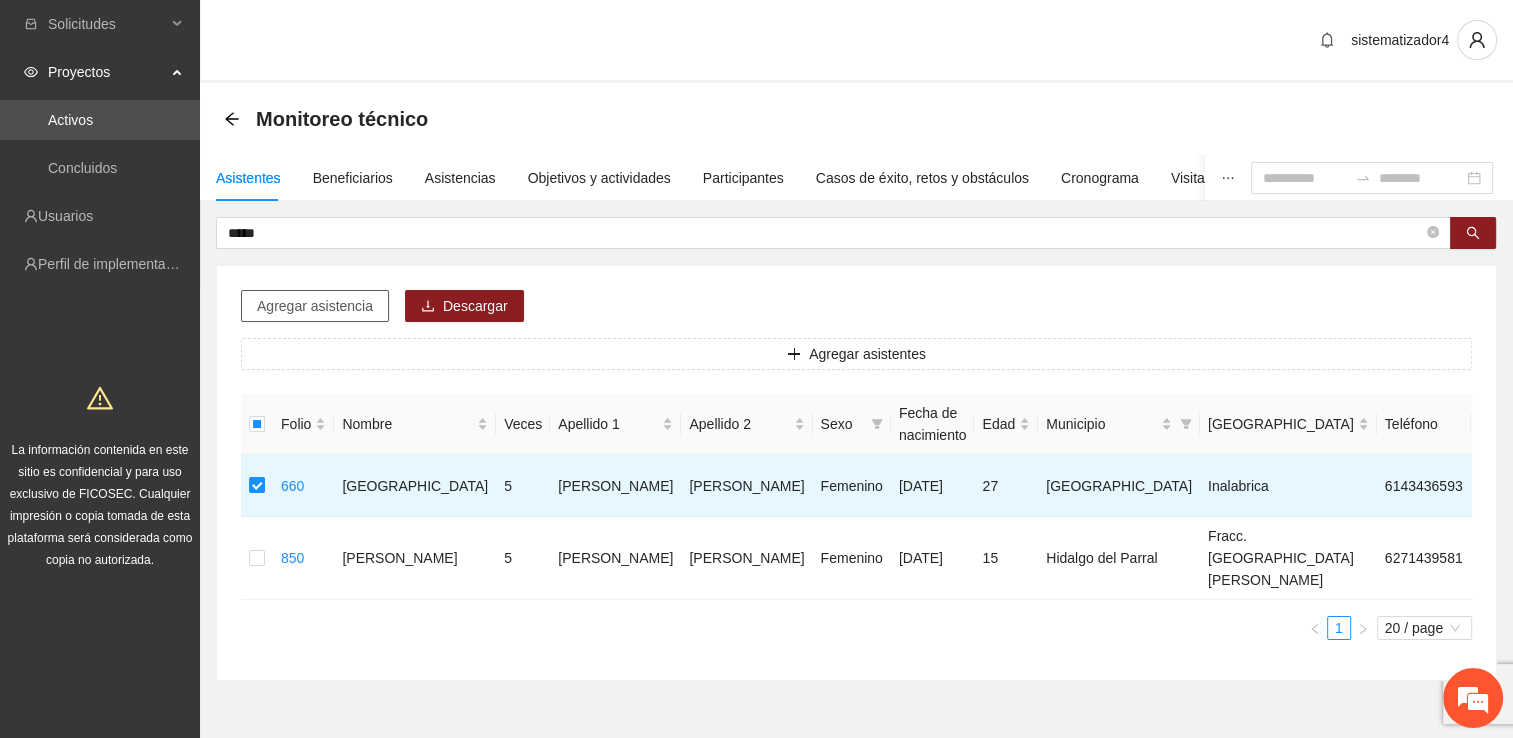 click on "Agregar asistencia" at bounding box center (315, 306) 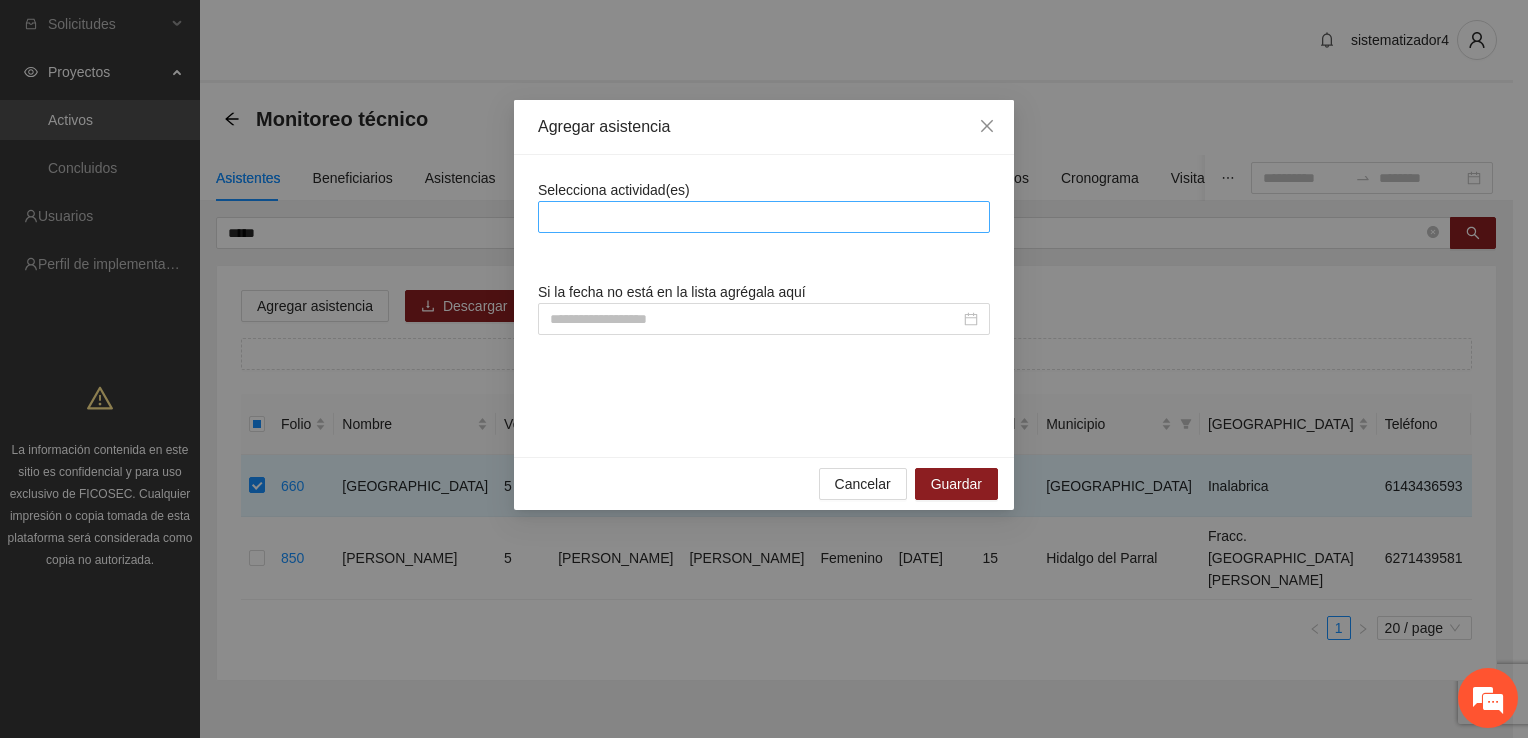click at bounding box center [764, 217] 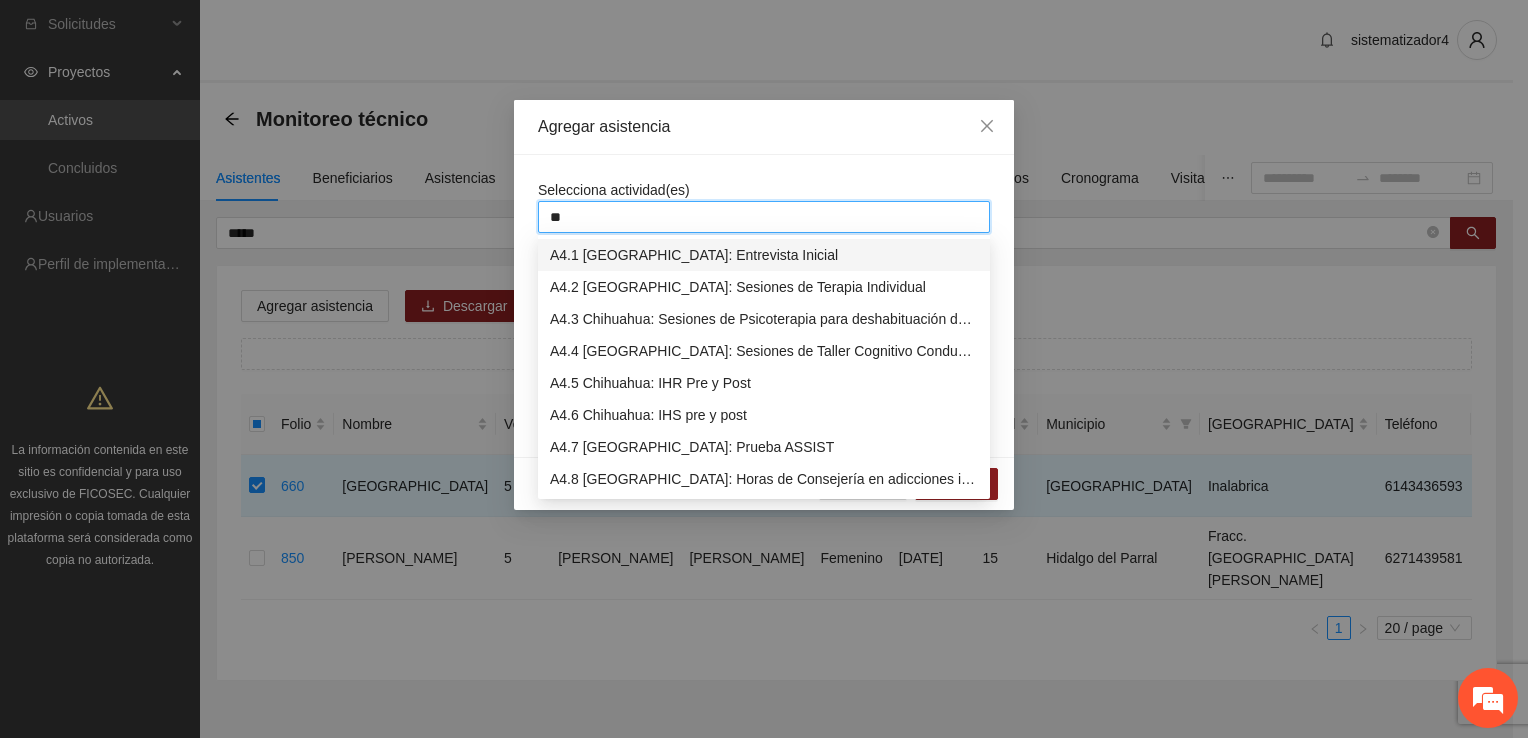 type on "***" 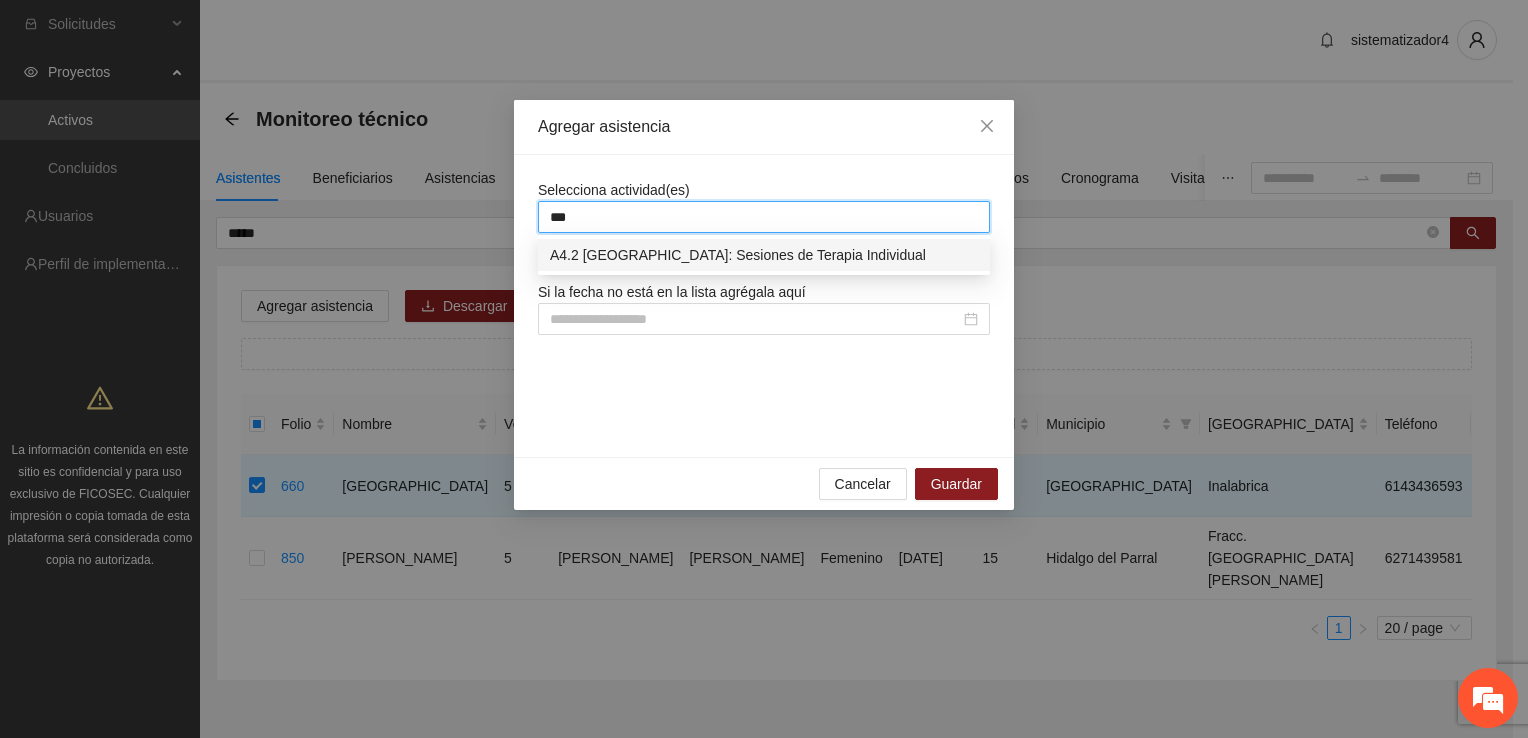 type 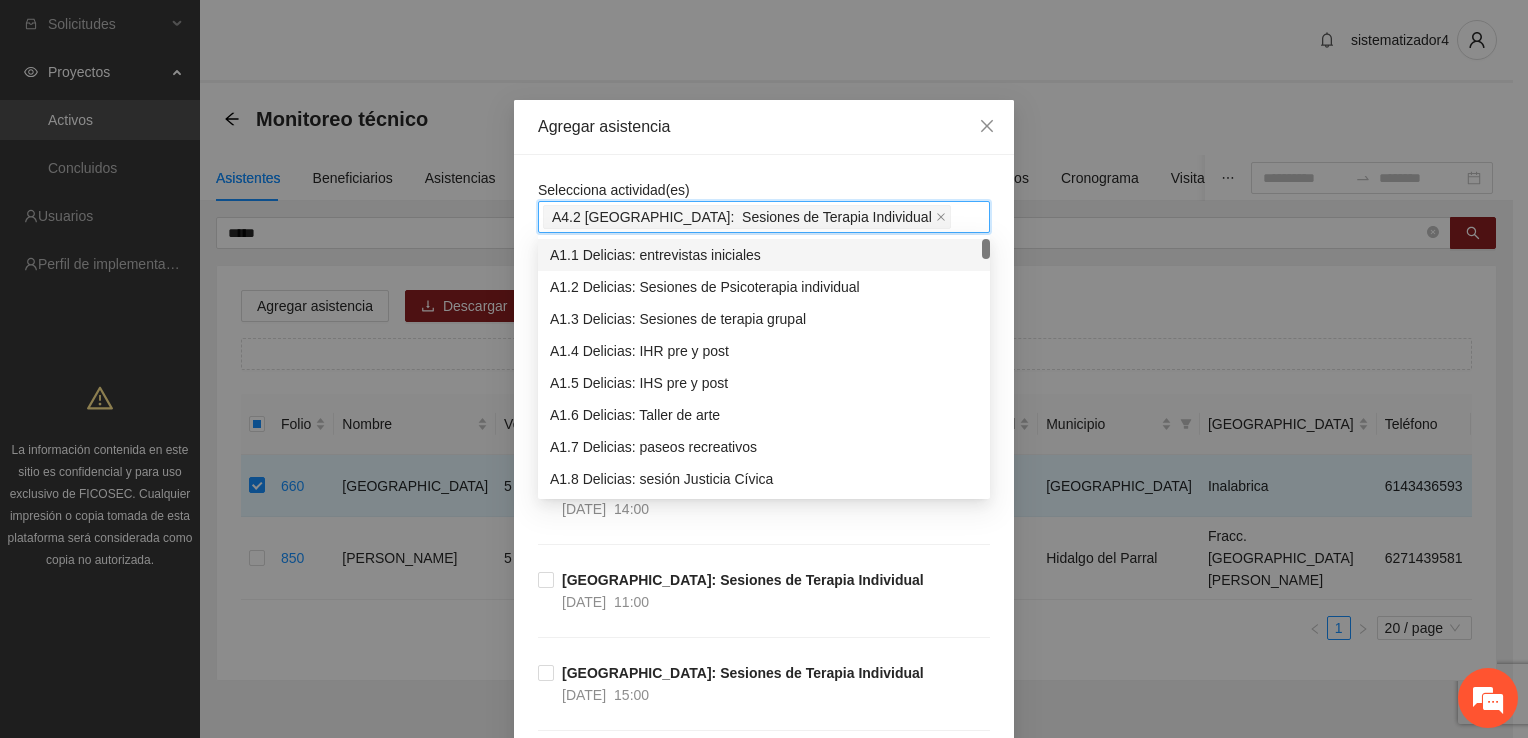 click on "Selecciona actividad(es) A4.2 [GEOGRAPHIC_DATA]:  Sesiones de Terapia Individual    Si la fecha no está en la lista agrégala aquí [GEOGRAPHIC_DATA]:  Sesiones de Terapia Individual  [DATE] 12:00 [GEOGRAPHIC_DATA]:  Sesiones de Terapia Individual  [DATE] 14:00 [GEOGRAPHIC_DATA]:  Sesiones de Terapia Individual  [DATE] 11:00 [GEOGRAPHIC_DATA]:  Sesiones de Terapia Individual  [DATE] 15:00 [GEOGRAPHIC_DATA]:  Sesiones de Terapia Individual  [DATE] 09:00 [GEOGRAPHIC_DATA]:  Sesiones de Terapia Individual  [DATE] 10:00 [GEOGRAPHIC_DATA]:  Sesiones de Terapia Individual  [DATE] 10:00 [GEOGRAPHIC_DATA]:  Sesiones de Terapia Individual  [DATE] 10:00 [GEOGRAPHIC_DATA]:  Sesiones de Terapia Individual  [DATE] 10:00 [GEOGRAPHIC_DATA]:  Sesiones de Terapia Individual  [DATE] 10:00 [GEOGRAPHIC_DATA]:  Sesiones de Terapia Individual  [DATE] 10:00 [GEOGRAPHIC_DATA]:  Sesiones de Terapia Individual  [DATE] 10:00 [GEOGRAPHIC_DATA]:  Sesiones de Terapia Individual  [DATE] 10:00 [GEOGRAPHIC_DATA]:  Sesiones de Terapia Individual  [DATE] 10:00 [GEOGRAPHIC_DATA]:  Sesiones de Terapia Individual" at bounding box center [764, 14069] 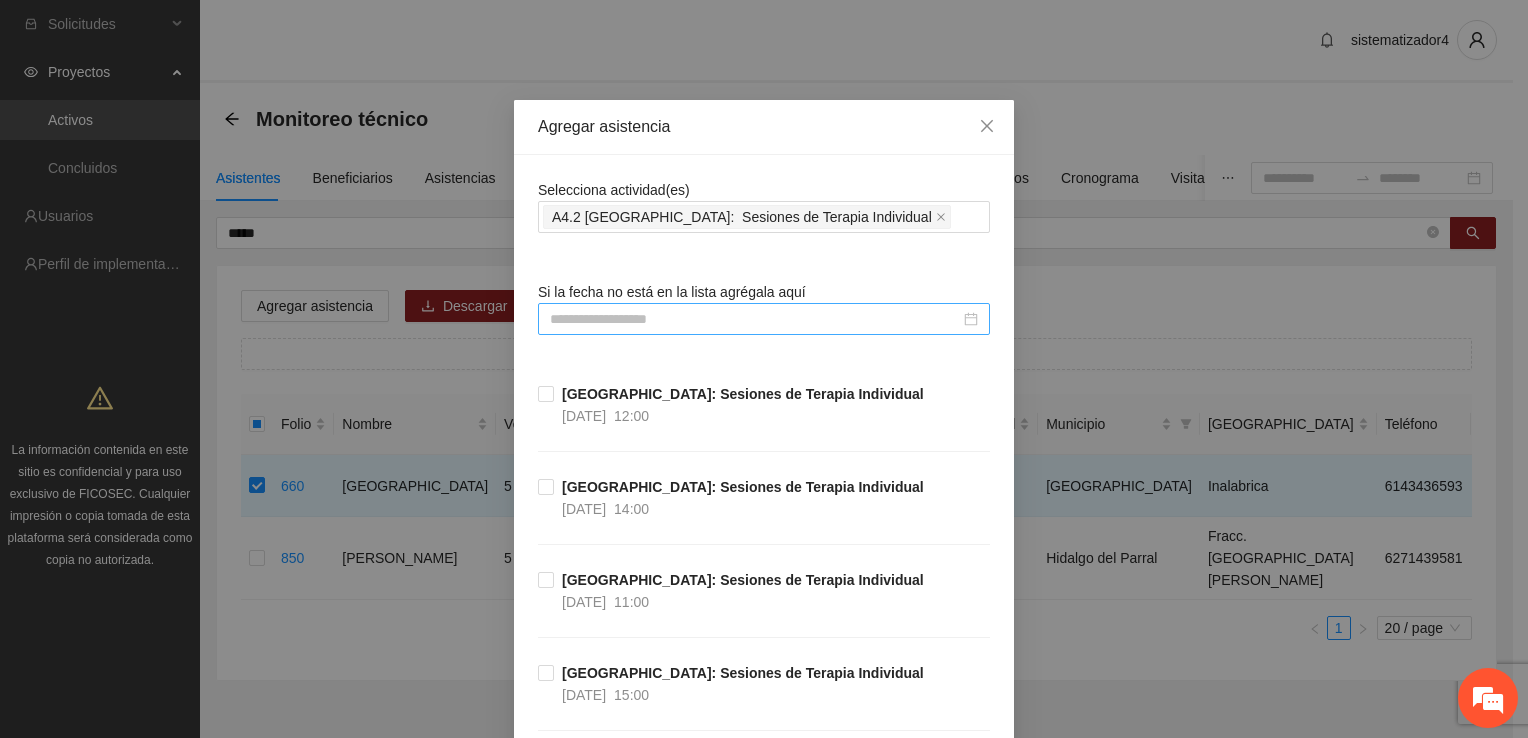 click at bounding box center [755, 319] 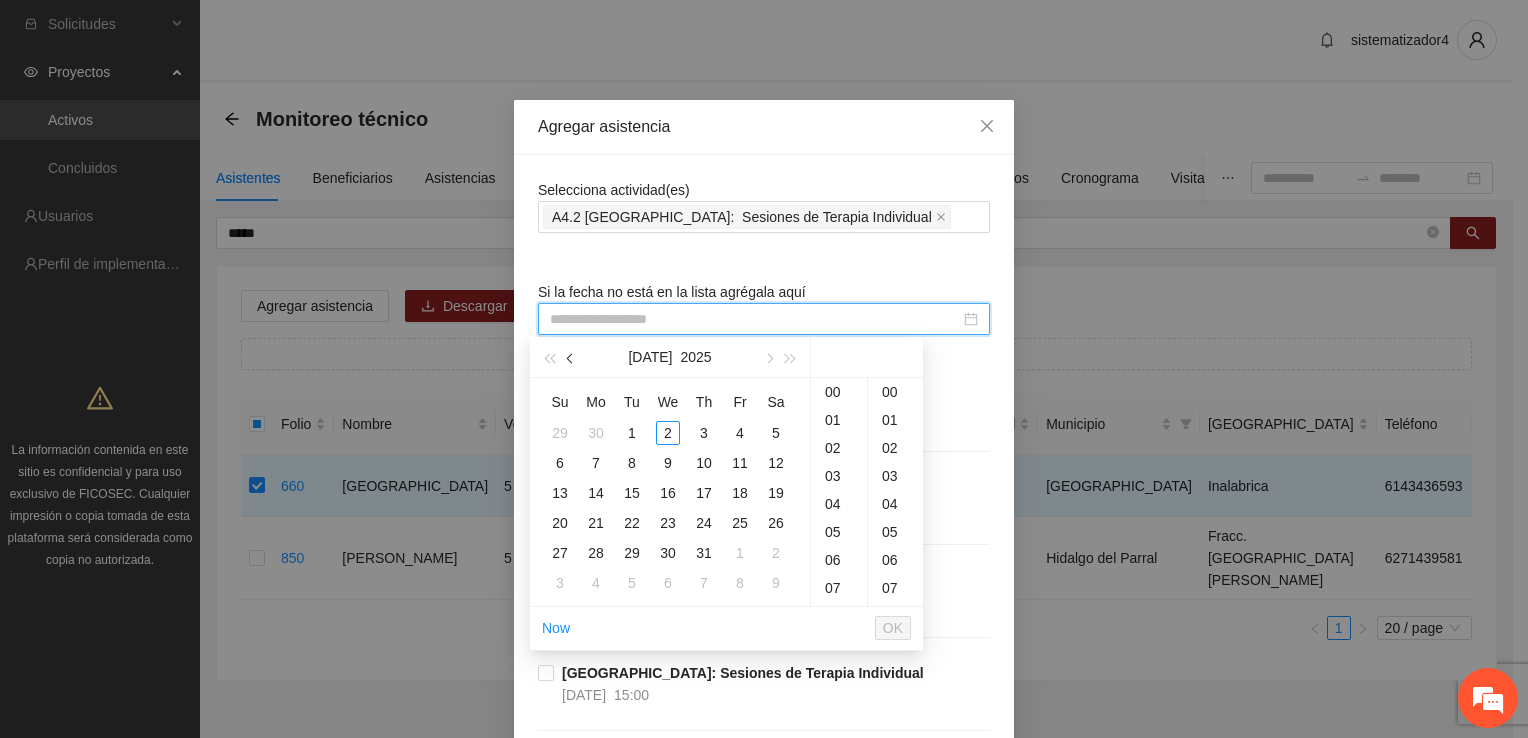 click at bounding box center [572, 359] 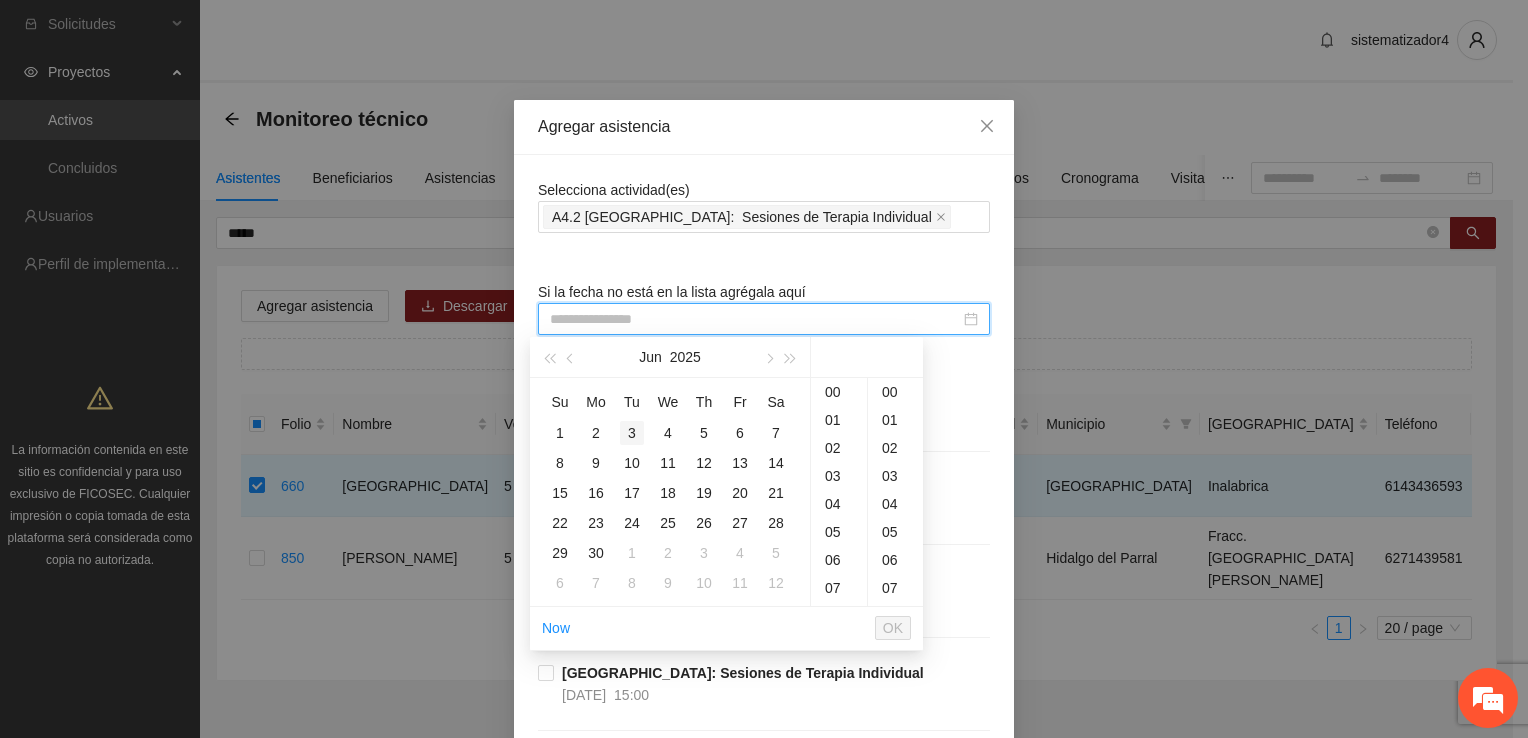 click on "3" at bounding box center (632, 433) 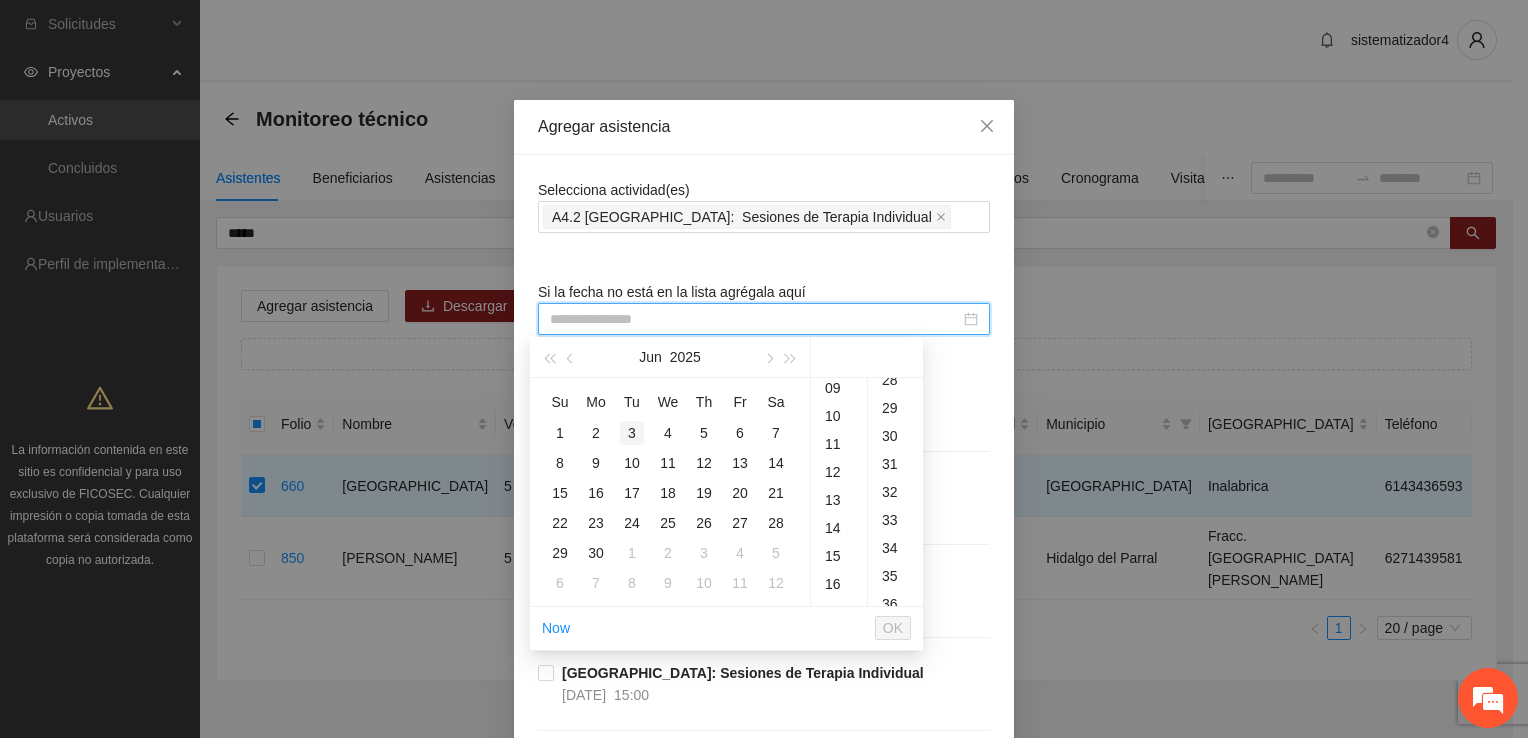 scroll, scrollTop: 280, scrollLeft: 0, axis: vertical 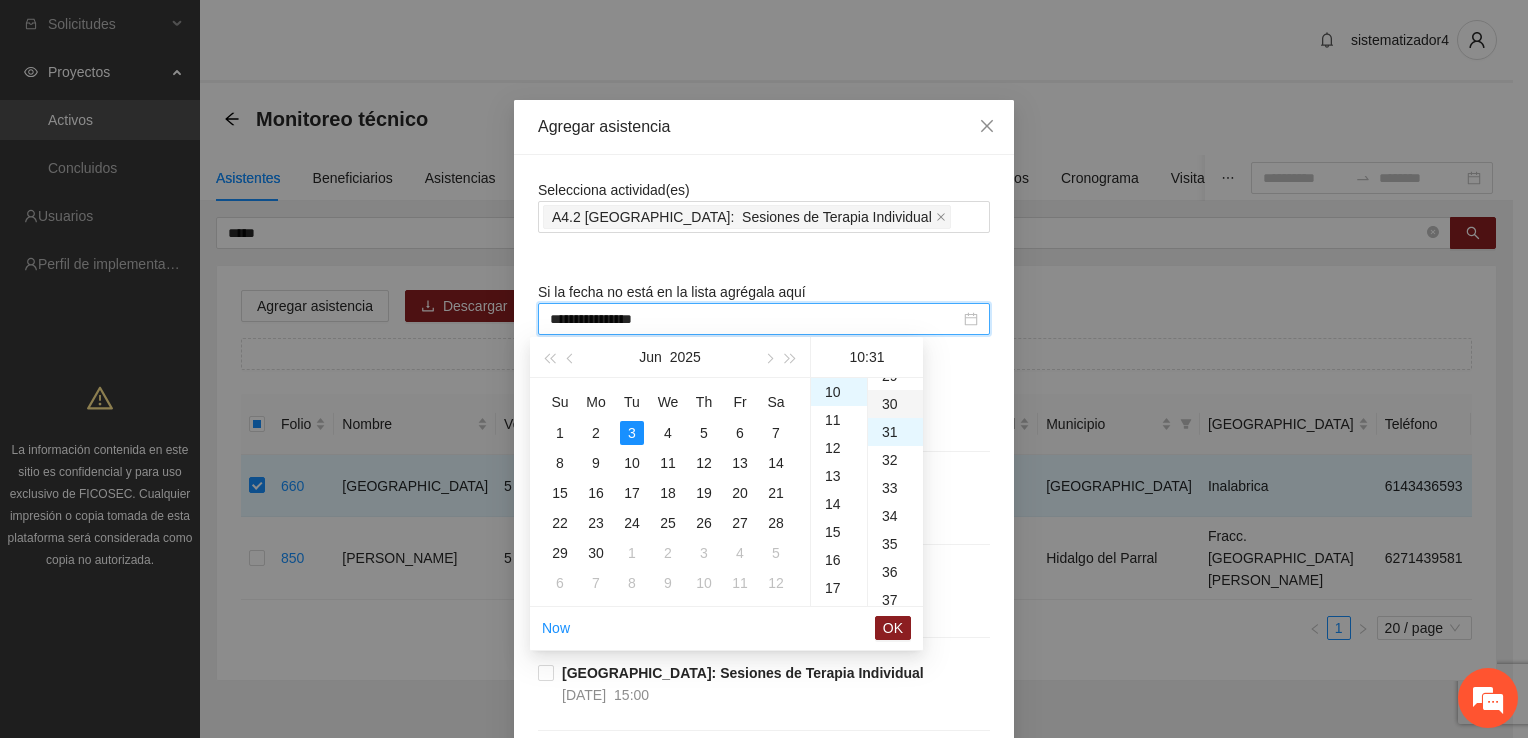 click on "30" at bounding box center (895, 404) 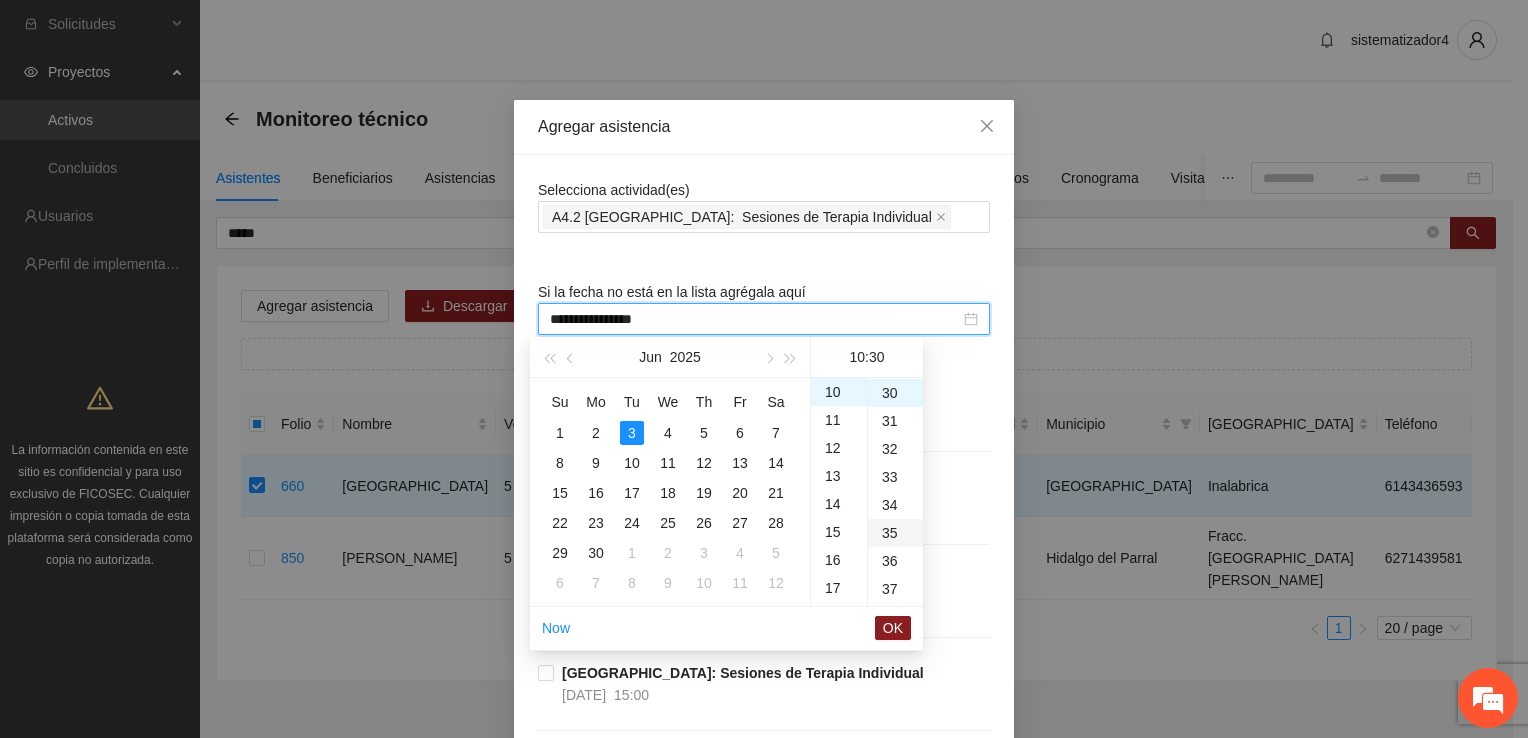 scroll, scrollTop: 840, scrollLeft: 0, axis: vertical 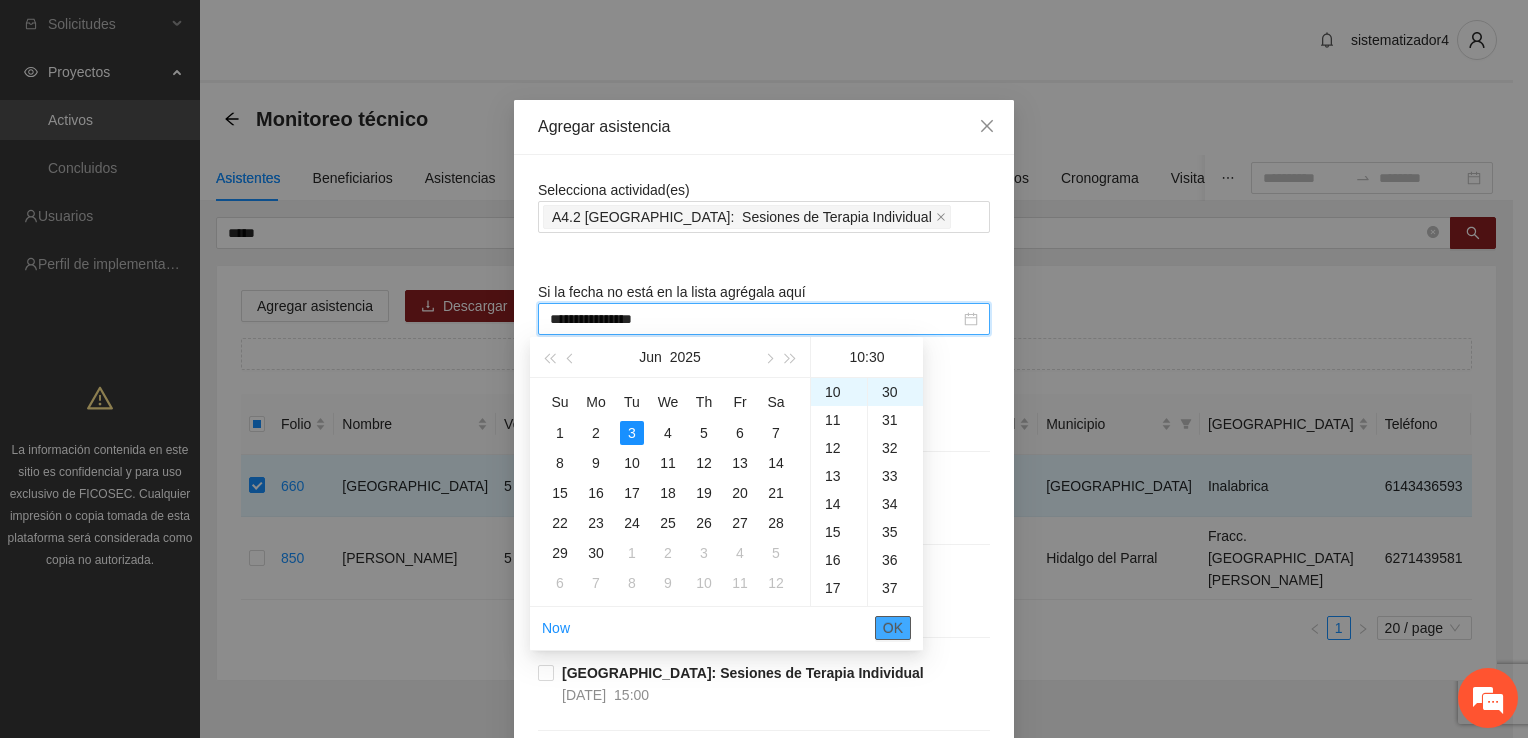 click on "OK" at bounding box center [893, 628] 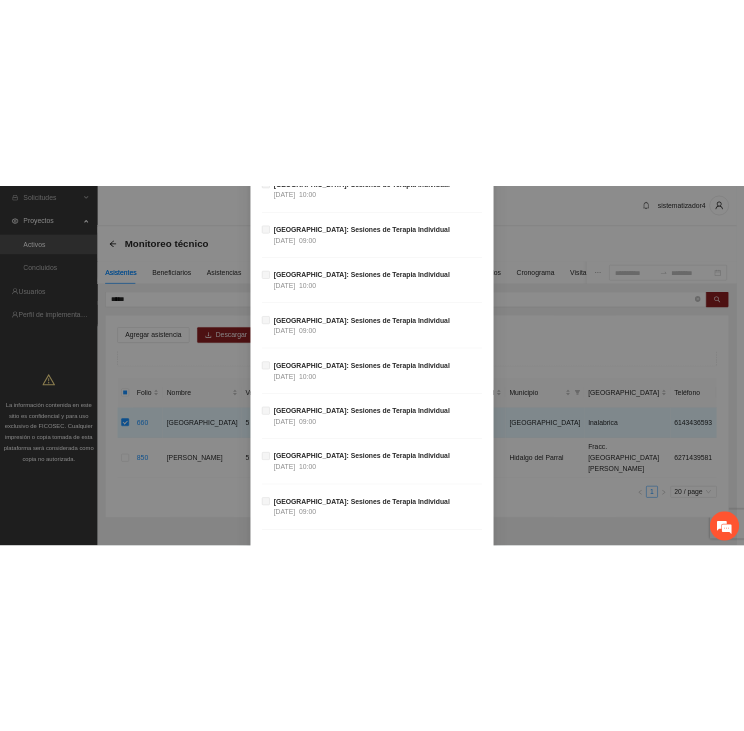 scroll, scrollTop: 27262, scrollLeft: 0, axis: vertical 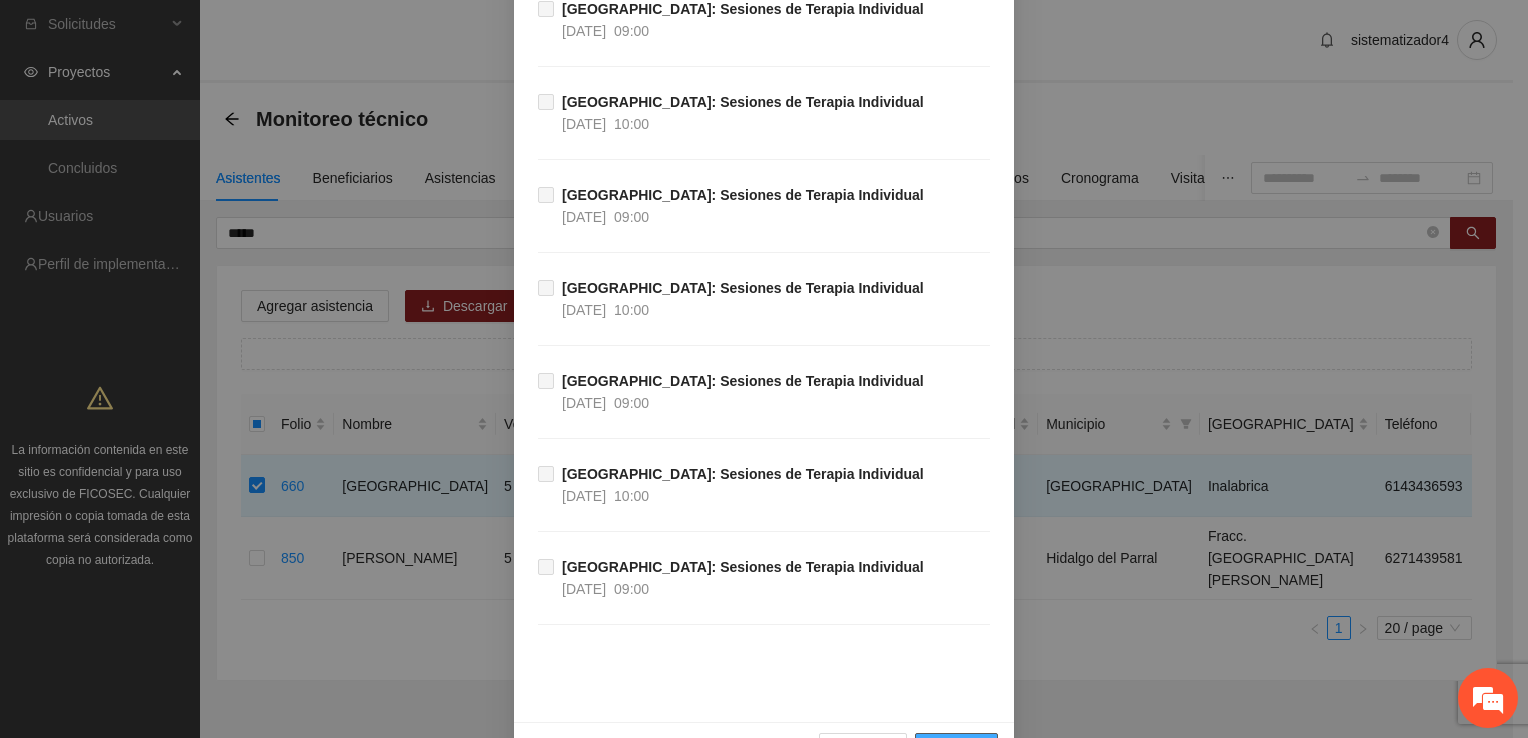 click on "Guardar" at bounding box center (956, 749) 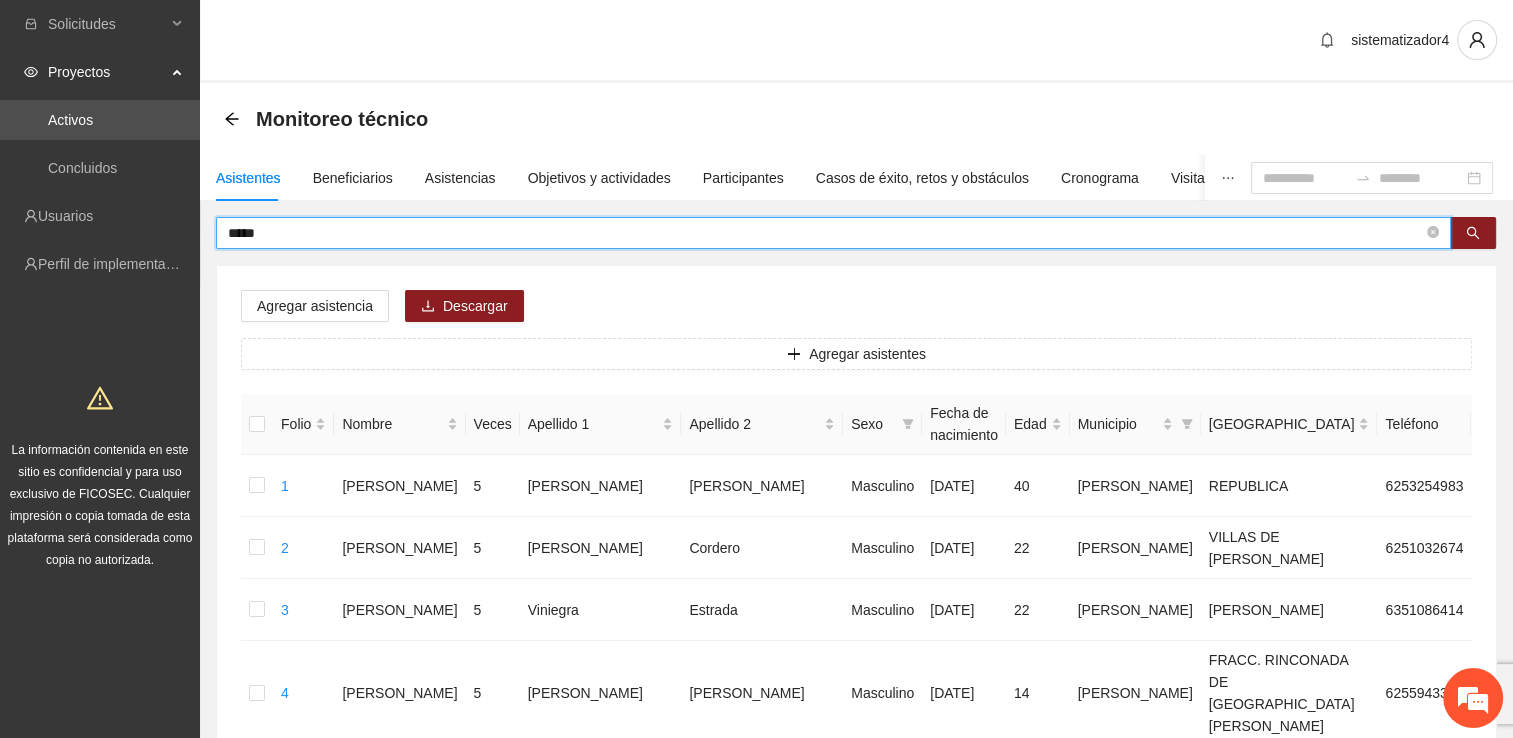 drag, startPoint x: 288, startPoint y: 230, endPoint x: 206, endPoint y: 230, distance: 82 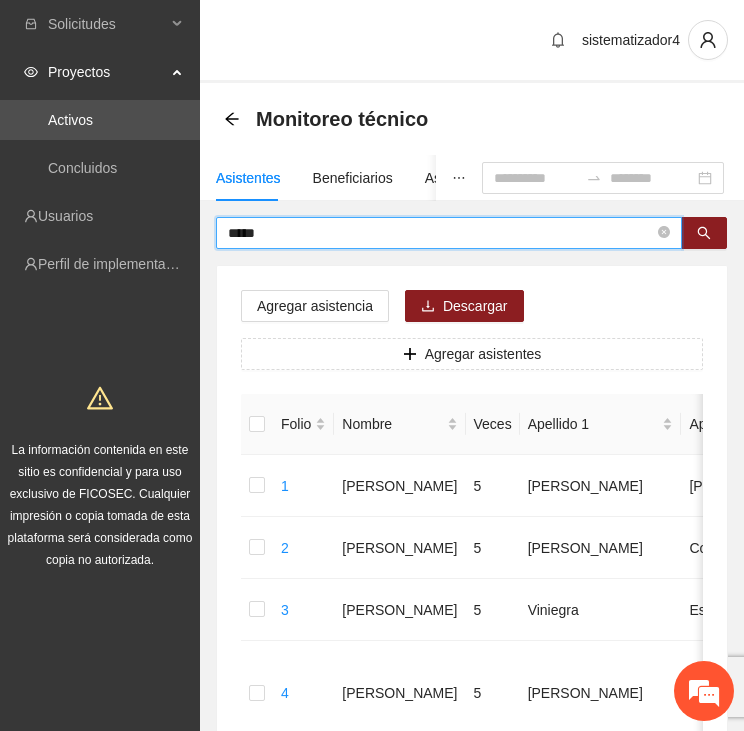 type on "*****" 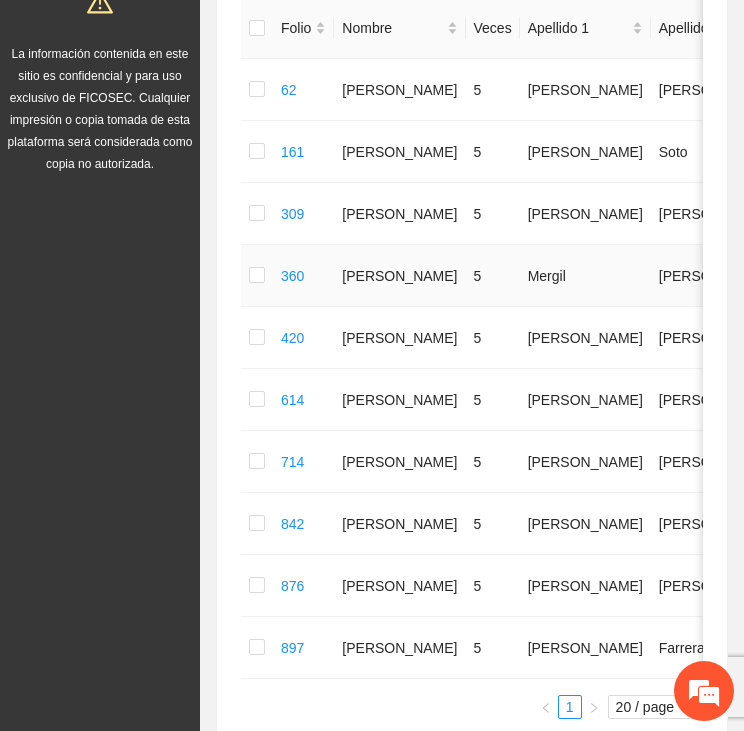 scroll, scrollTop: 400, scrollLeft: 0, axis: vertical 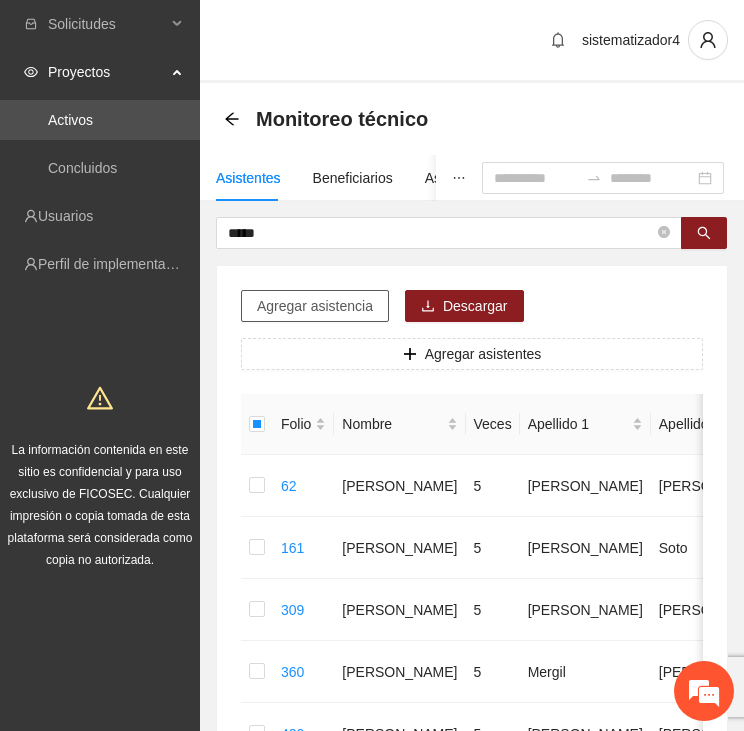click on "Agregar asistencia" at bounding box center [315, 306] 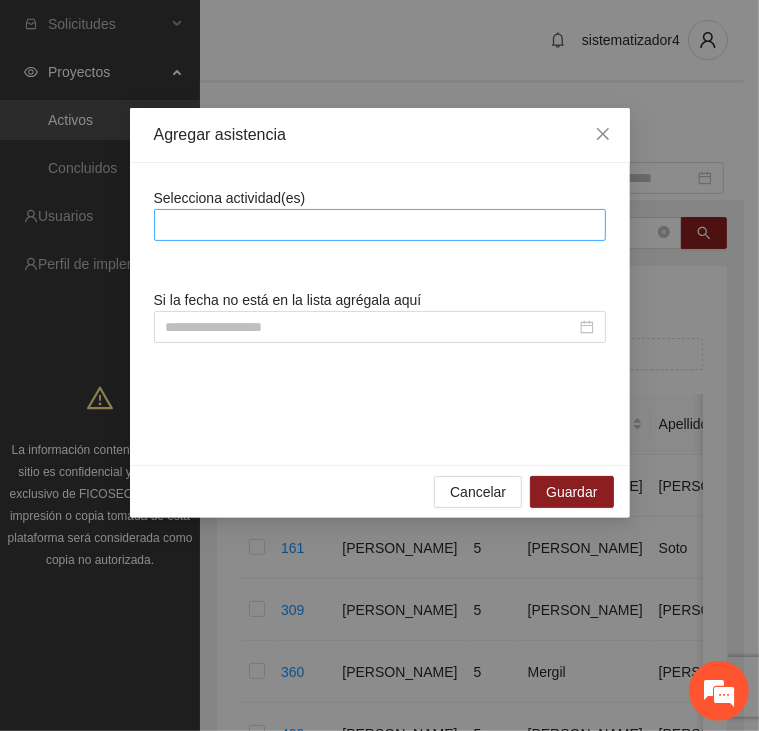 click at bounding box center (380, 225) 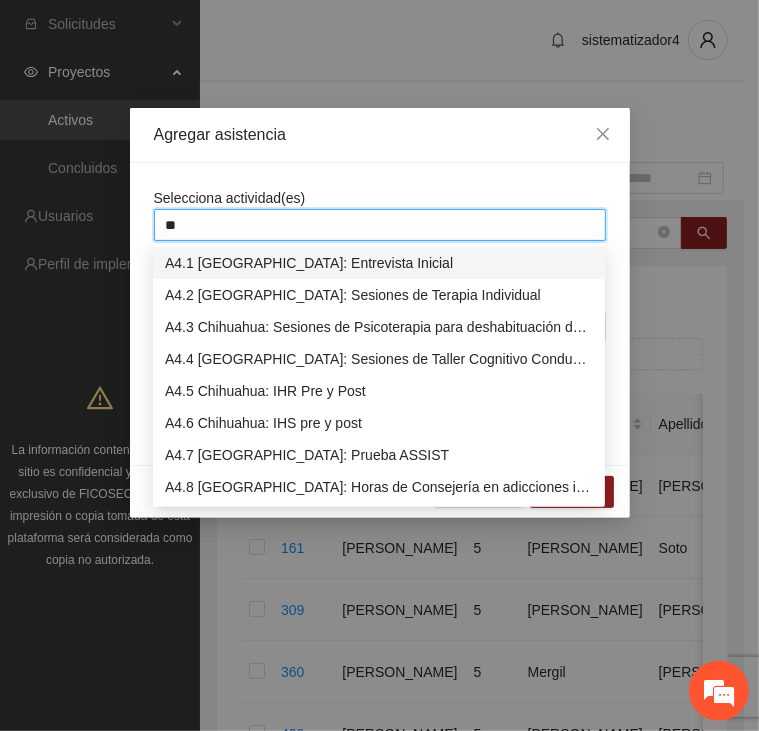 type on "***" 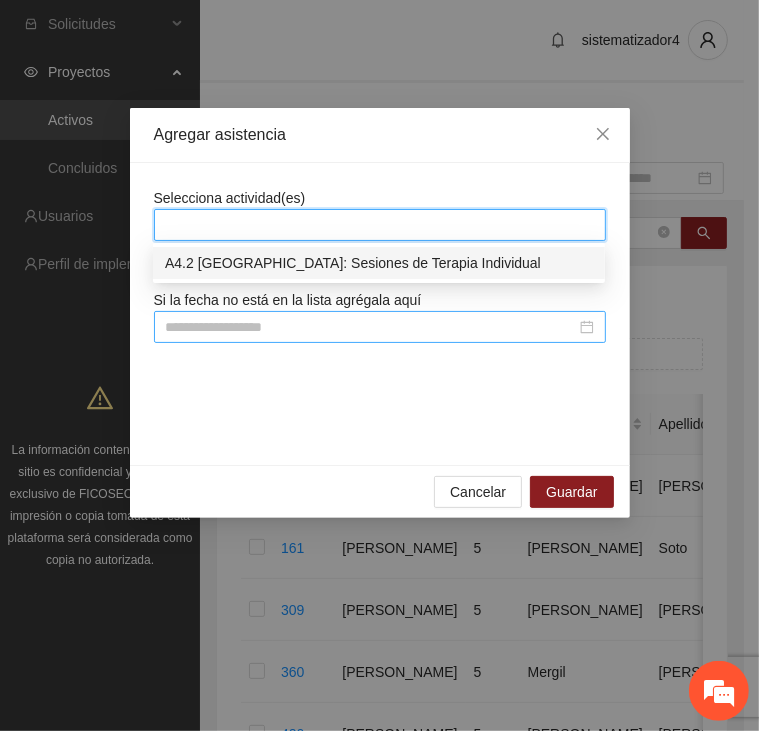 click at bounding box center [371, 327] 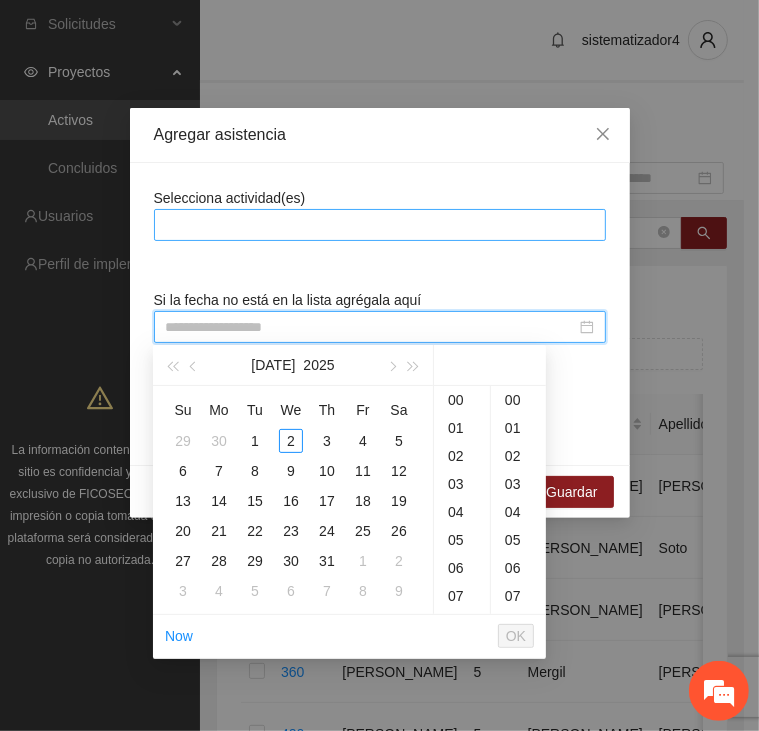 click at bounding box center (380, 225) 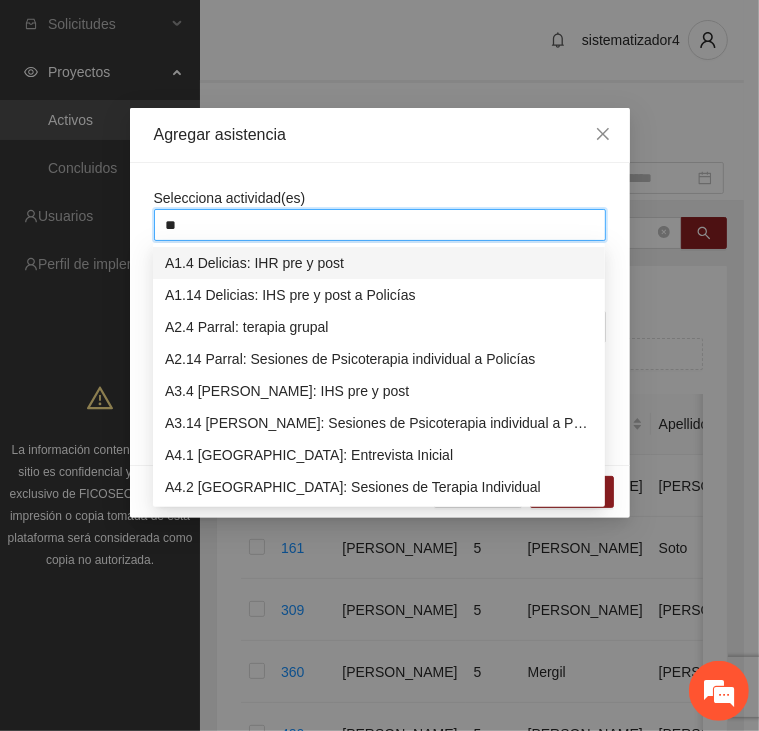 type on "***" 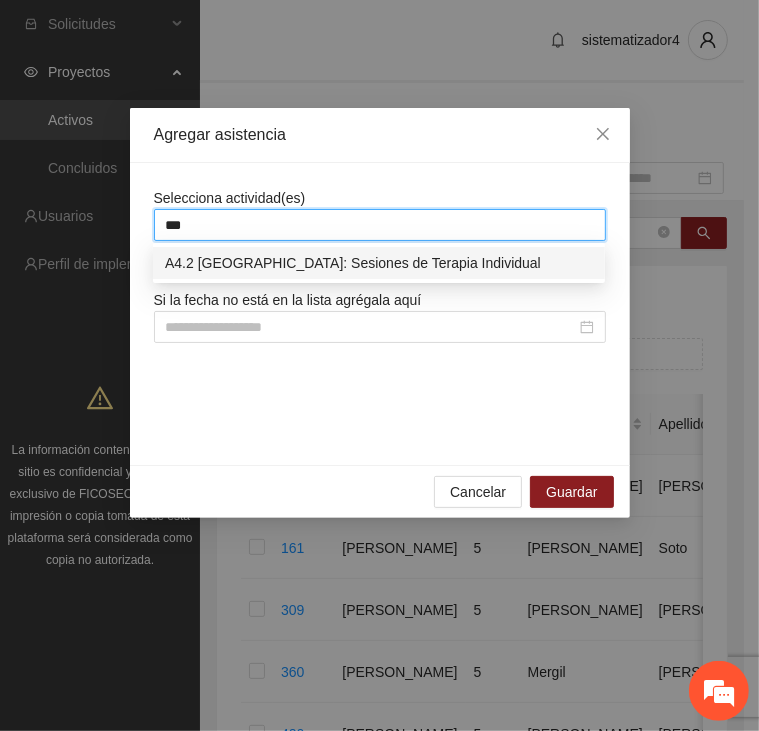 type 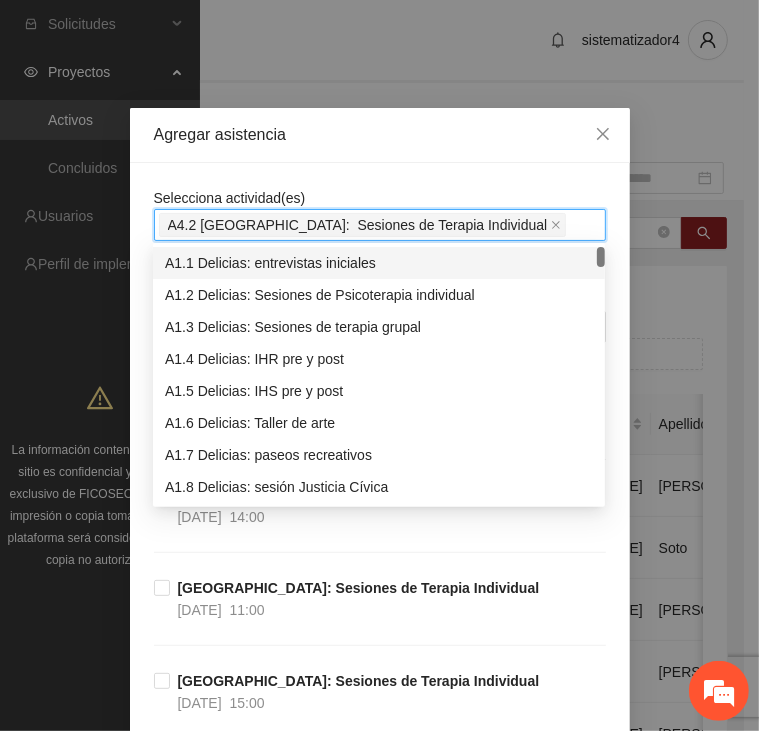 click on "Selecciona actividad(es) A4.2 [GEOGRAPHIC_DATA]:  Sesiones de Terapia Individual    Si la fecha no está en la lista agrégala aquí [GEOGRAPHIC_DATA]:  Sesiones de Terapia Individual  [DATE] 12:00 [GEOGRAPHIC_DATA]:  Sesiones de Terapia Individual  [DATE] 14:00 [GEOGRAPHIC_DATA]:  Sesiones de Terapia Individual  [DATE] 11:00 [GEOGRAPHIC_DATA]:  Sesiones de Terapia Individual  [DATE] 15:00 [GEOGRAPHIC_DATA]:  Sesiones de Terapia Individual  [DATE] 09:00 [GEOGRAPHIC_DATA]:  Sesiones de Terapia Individual  [DATE] 10:00 [GEOGRAPHIC_DATA]:  Sesiones de Terapia Individual  [DATE] 10:00 [GEOGRAPHIC_DATA]:  Sesiones de Terapia Individual  [DATE] 10:00 [GEOGRAPHIC_DATA]:  Sesiones de Terapia Individual  [DATE] 10:00 [GEOGRAPHIC_DATA]:  Sesiones de Terapia Individual  [DATE] 10:00 [GEOGRAPHIC_DATA]:  Sesiones de Terapia Individual  [DATE] 10:00 [GEOGRAPHIC_DATA]:  Sesiones de Terapia Individual  [DATE] 10:00 [GEOGRAPHIC_DATA]:  Sesiones de Terapia Individual  [DATE] 10:00 [GEOGRAPHIC_DATA]:  Sesiones de Terapia Individual  [DATE] 10:00 [GEOGRAPHIC_DATA]:  Sesiones de Terapia Individual" at bounding box center [380, 14077] 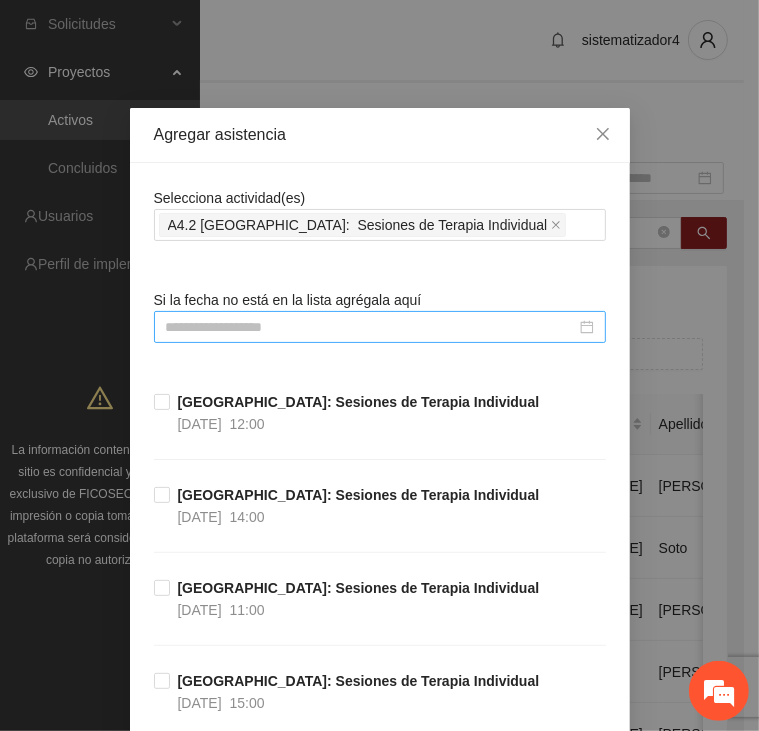 click at bounding box center (371, 327) 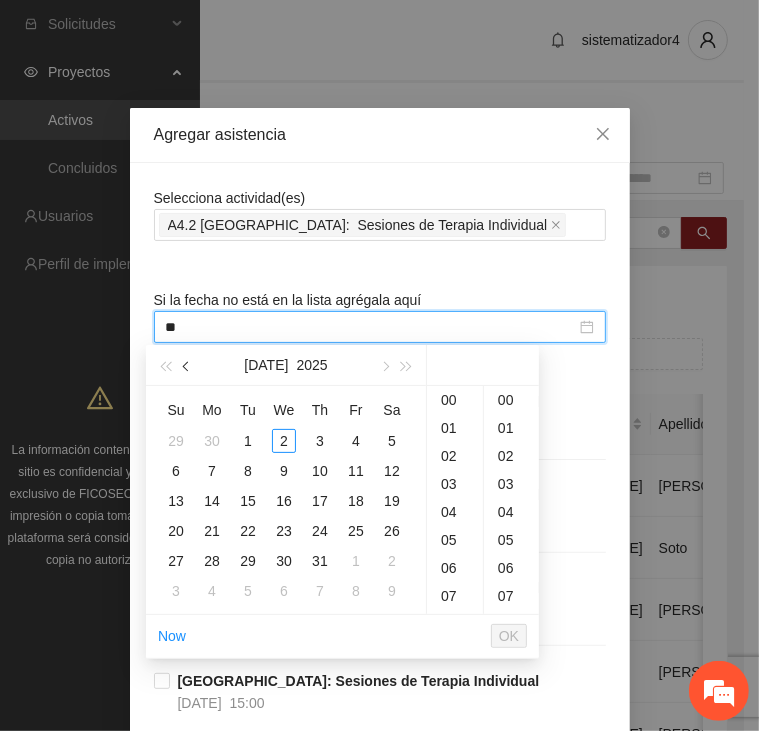 click at bounding box center (187, 365) 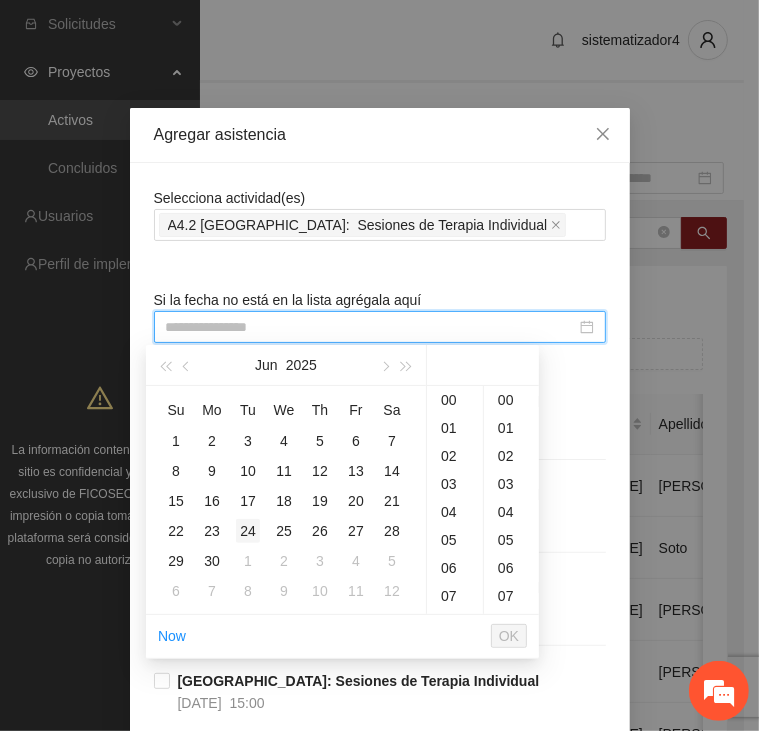 click on "24" at bounding box center (248, 531) 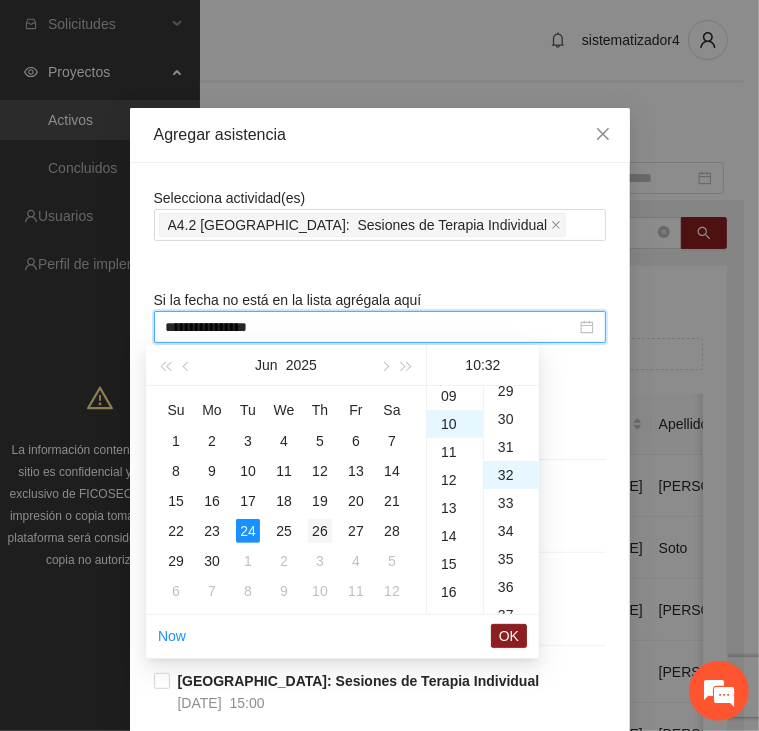 scroll, scrollTop: 280, scrollLeft: 0, axis: vertical 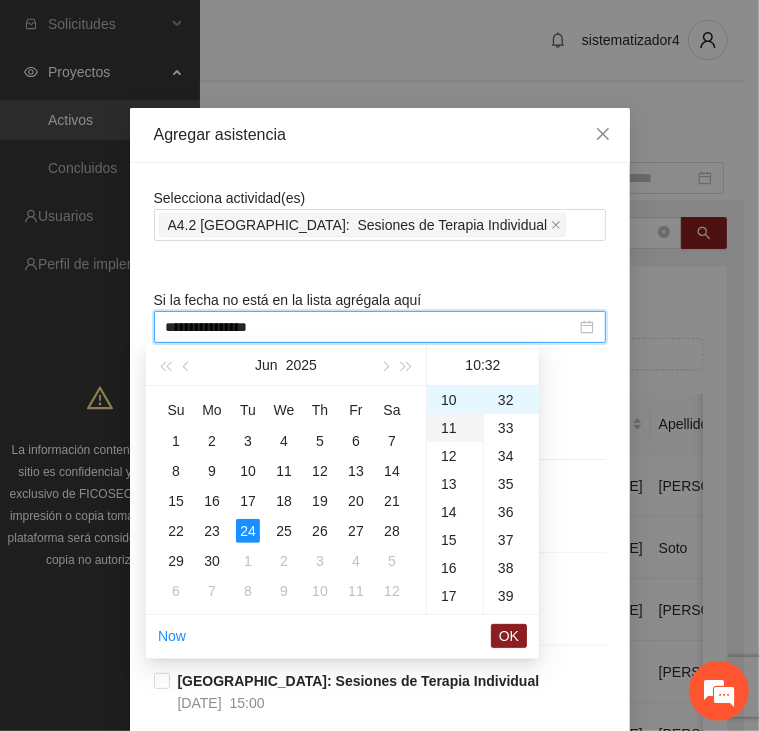 click on "11" at bounding box center [455, 428] 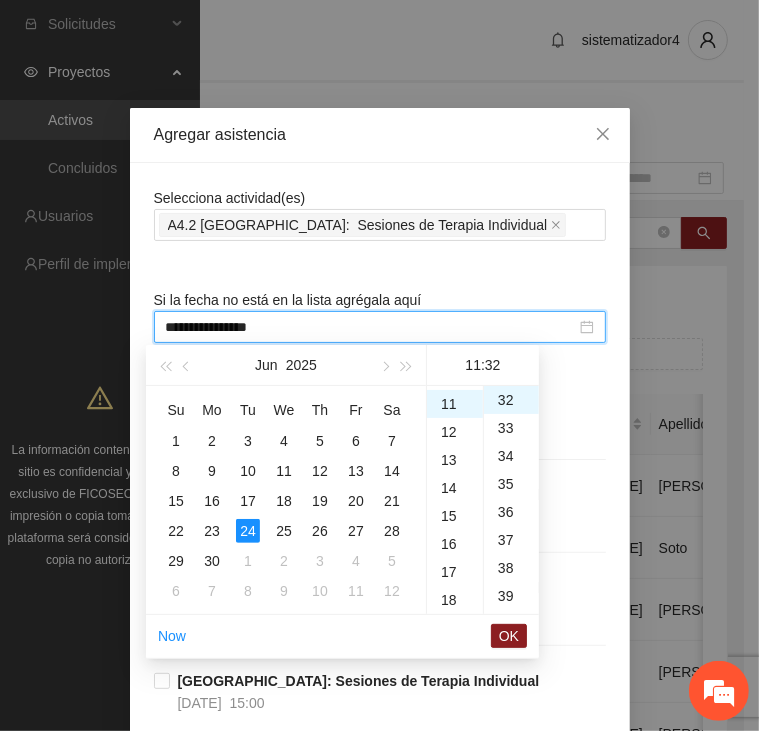scroll, scrollTop: 308, scrollLeft: 0, axis: vertical 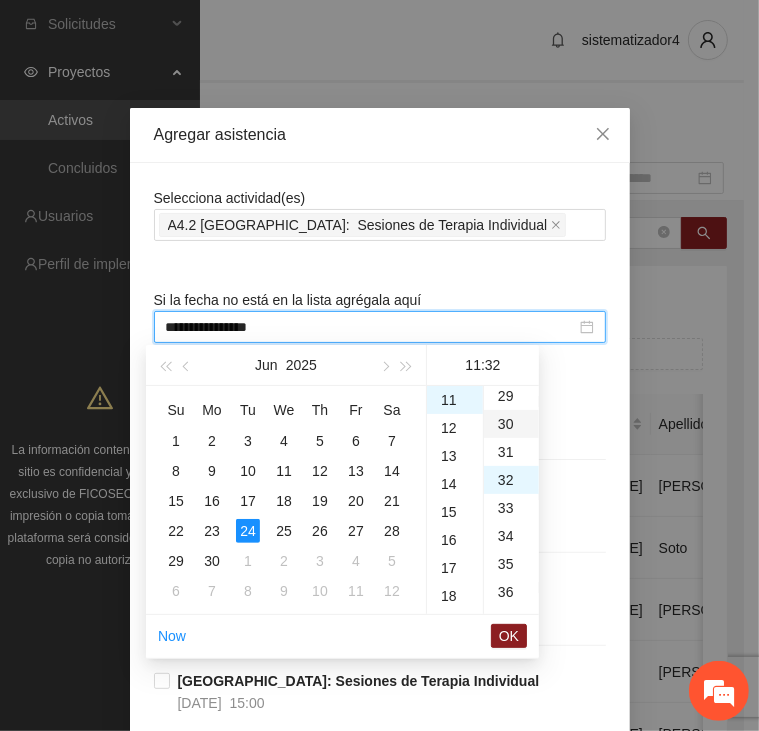 click on "30" at bounding box center [511, 424] 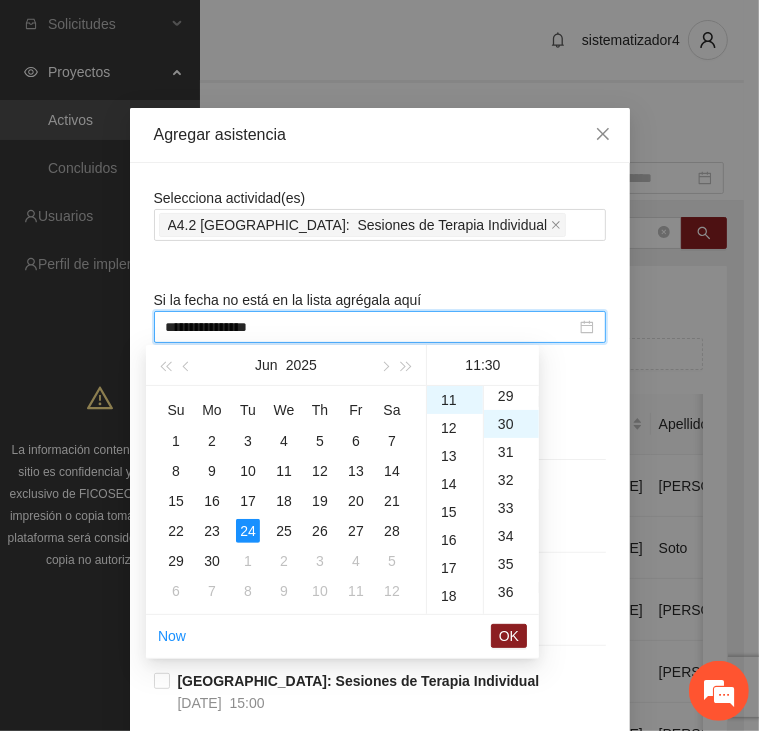 scroll, scrollTop: 840, scrollLeft: 0, axis: vertical 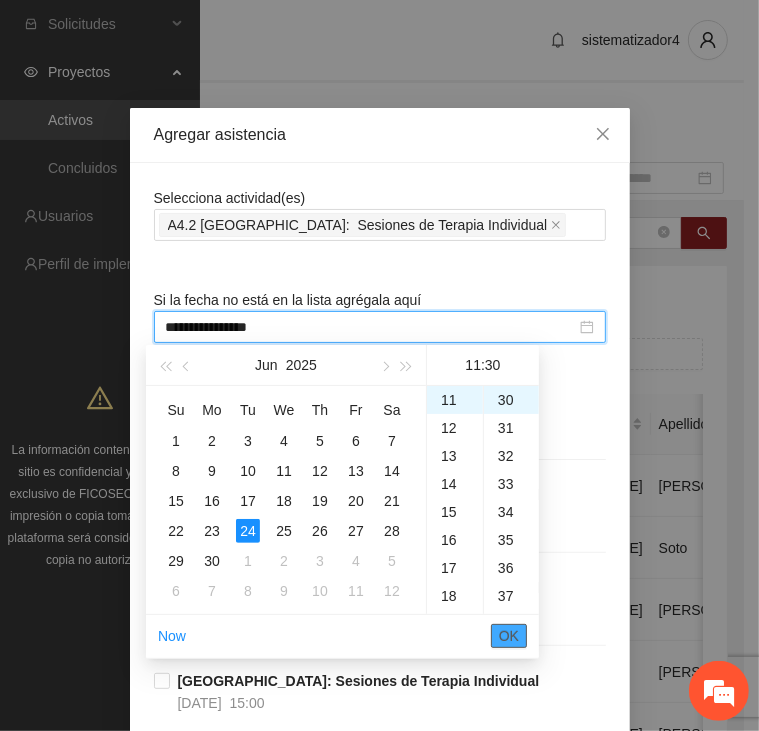 click on "OK" at bounding box center [509, 636] 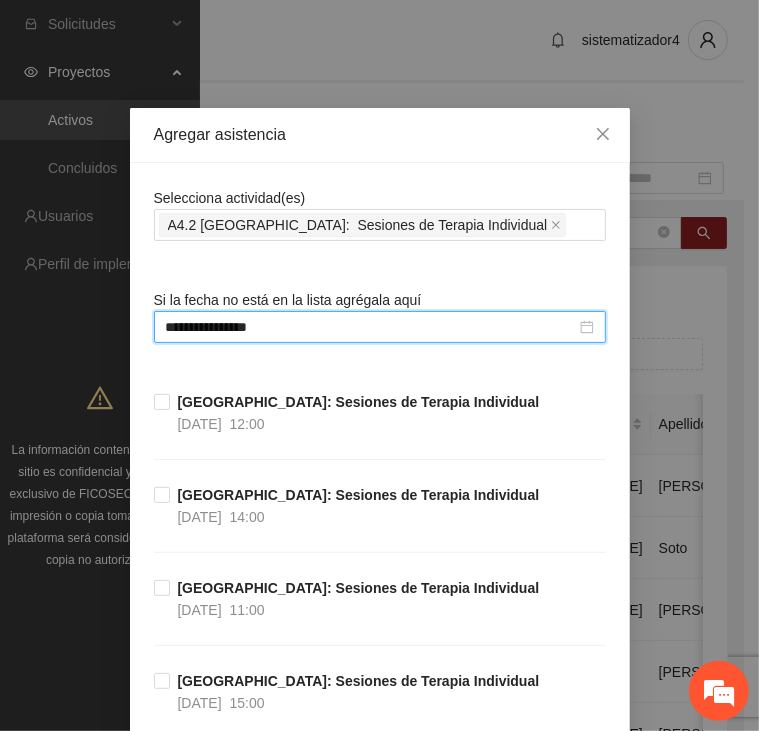 type on "**********" 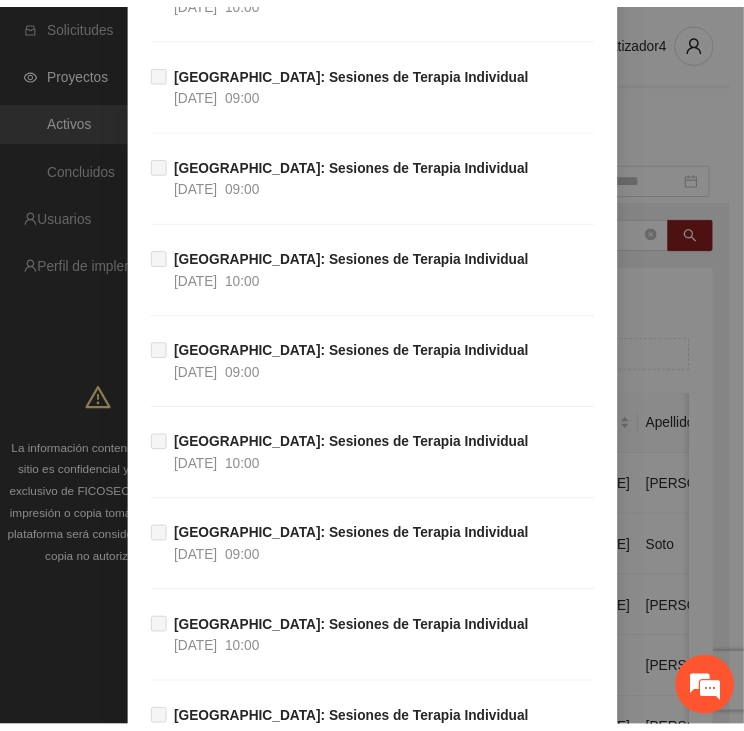scroll, scrollTop: 27277, scrollLeft: 0, axis: vertical 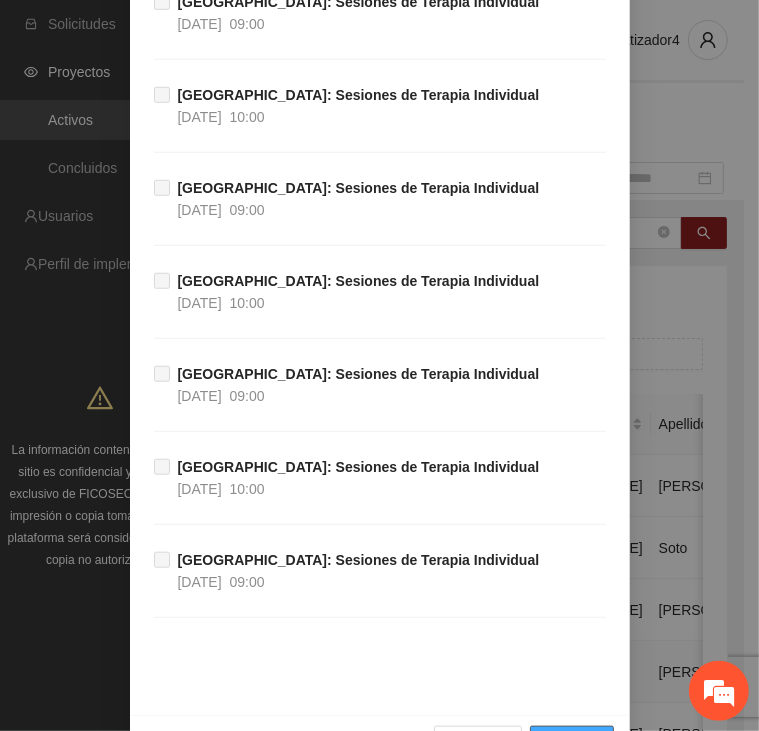 click on "Guardar" at bounding box center (571, 742) 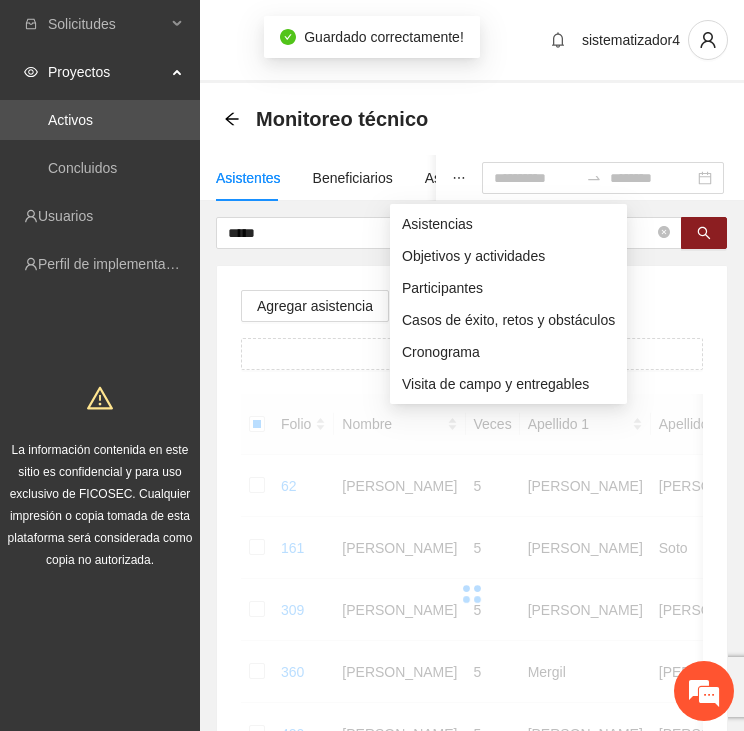 click 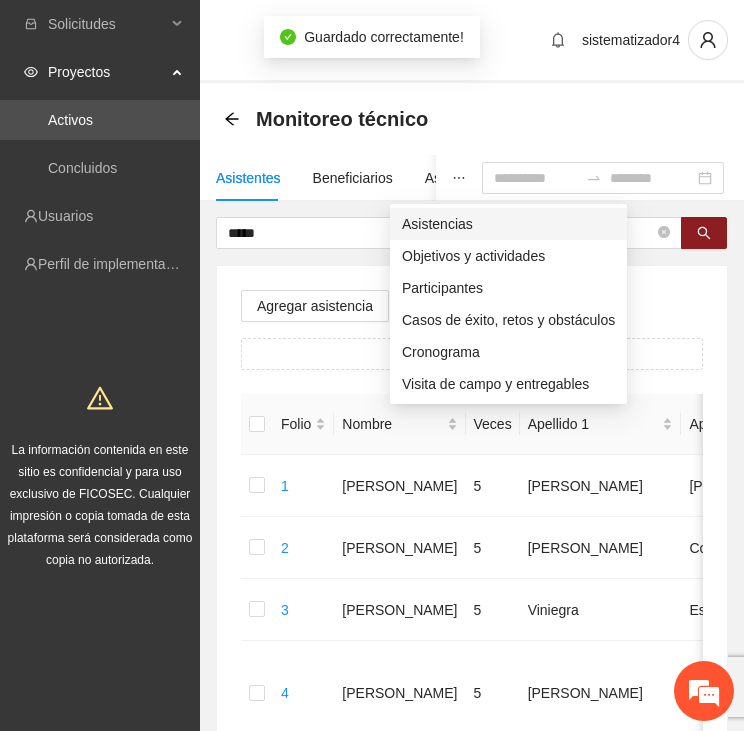 click on "Asistencias" at bounding box center [508, 224] 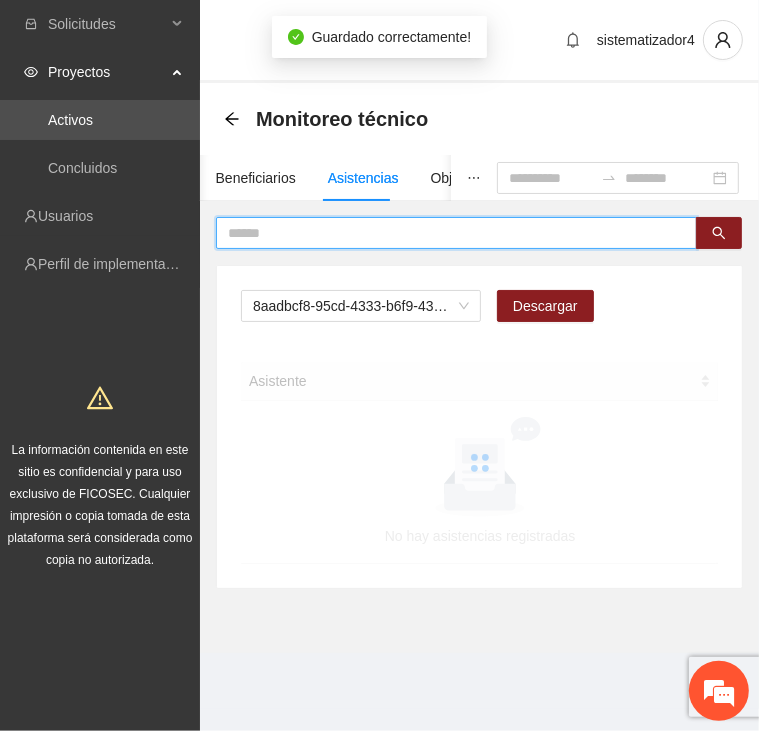 click at bounding box center [448, 233] 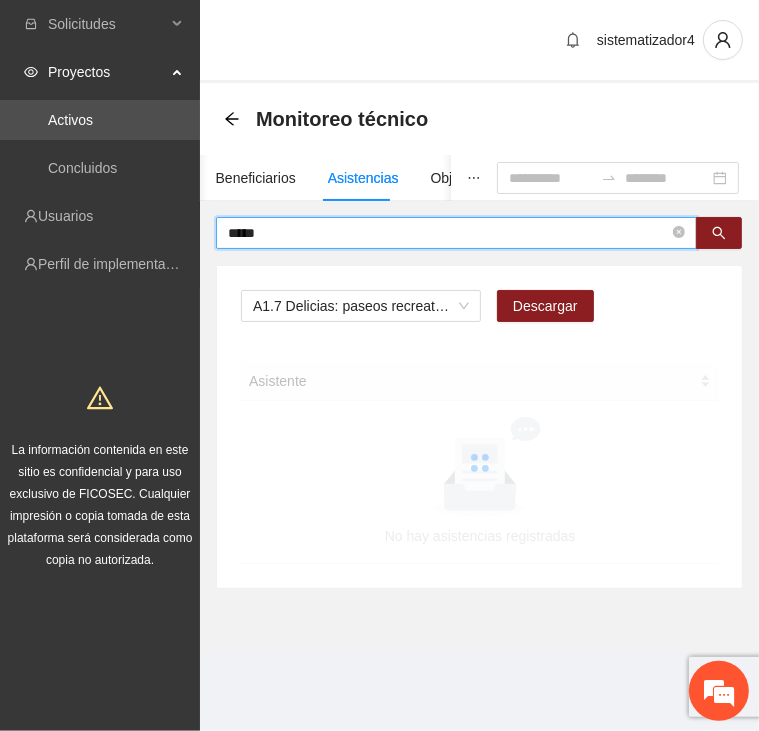type on "*****" 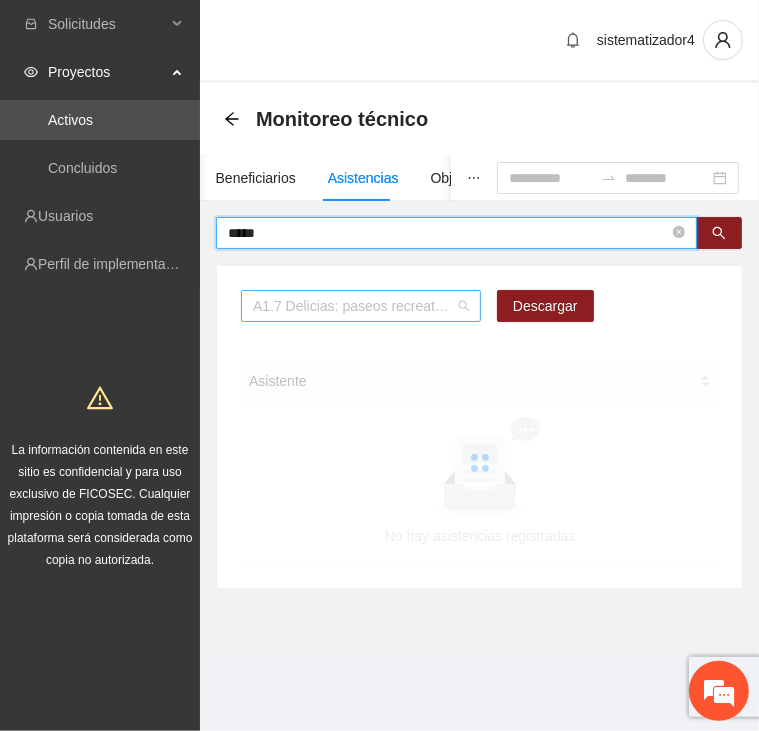 click on "A1.7 Delicias: paseos recreativos" at bounding box center (361, 306) 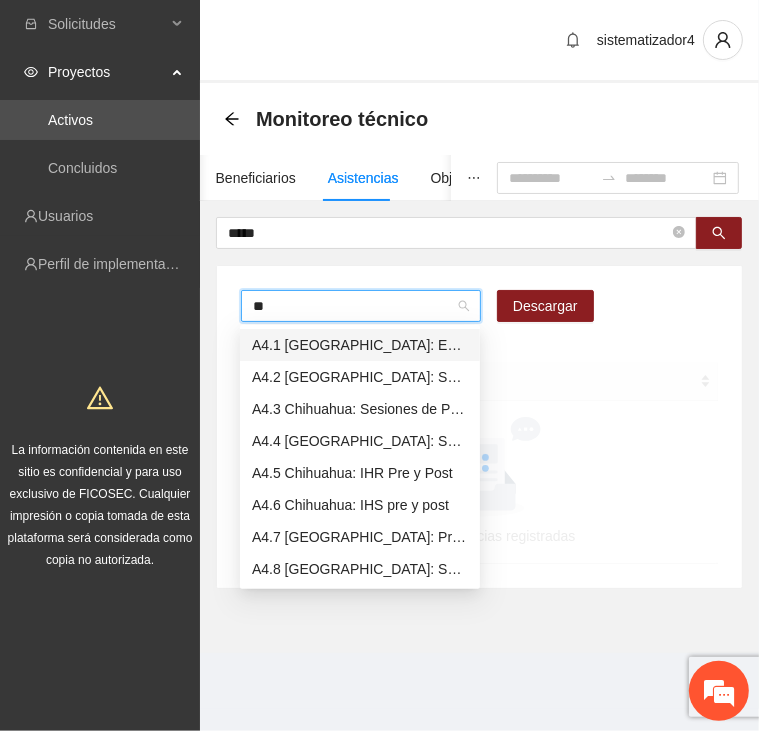 type on "***" 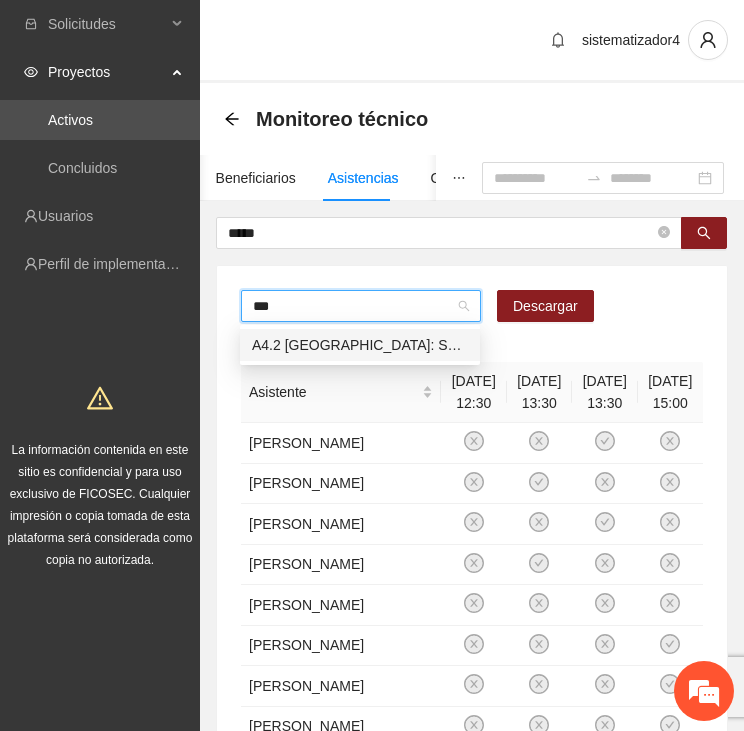 type 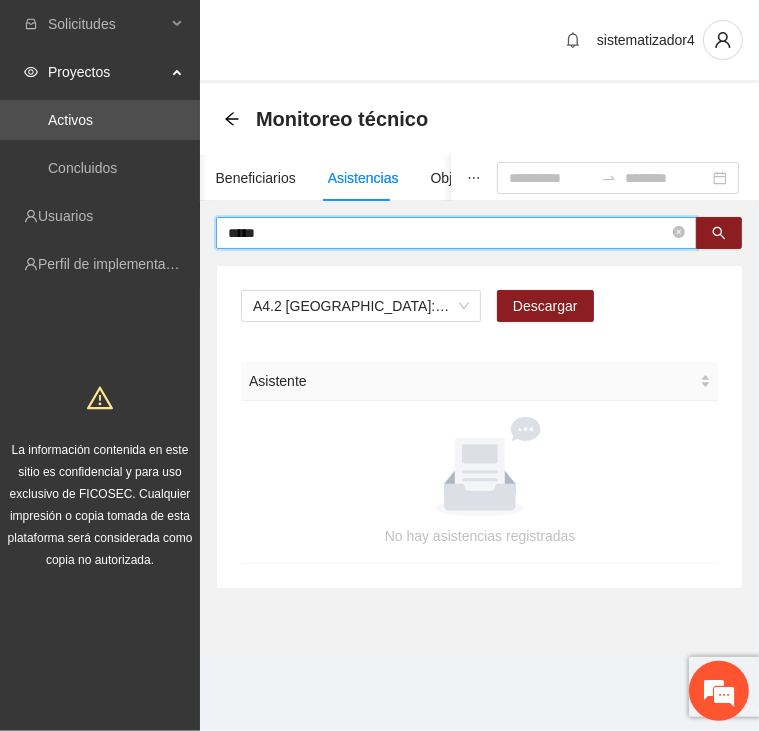click on "*****" at bounding box center [448, 233] 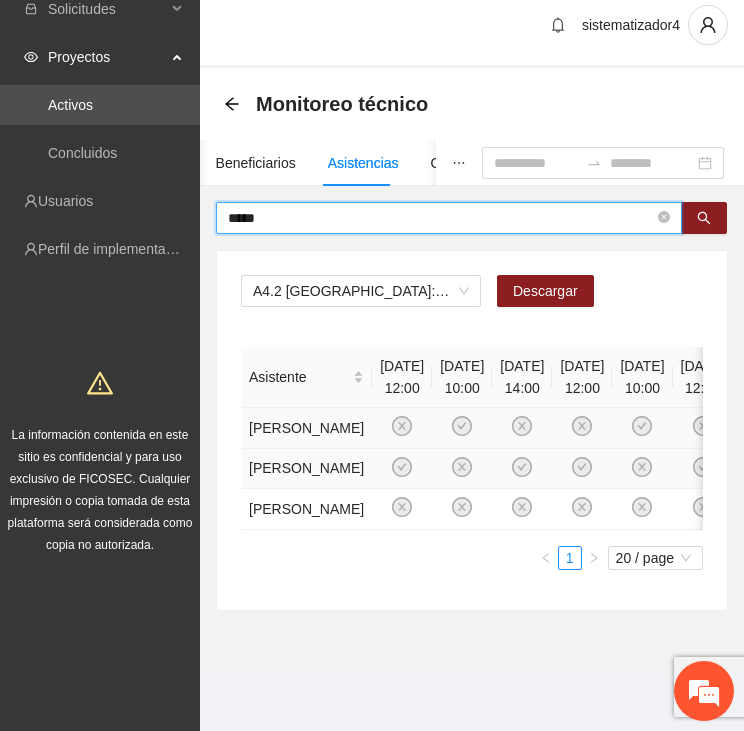 scroll, scrollTop: 199, scrollLeft: 0, axis: vertical 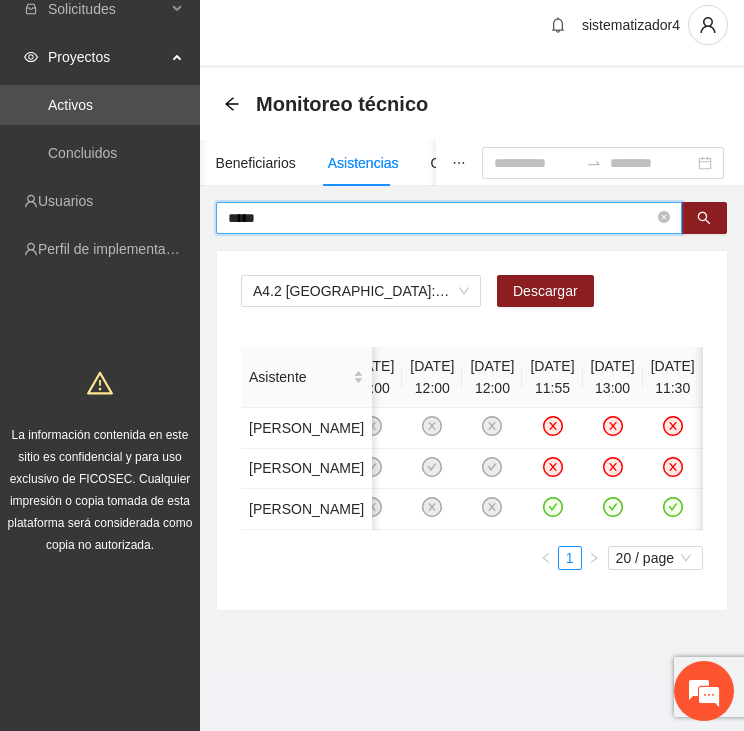 drag, startPoint x: 280, startPoint y: 30, endPoint x: 207, endPoint y: 35, distance: 73.171036 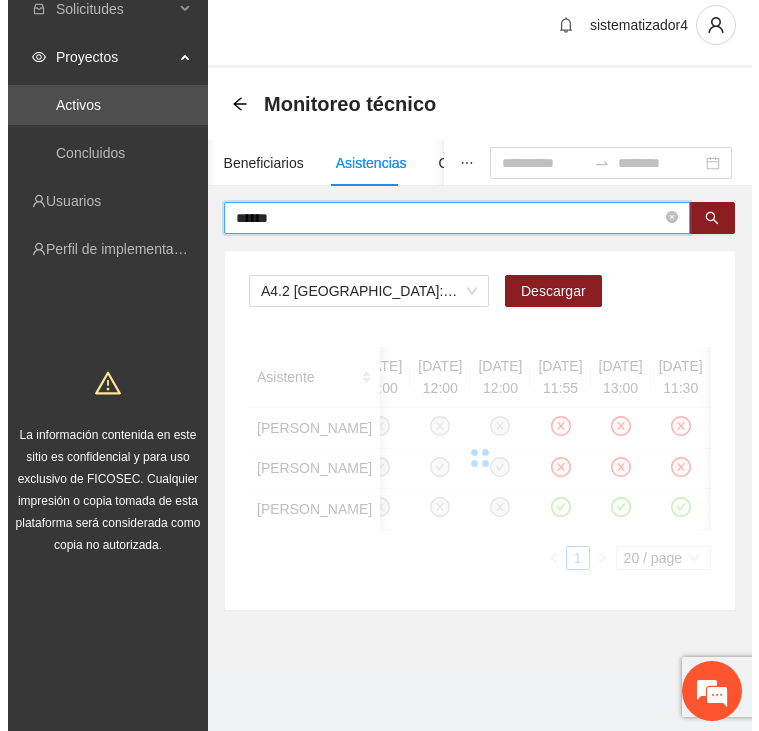 scroll, scrollTop: 0, scrollLeft: 0, axis: both 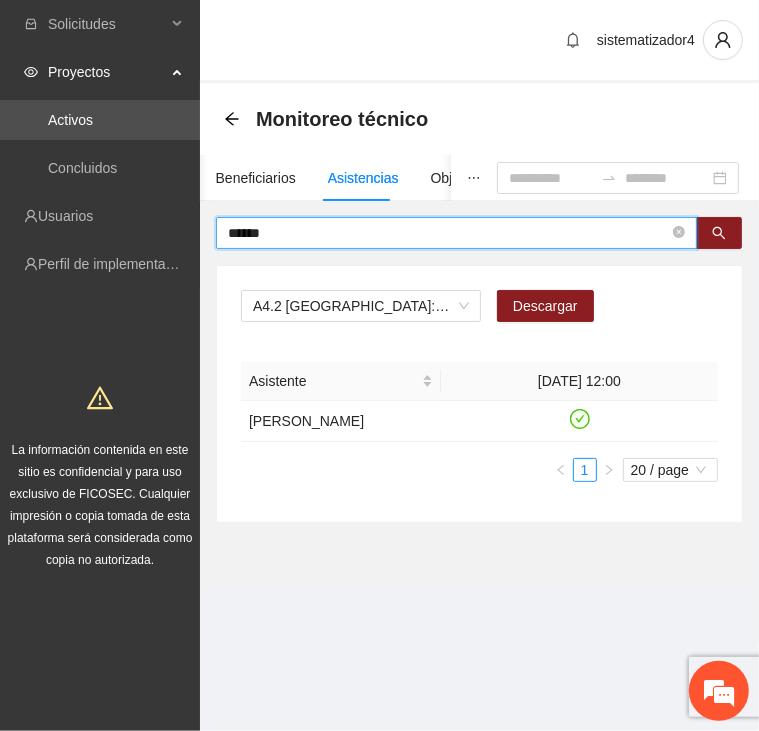 drag, startPoint x: 296, startPoint y: 233, endPoint x: 205, endPoint y: 230, distance: 91.04944 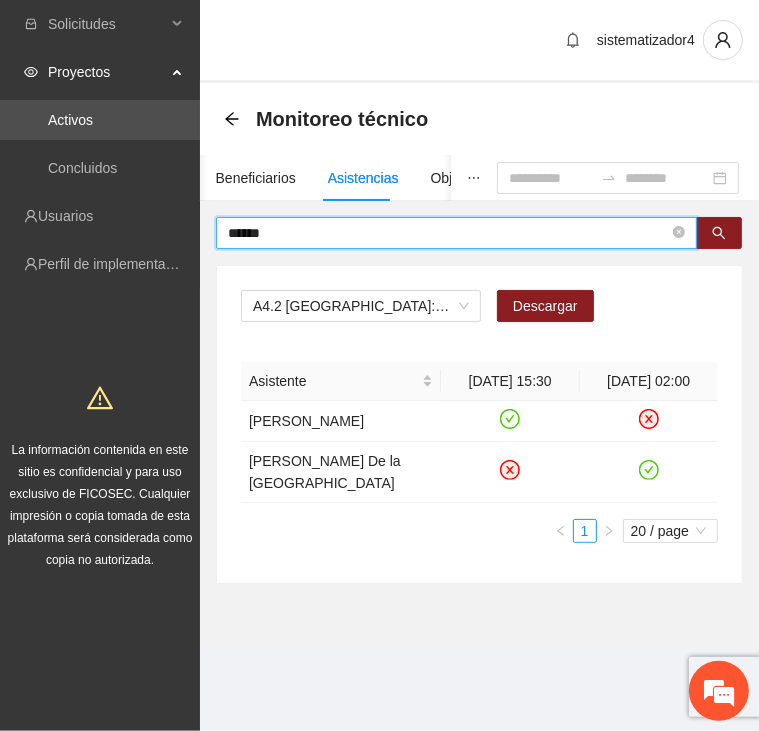 drag, startPoint x: 275, startPoint y: 236, endPoint x: 214, endPoint y: 235, distance: 61.008198 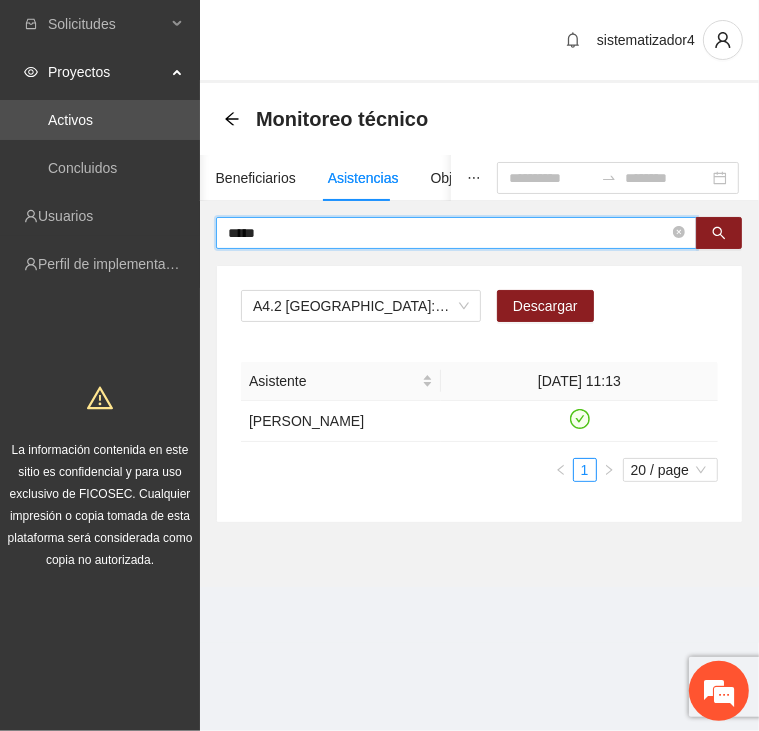 drag, startPoint x: 286, startPoint y: 237, endPoint x: 224, endPoint y: 238, distance: 62.008064 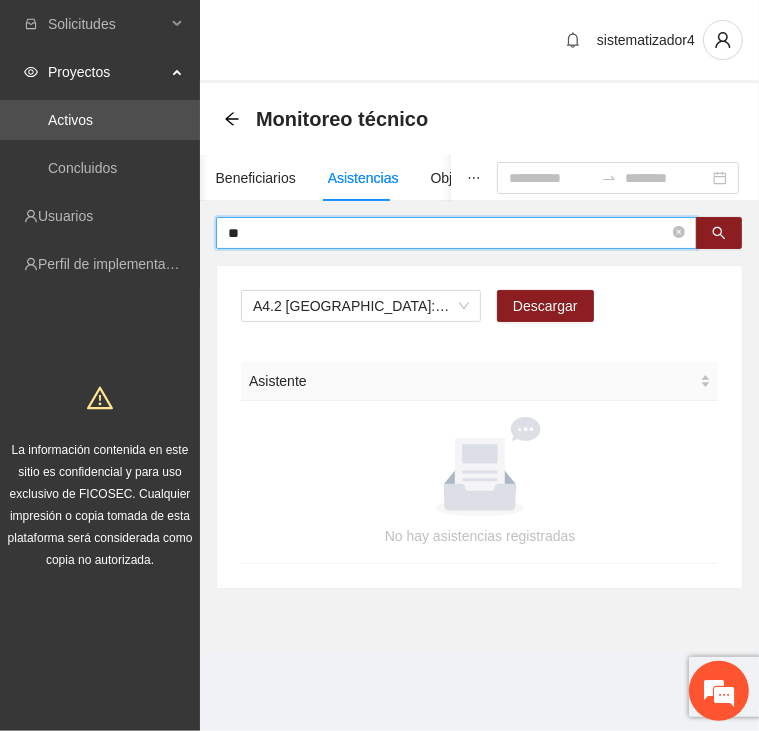 type on "*" 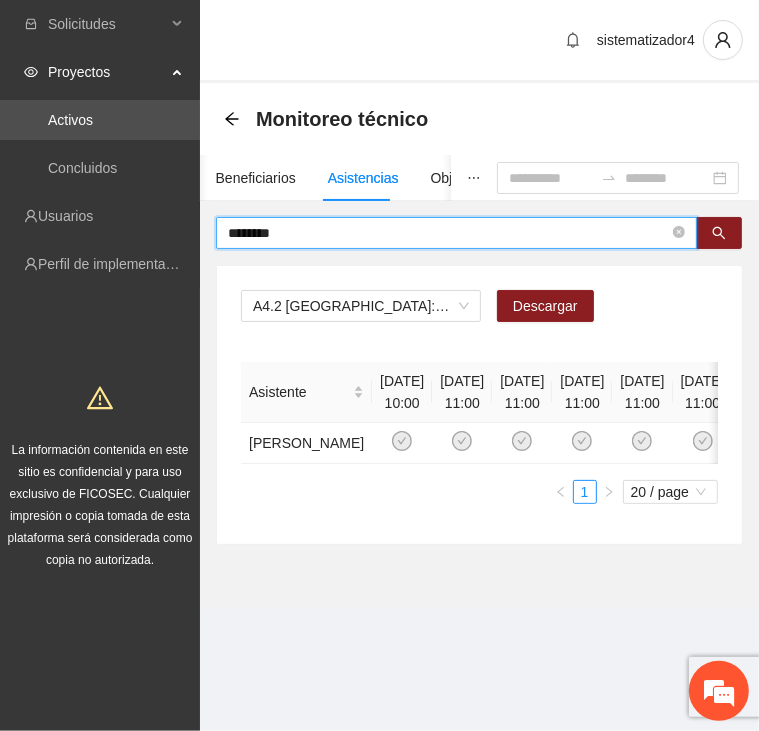 drag, startPoint x: 303, startPoint y: 231, endPoint x: 206, endPoint y: 229, distance: 97.020615 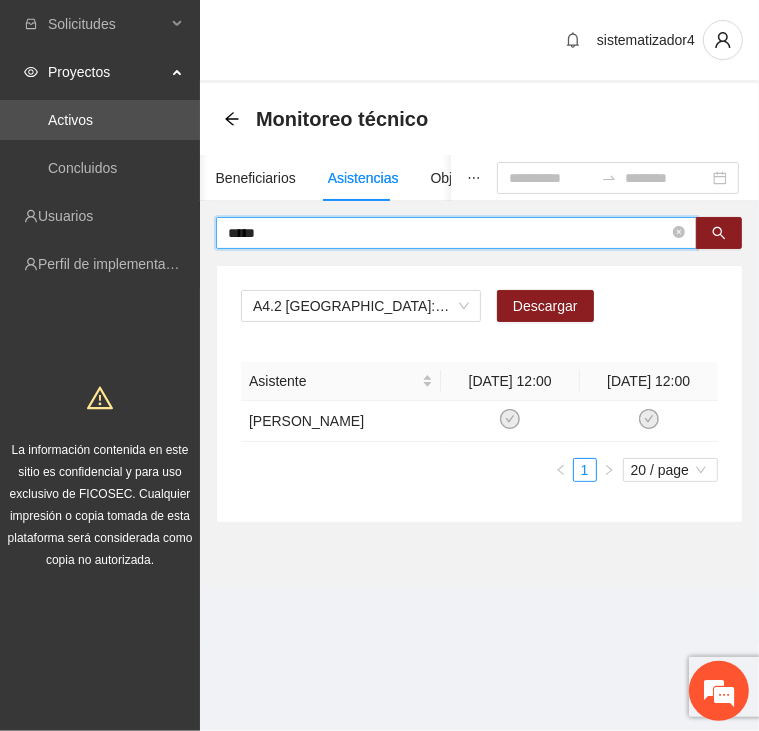 click on "*****" at bounding box center (448, 233) 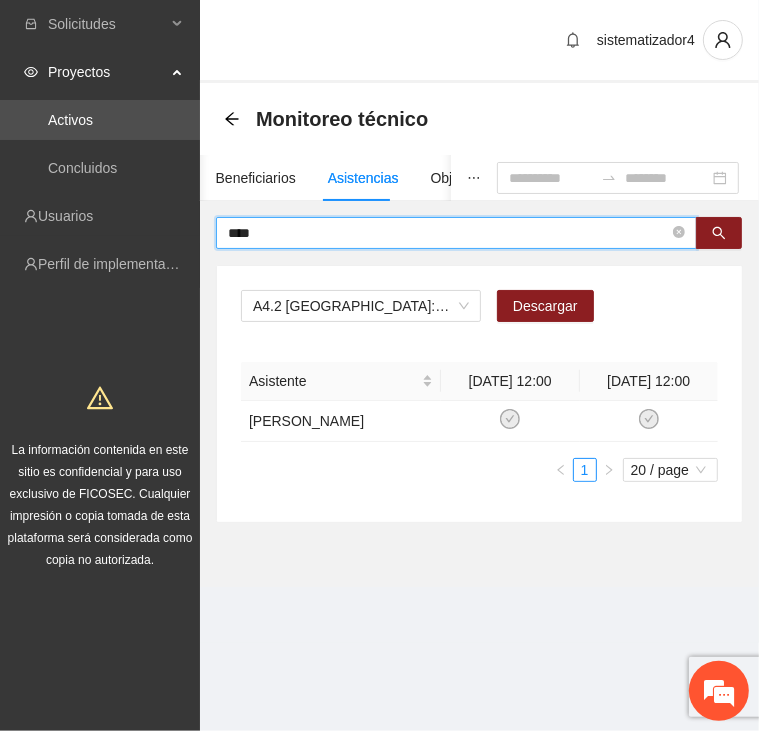 type on "****" 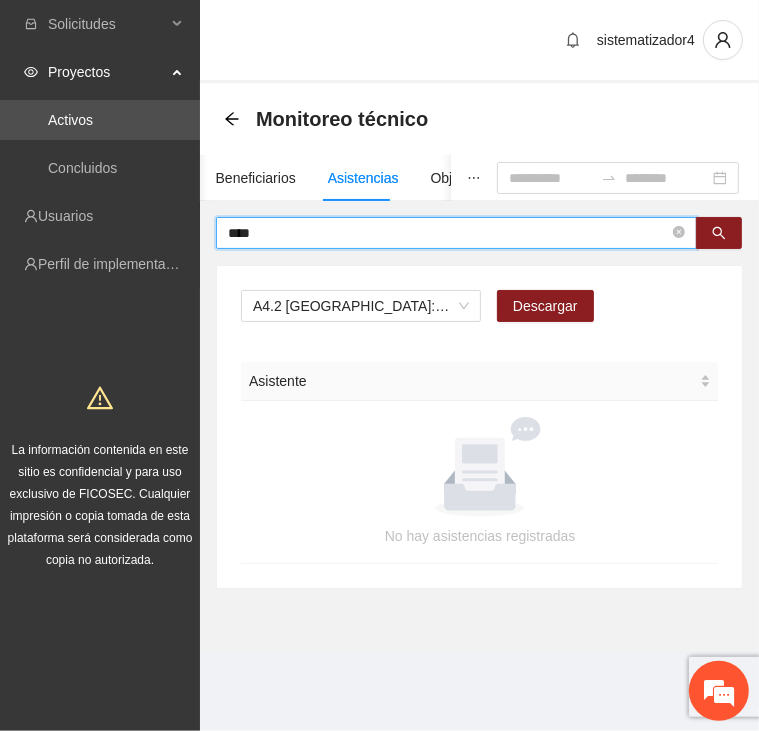 drag, startPoint x: 304, startPoint y: 228, endPoint x: 217, endPoint y: 224, distance: 87.0919 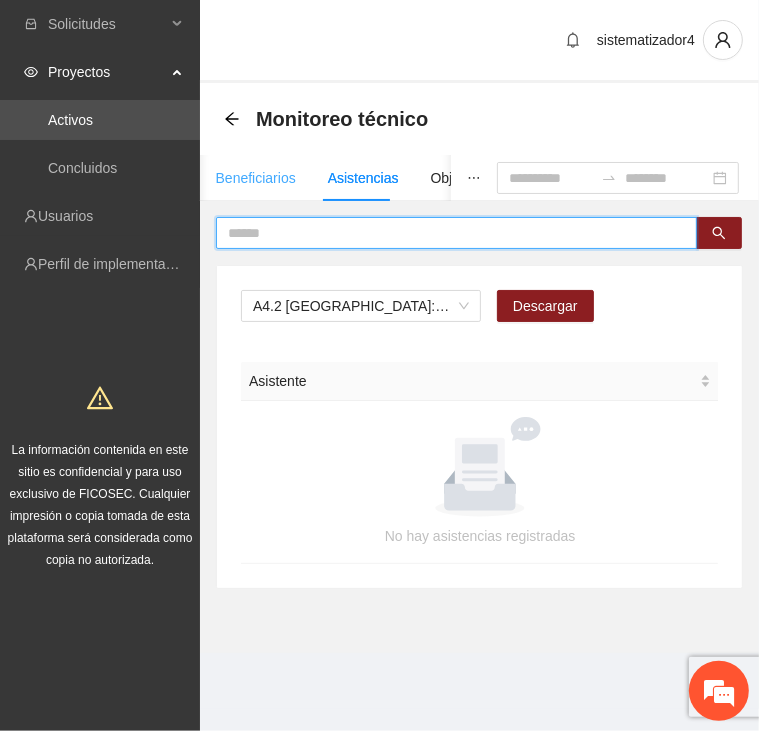 type 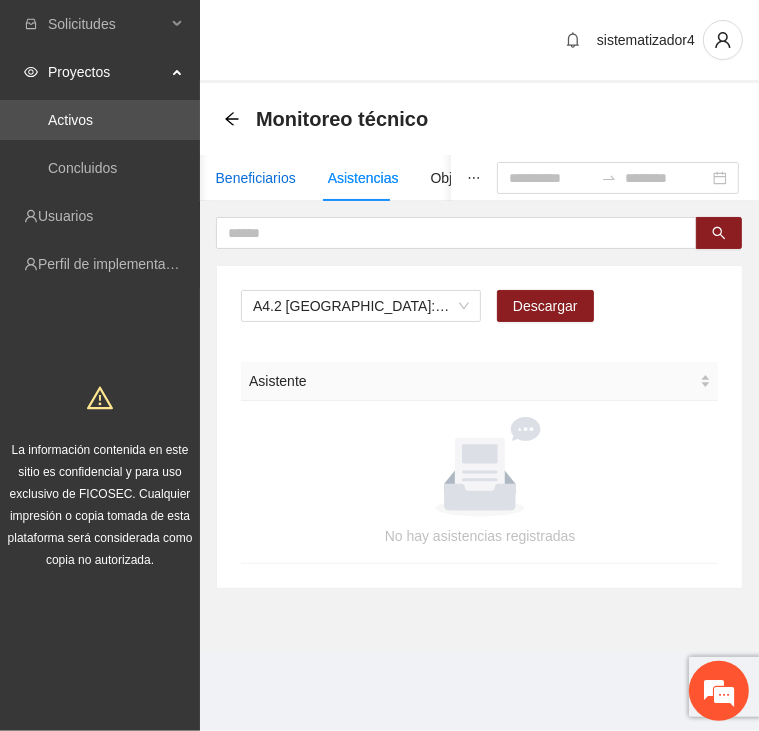 click on "Beneficiarios" at bounding box center [256, 178] 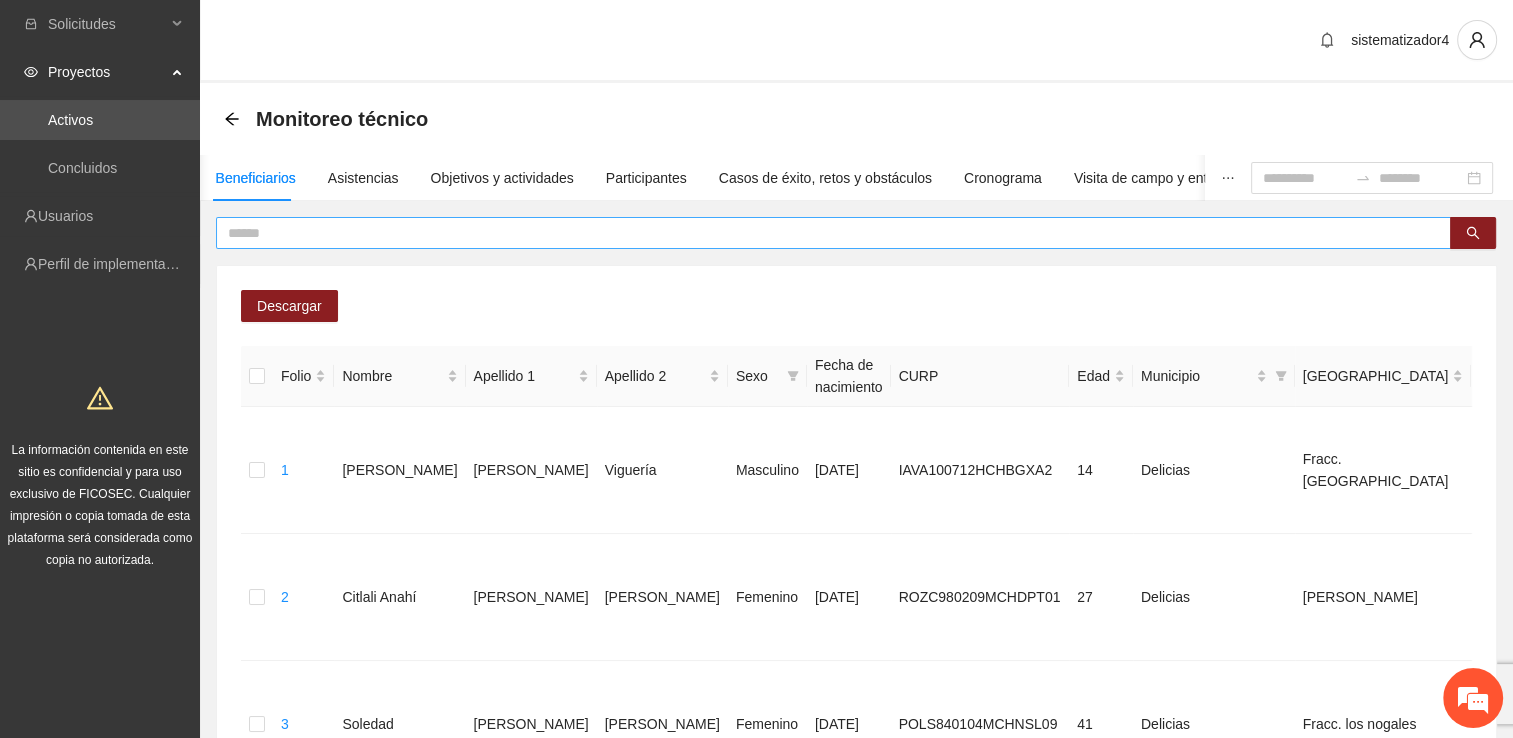 click at bounding box center [833, 233] 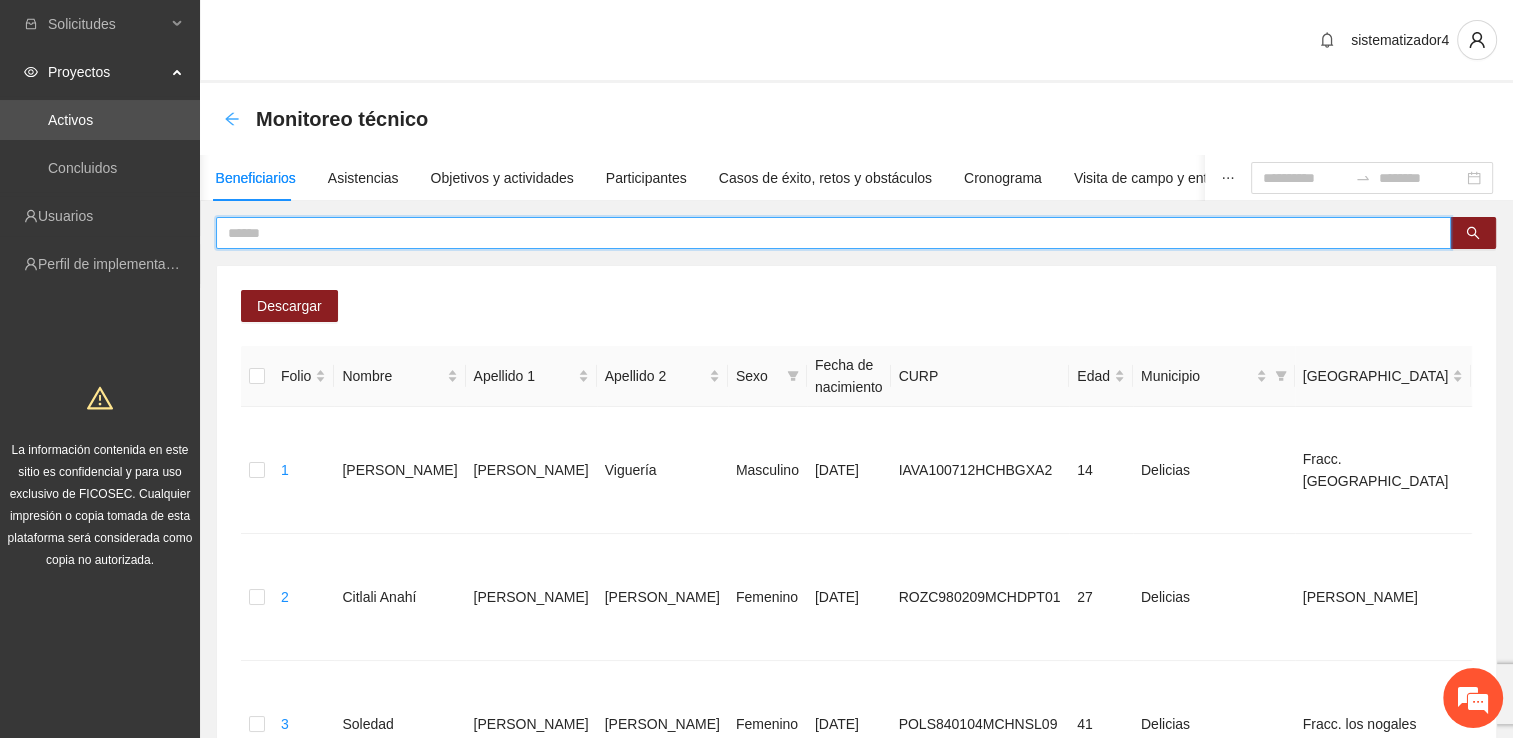 click 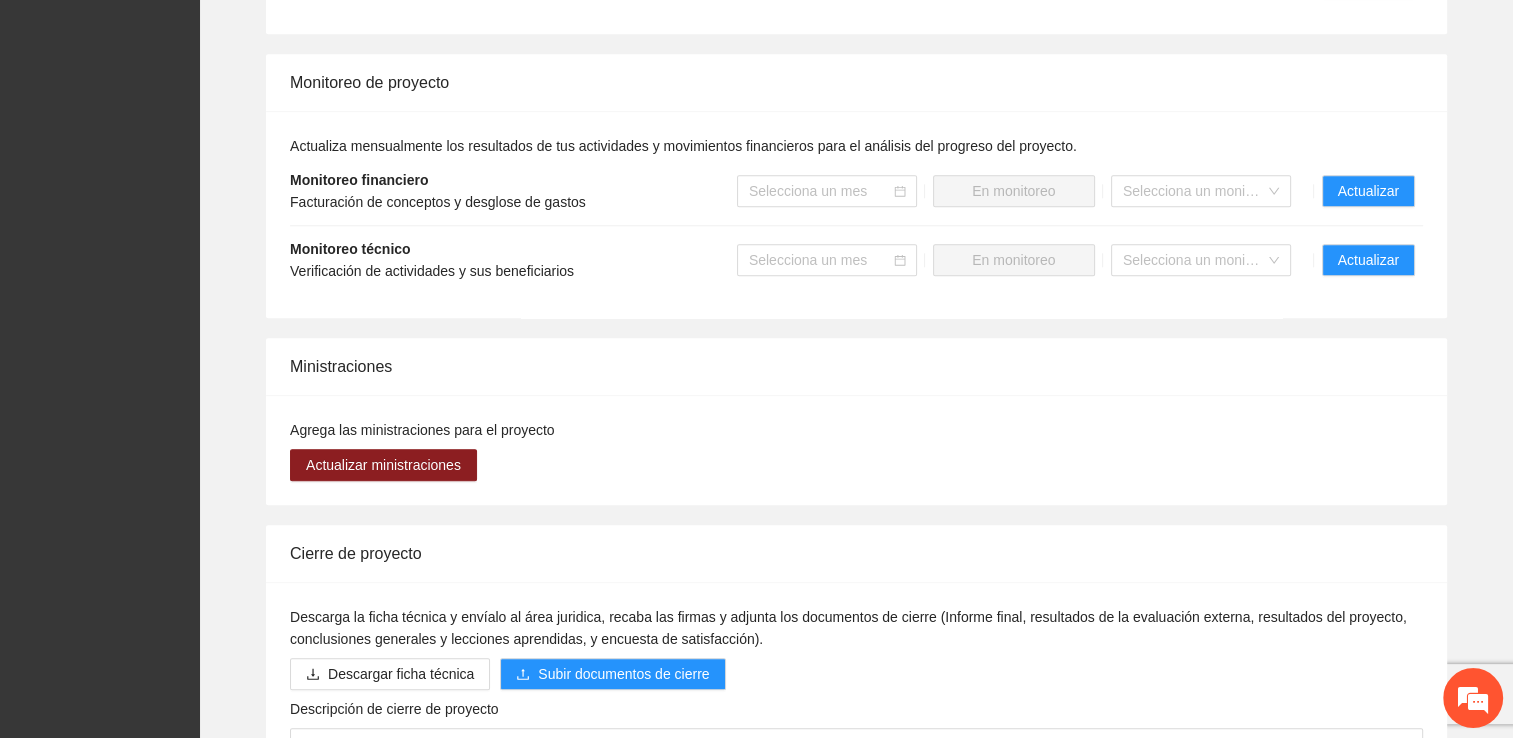 scroll, scrollTop: 2100, scrollLeft: 0, axis: vertical 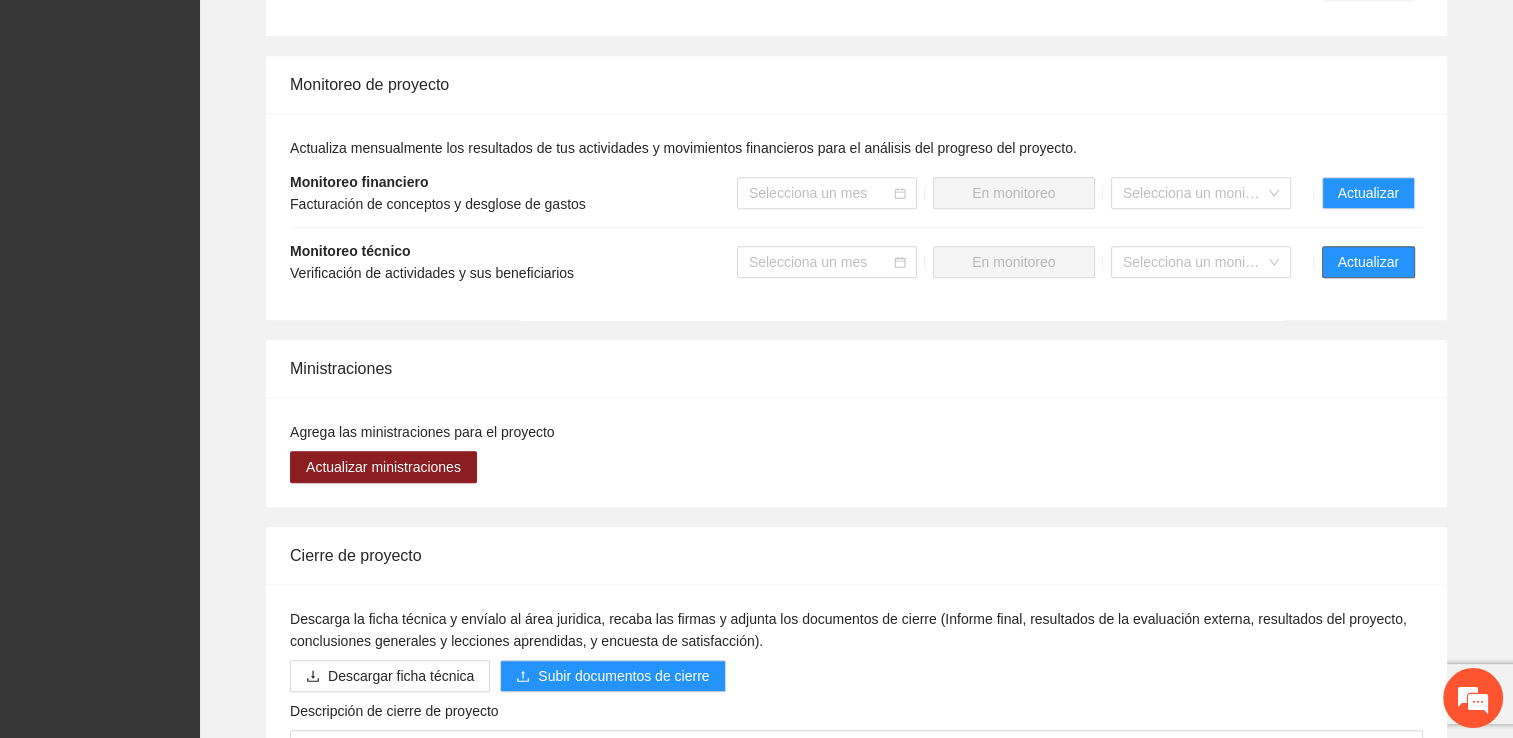 click on "Actualizar" at bounding box center [1368, 262] 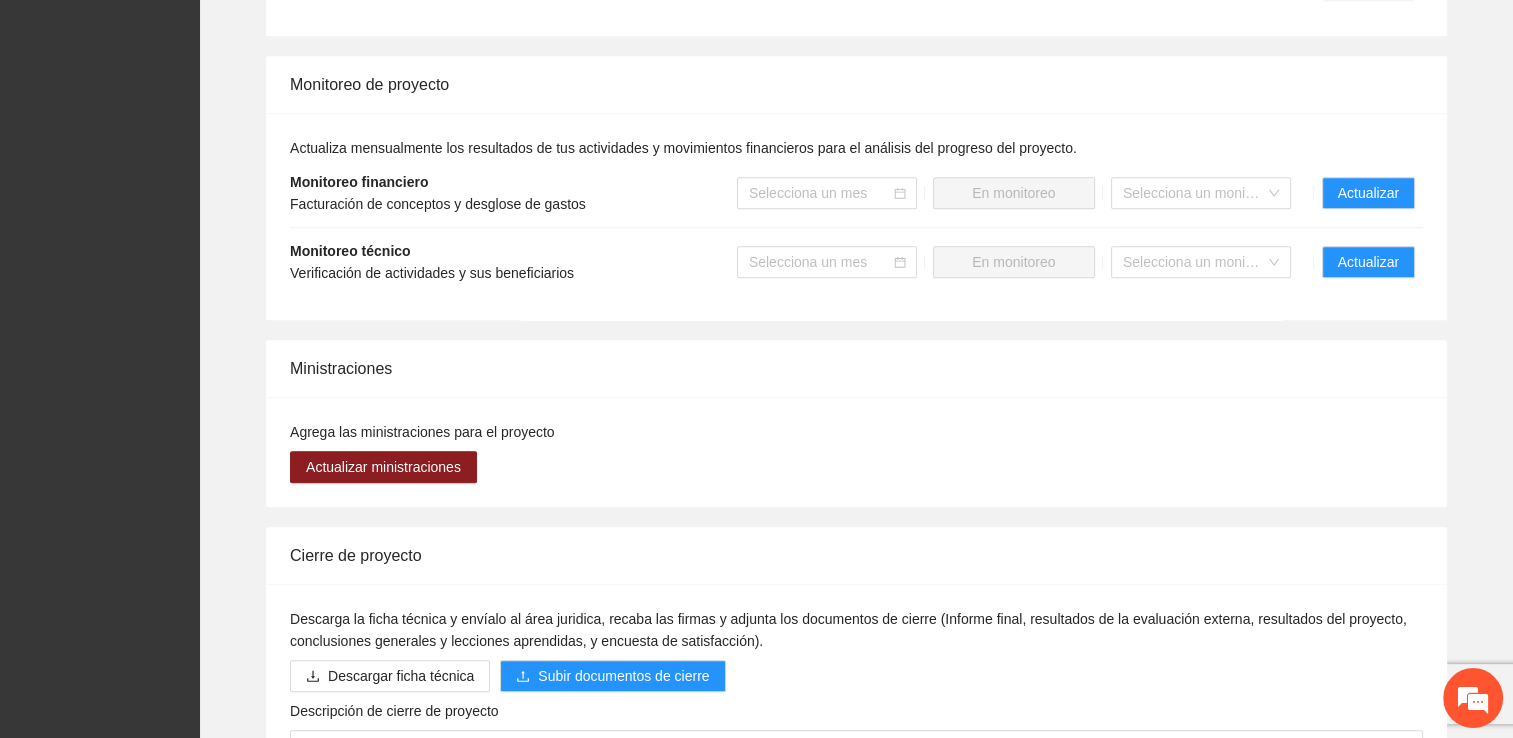 scroll, scrollTop: 0, scrollLeft: 0, axis: both 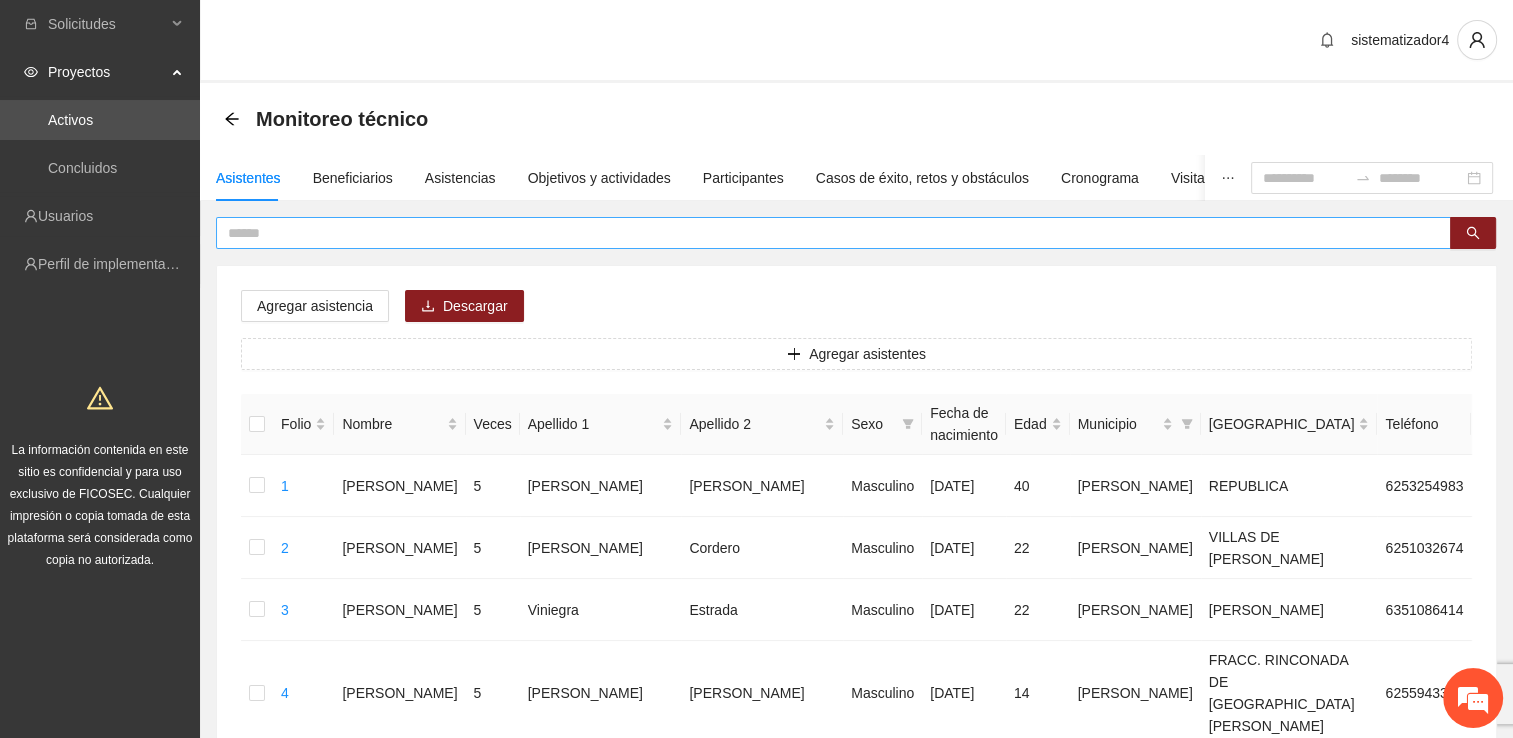 click at bounding box center [825, 233] 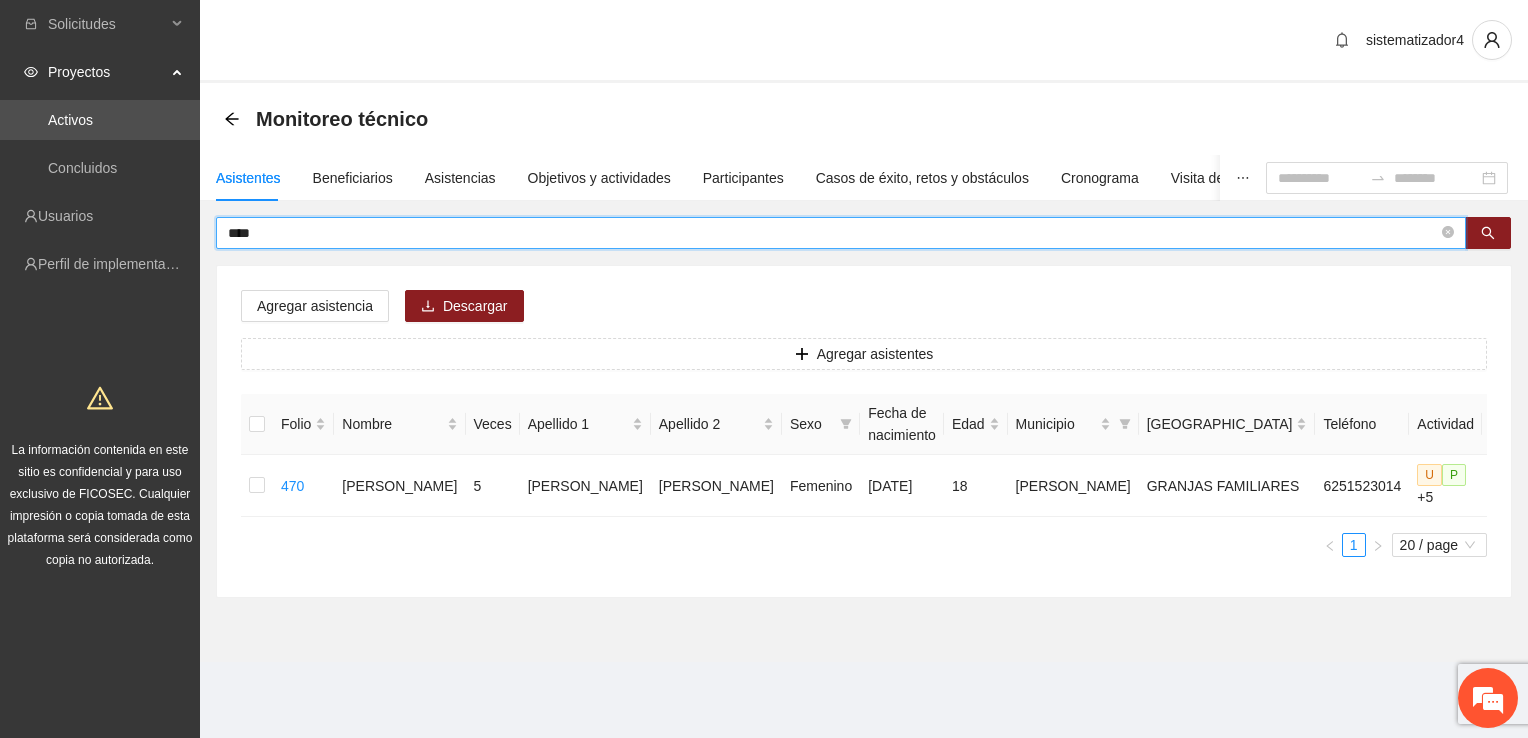 drag, startPoint x: 288, startPoint y: 235, endPoint x: 202, endPoint y: 228, distance: 86.28442 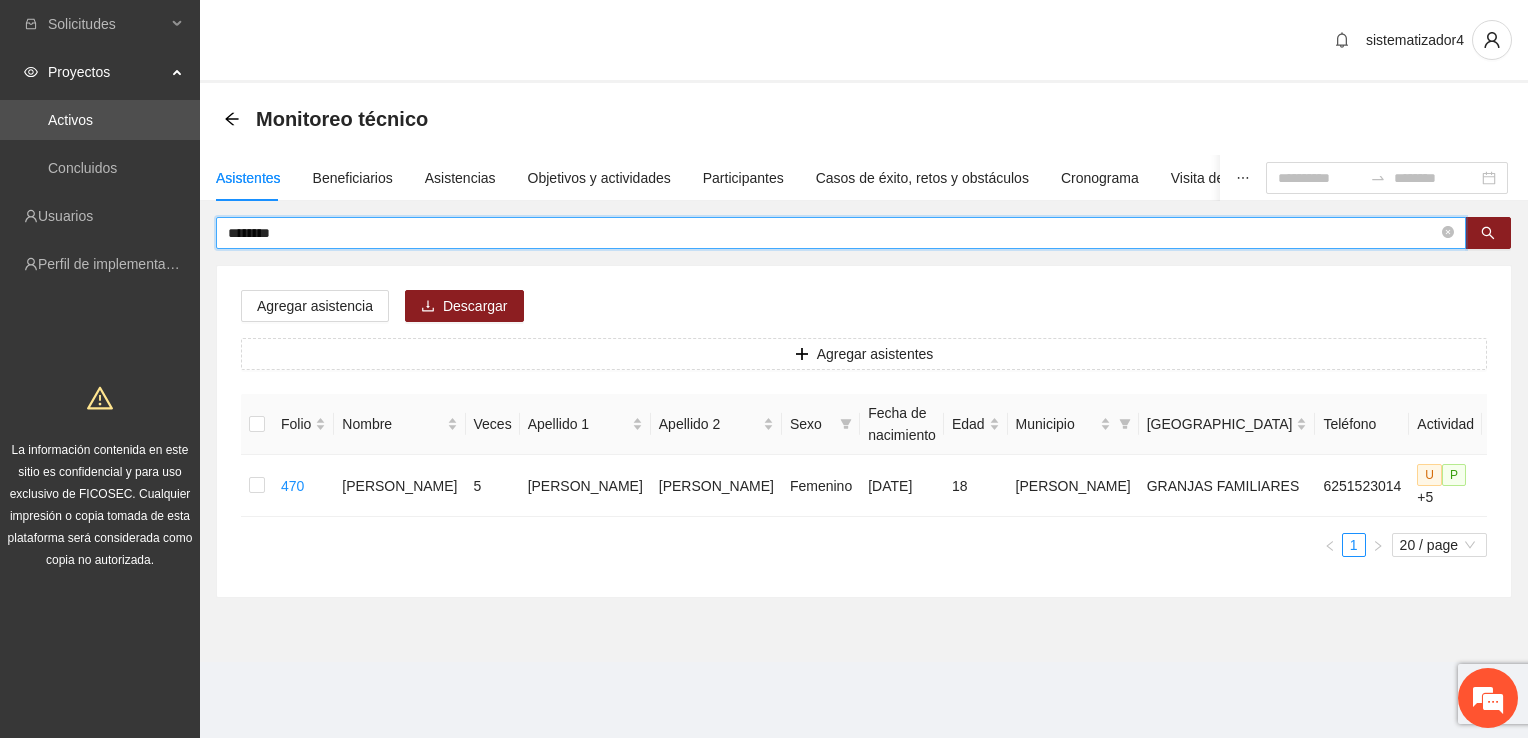 type on "********" 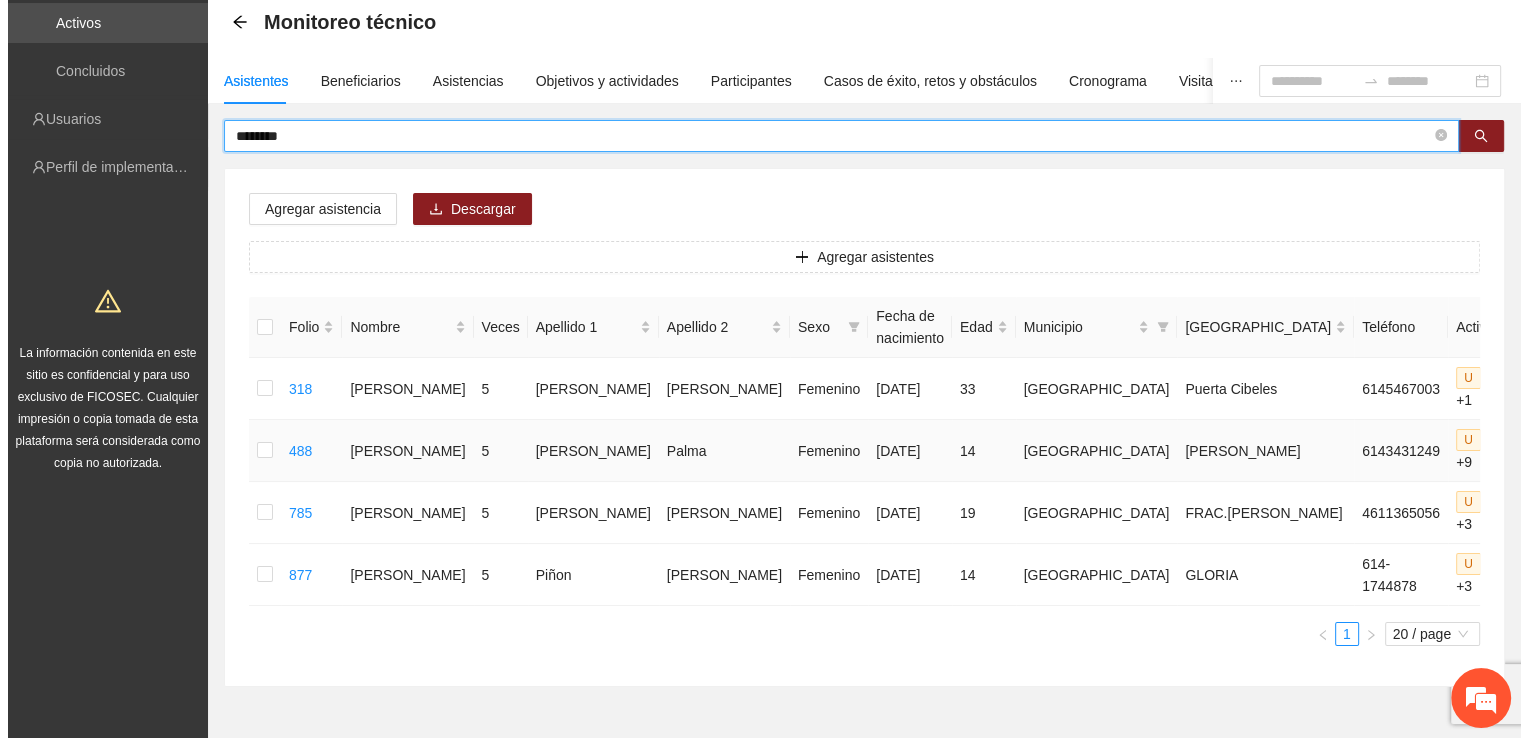 scroll, scrollTop: 100, scrollLeft: 0, axis: vertical 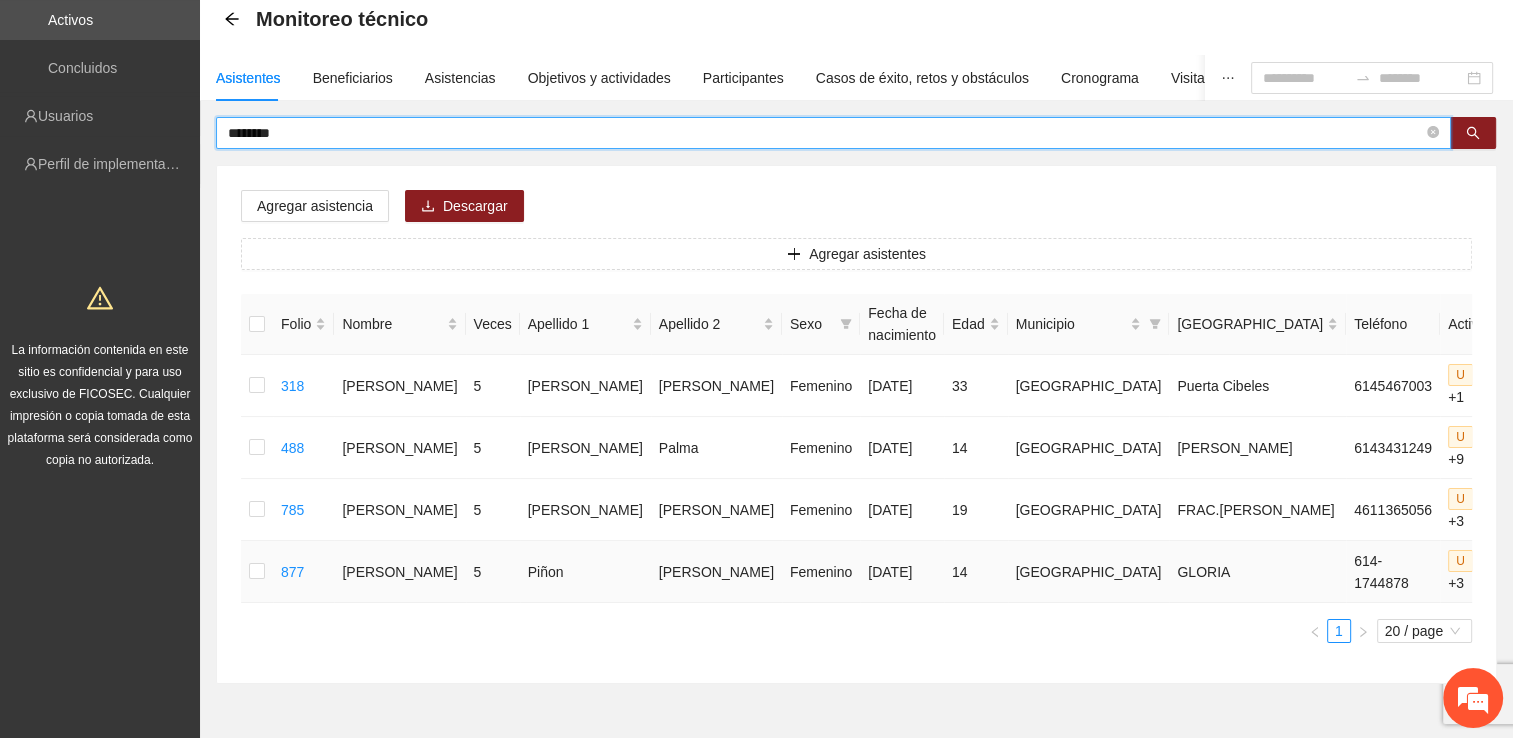 click at bounding box center (257, 572) 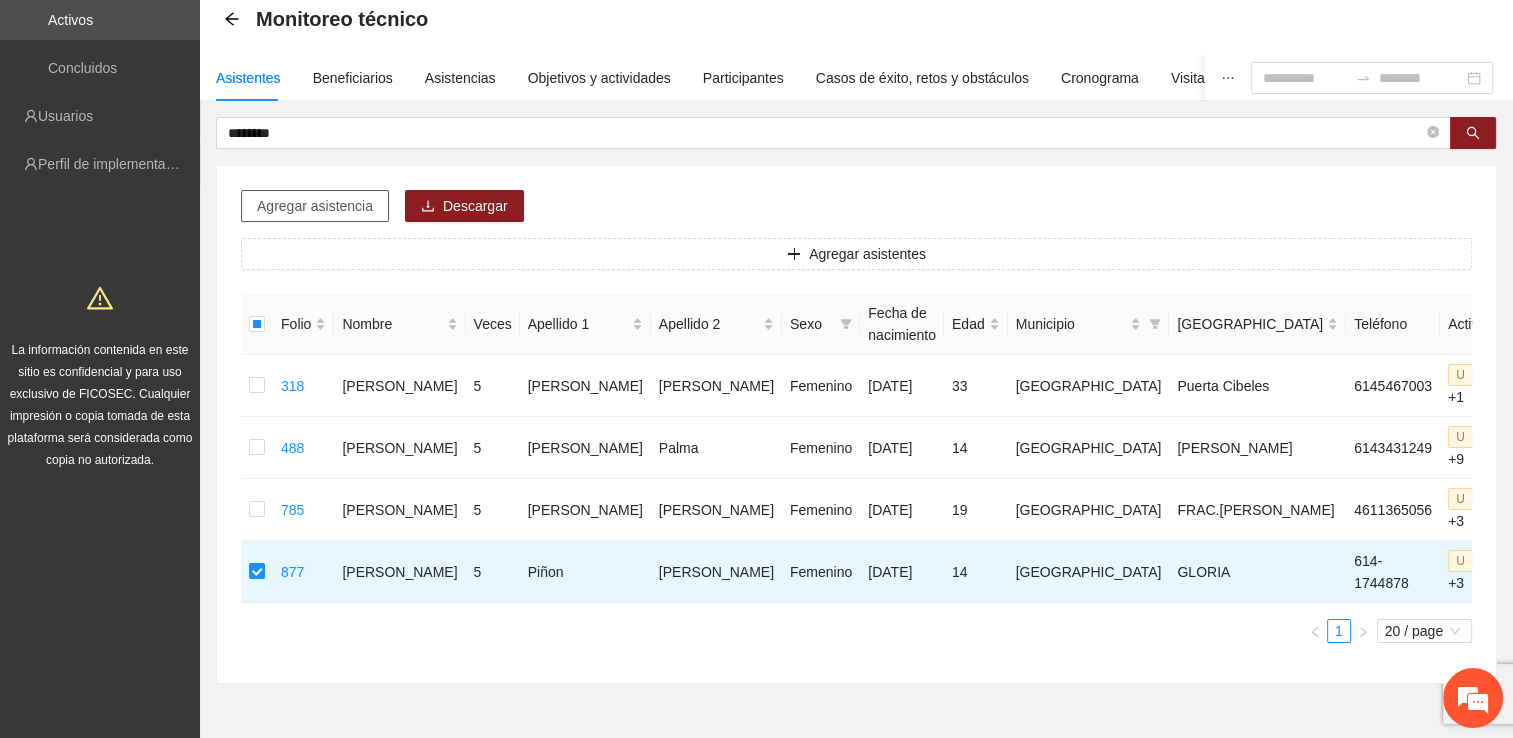 click on "Agregar asistencia" at bounding box center (315, 206) 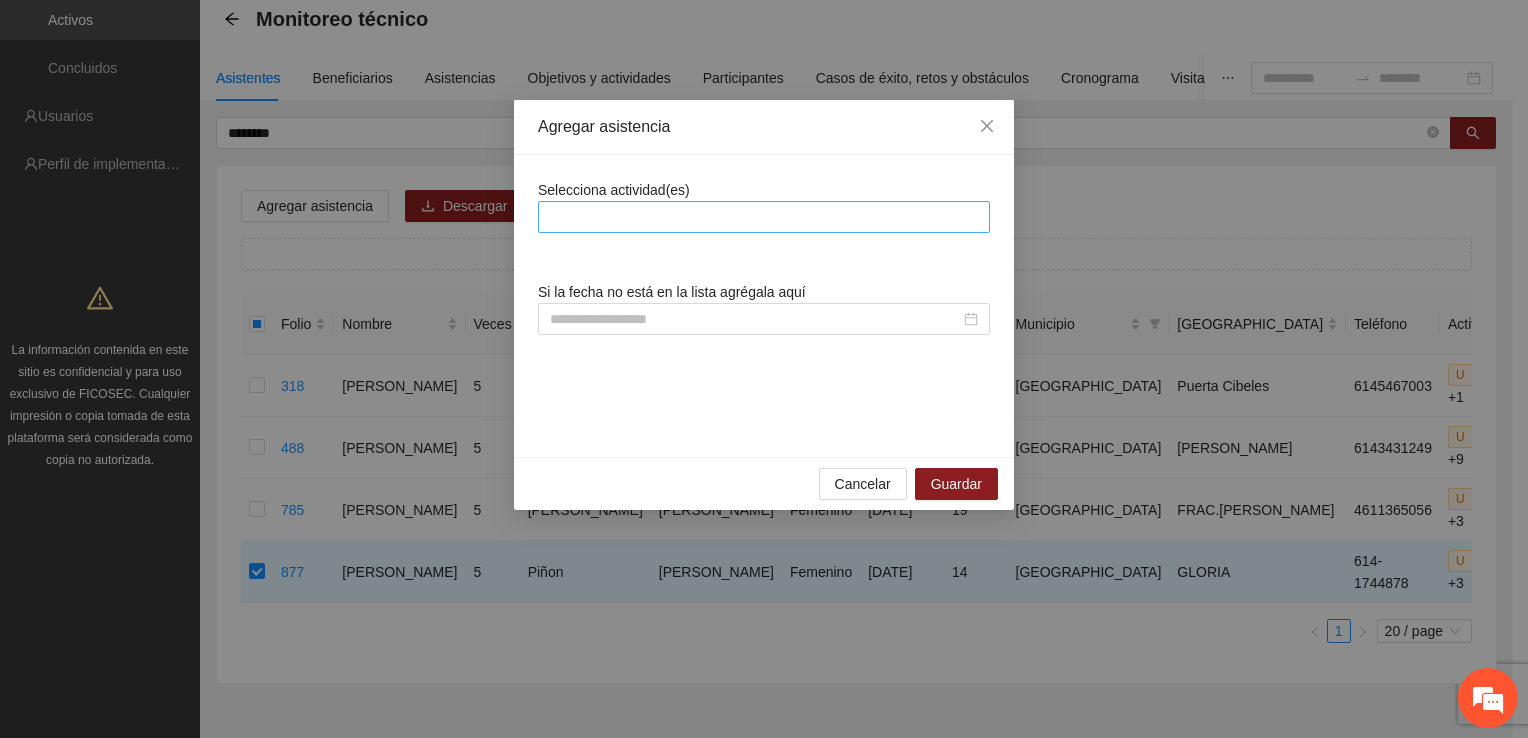 click at bounding box center [764, 217] 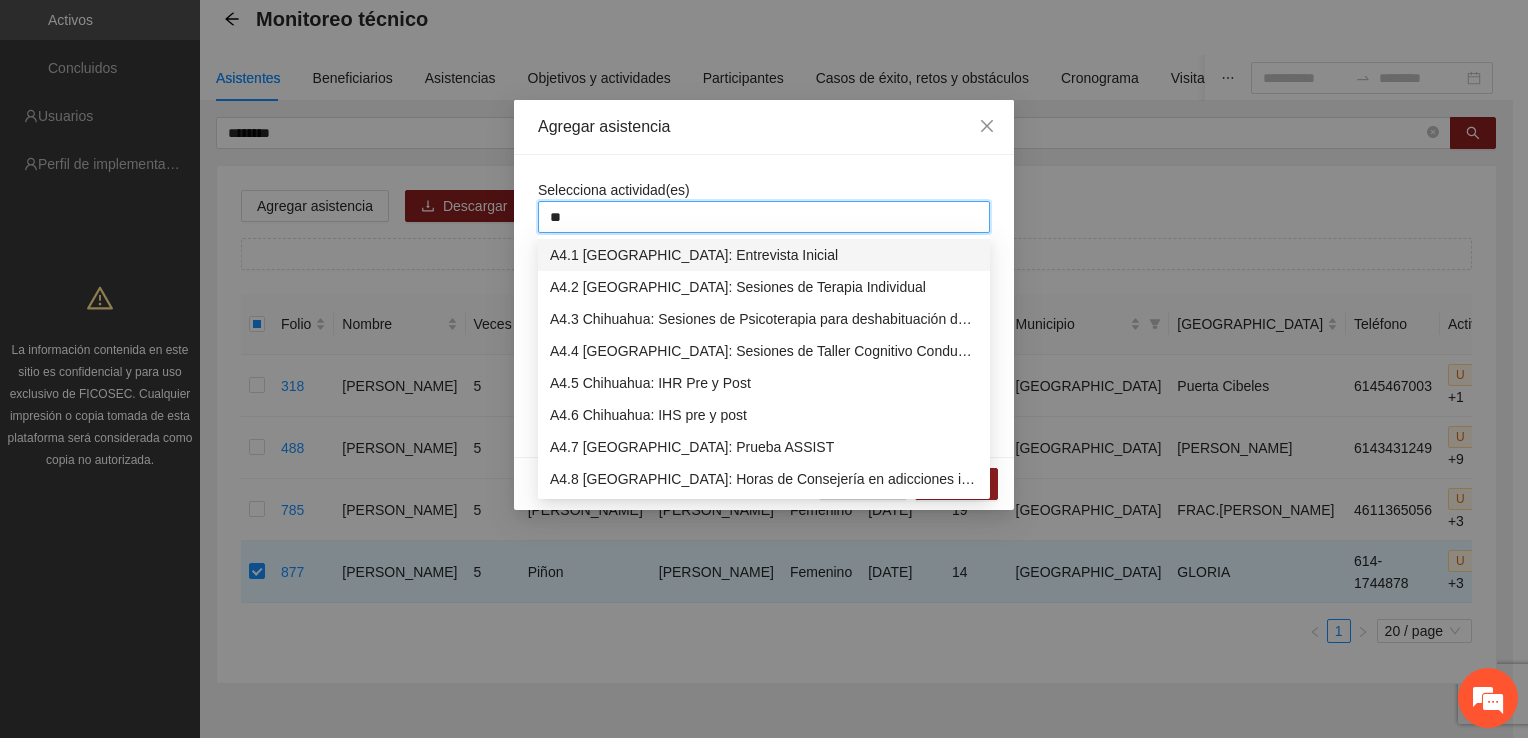 type on "***" 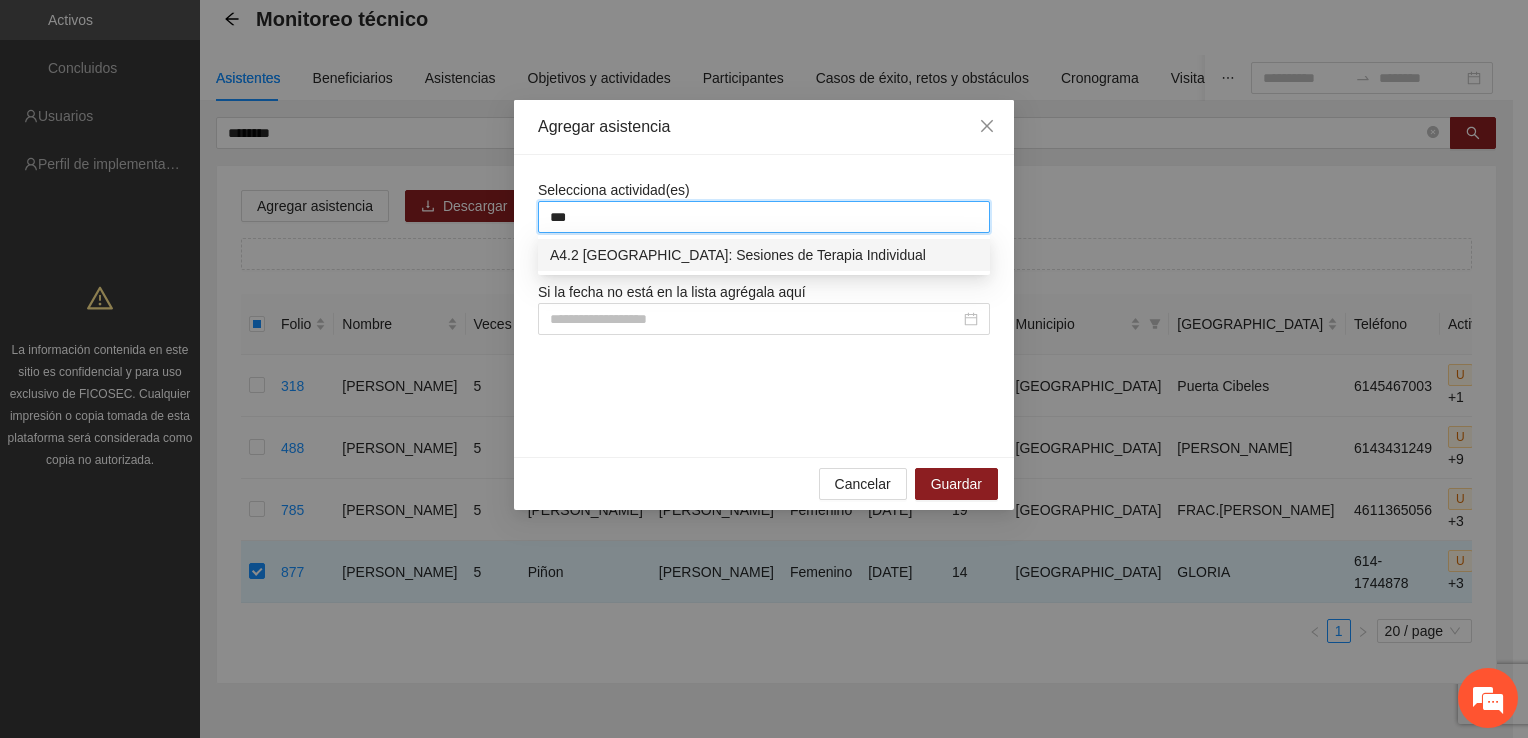 type 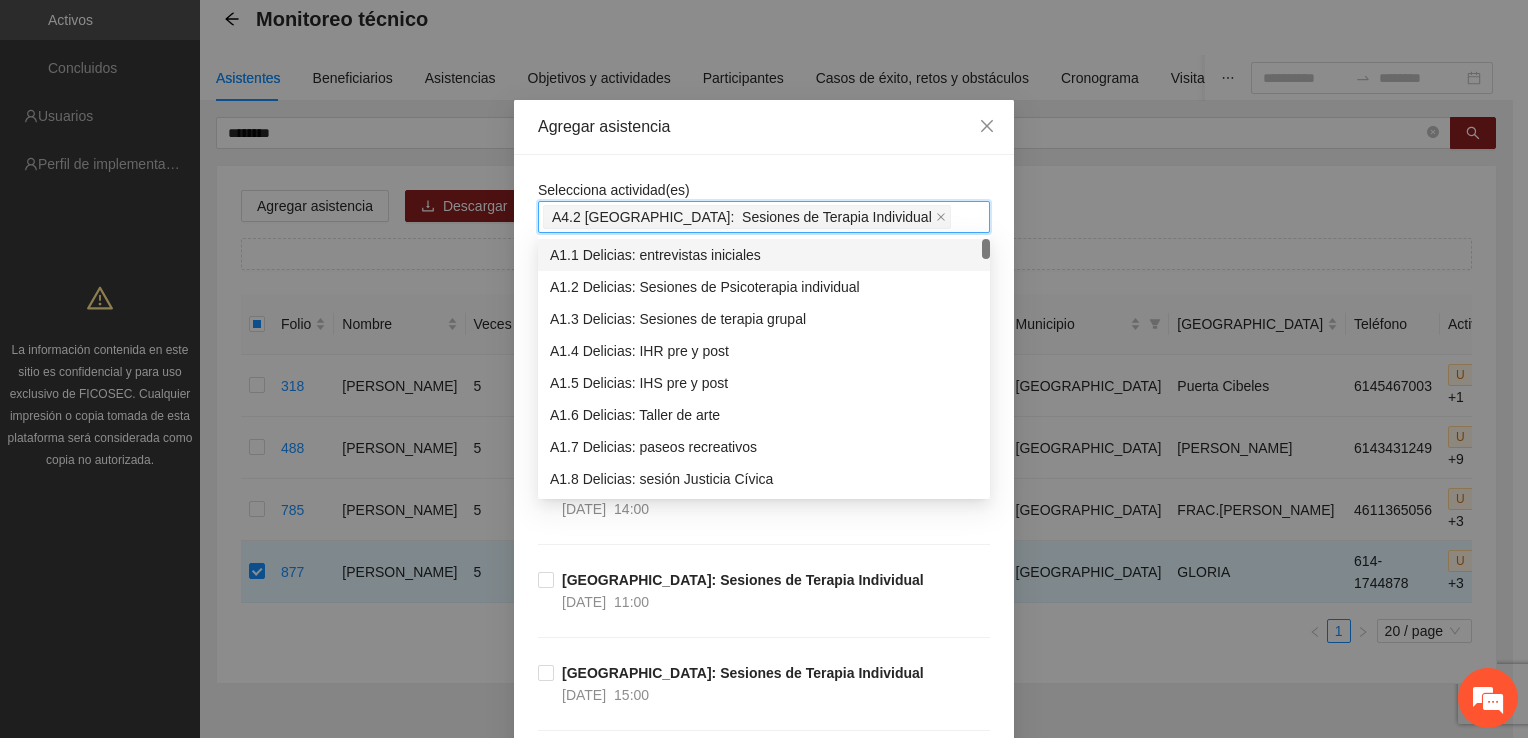 click on "Selecciona actividad(es) A4.2 Chihuahua:  Sesiones de Terapia Individual" at bounding box center (764, 206) 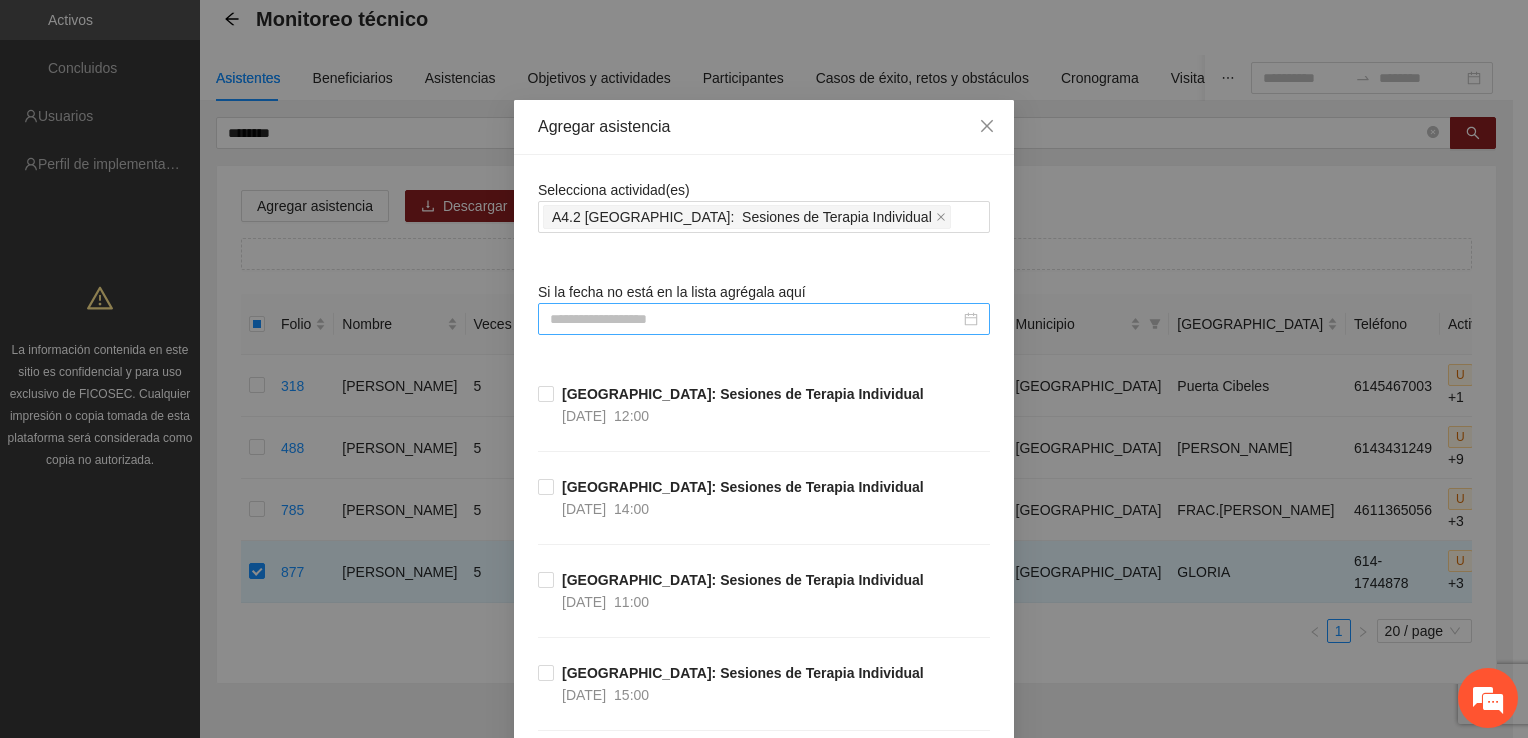 click at bounding box center [755, 319] 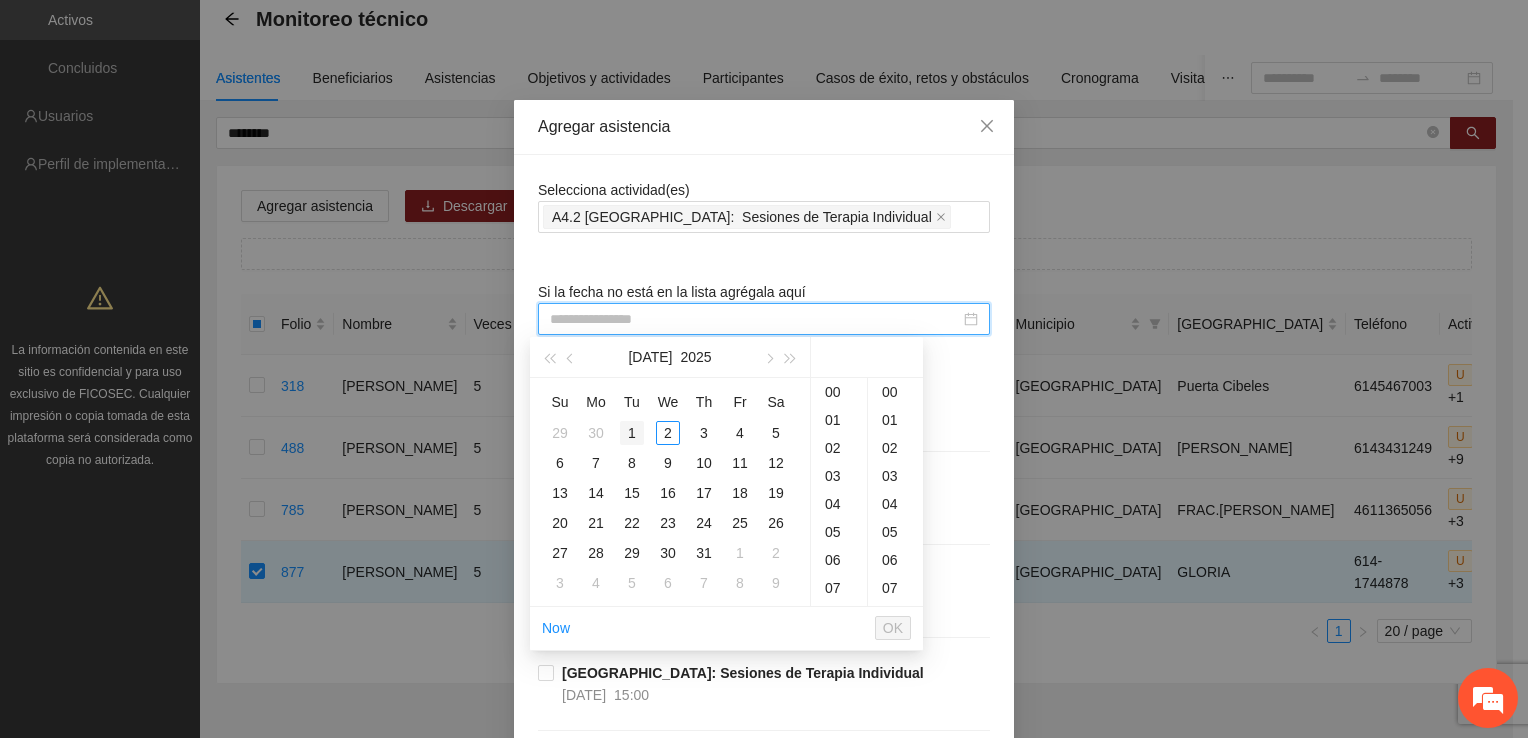 type on "**********" 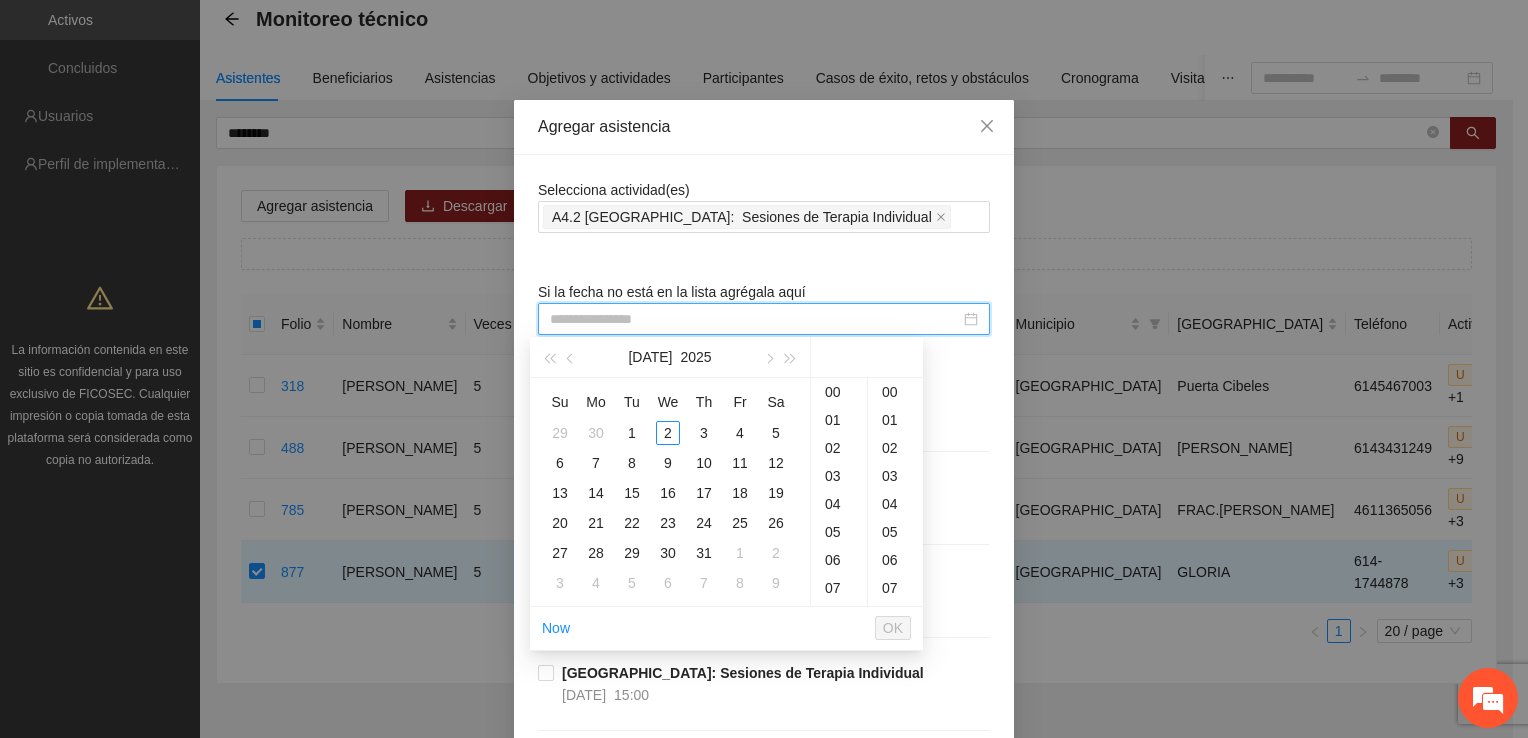 type on "**********" 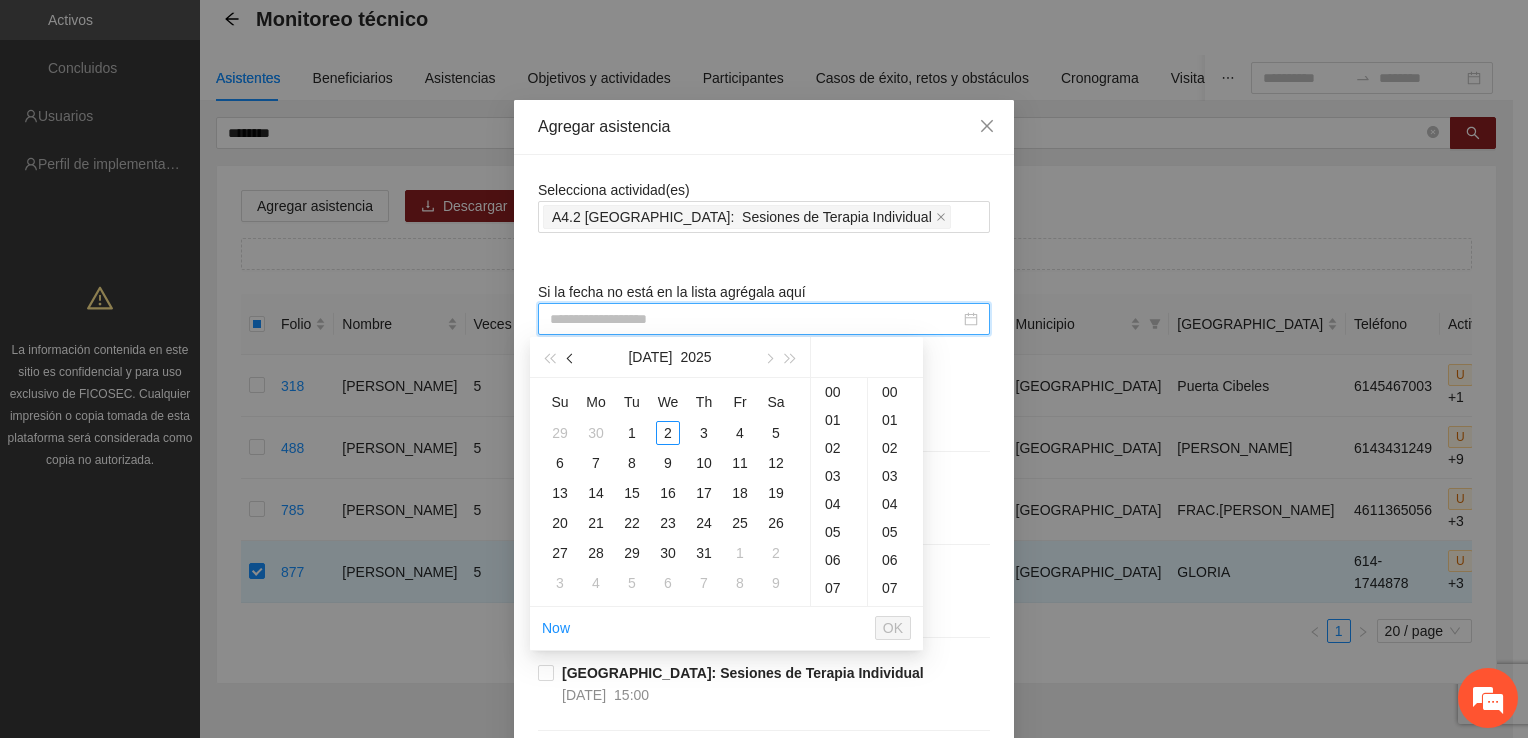 click at bounding box center [572, 359] 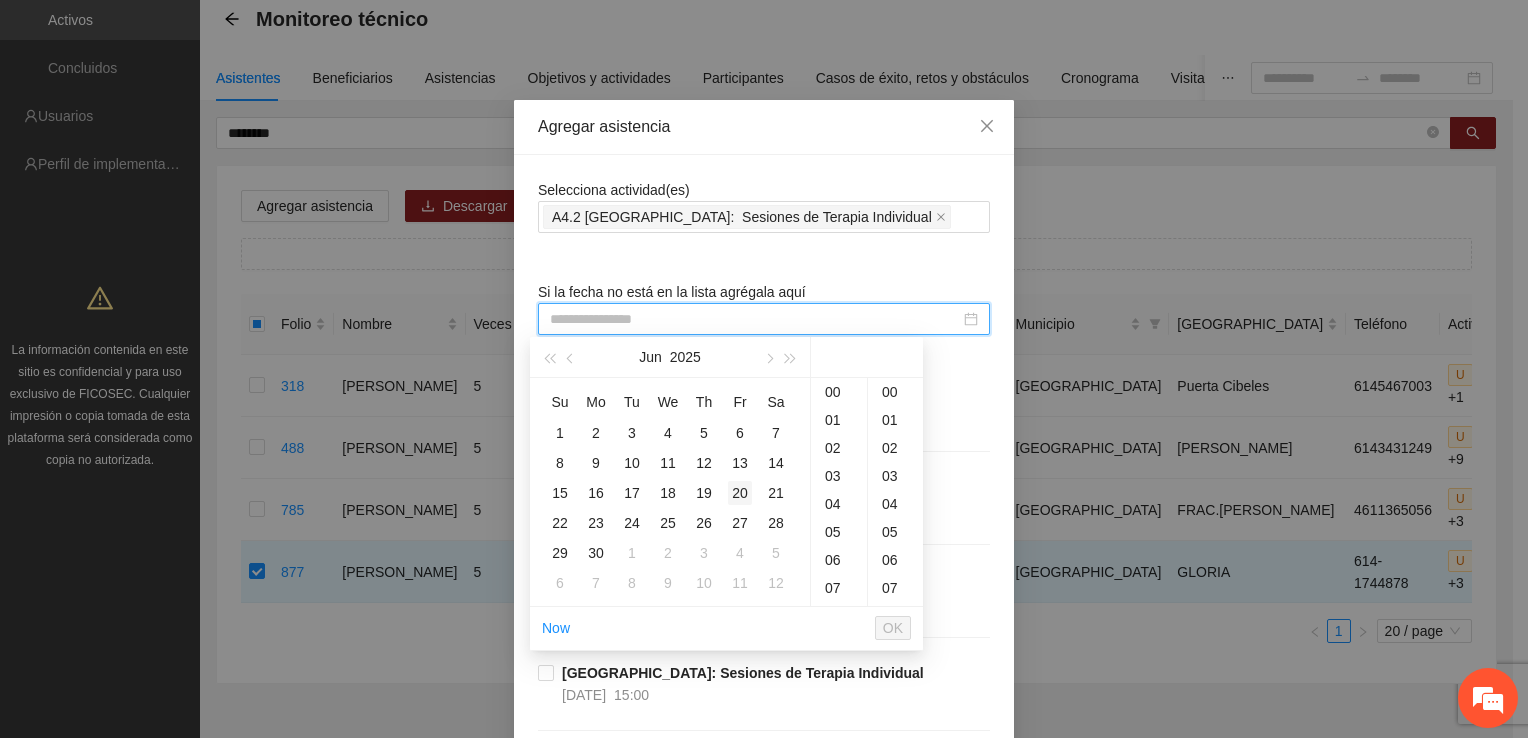 click on "20" at bounding box center (740, 493) 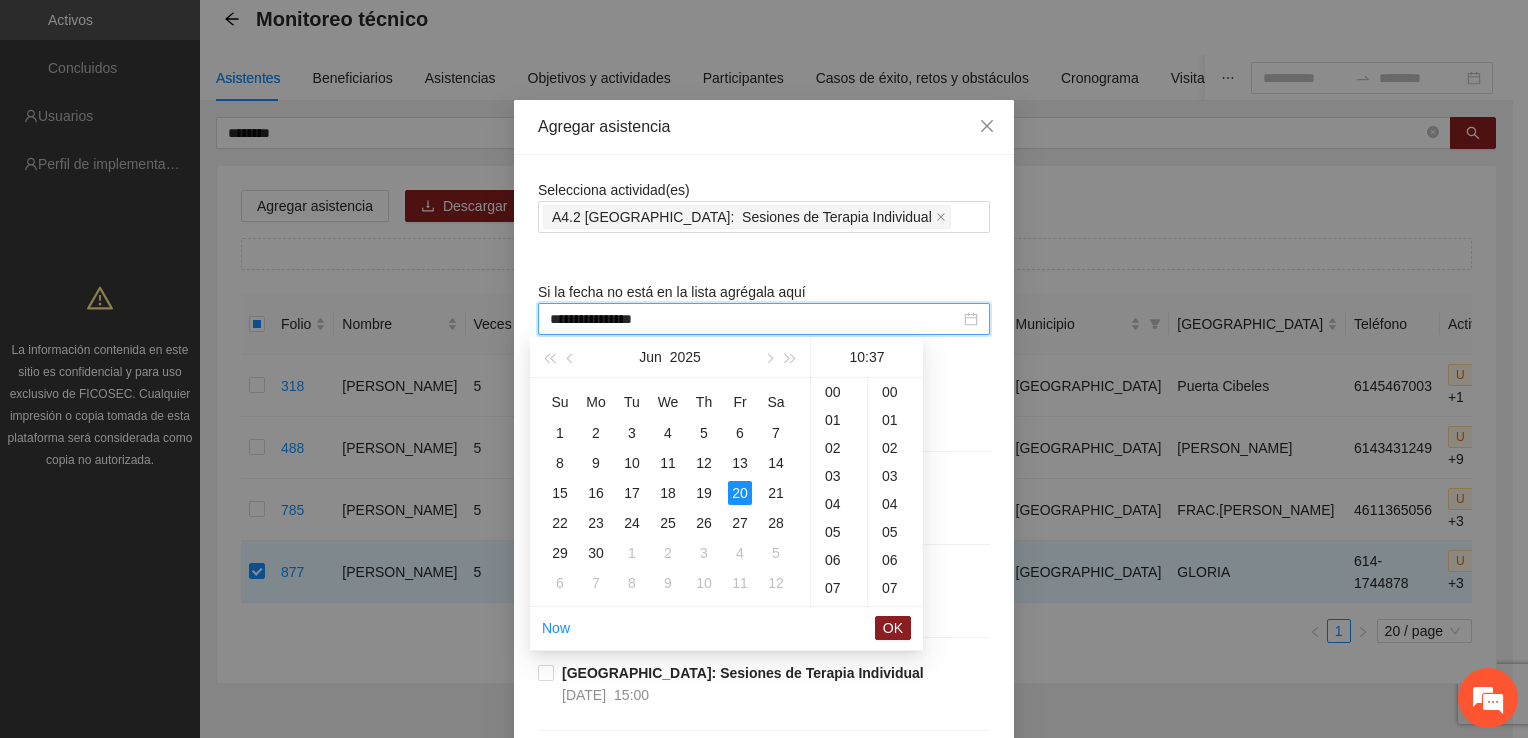 scroll, scrollTop: 280, scrollLeft: 0, axis: vertical 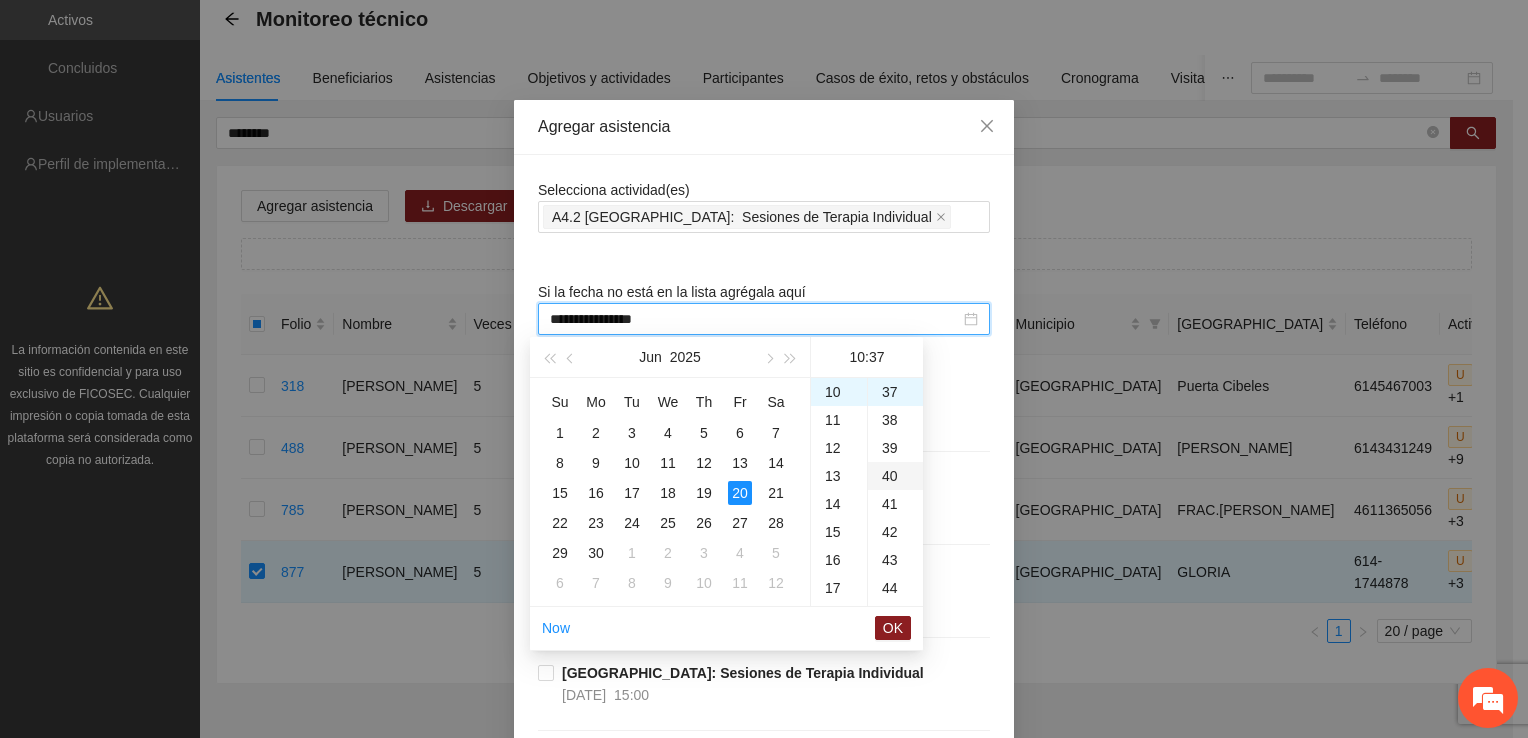 click on "40" at bounding box center [895, 476] 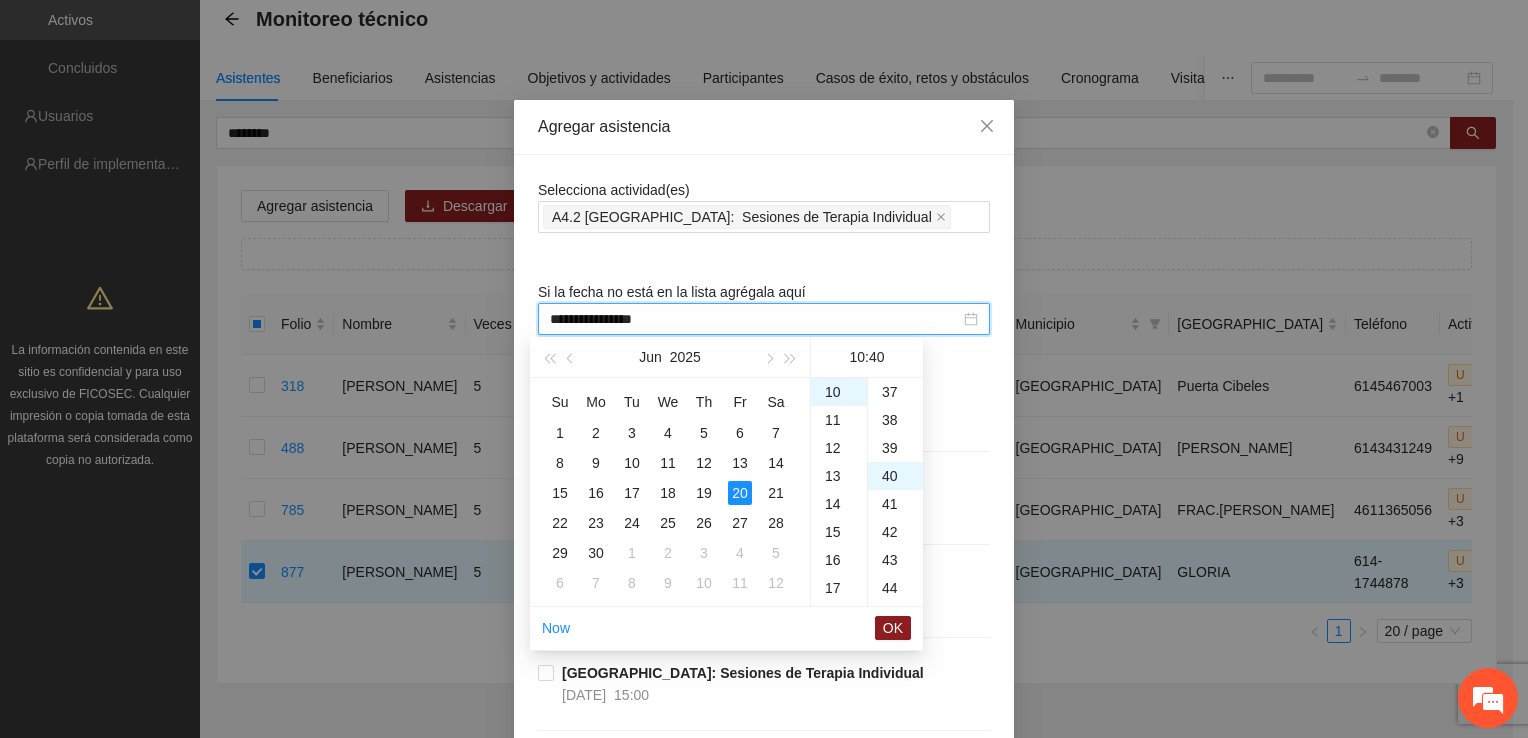 scroll, scrollTop: 1120, scrollLeft: 0, axis: vertical 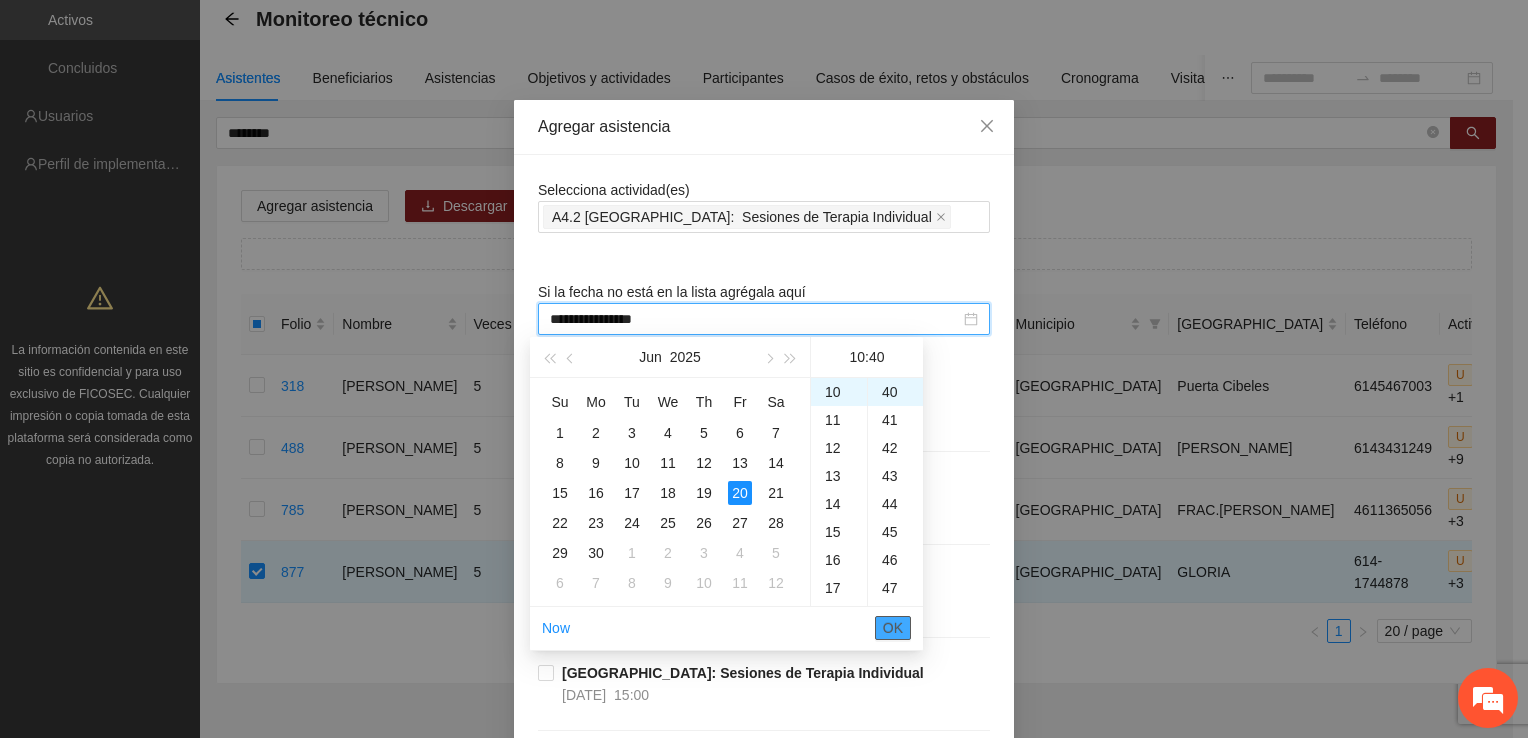 click on "OK" at bounding box center (893, 628) 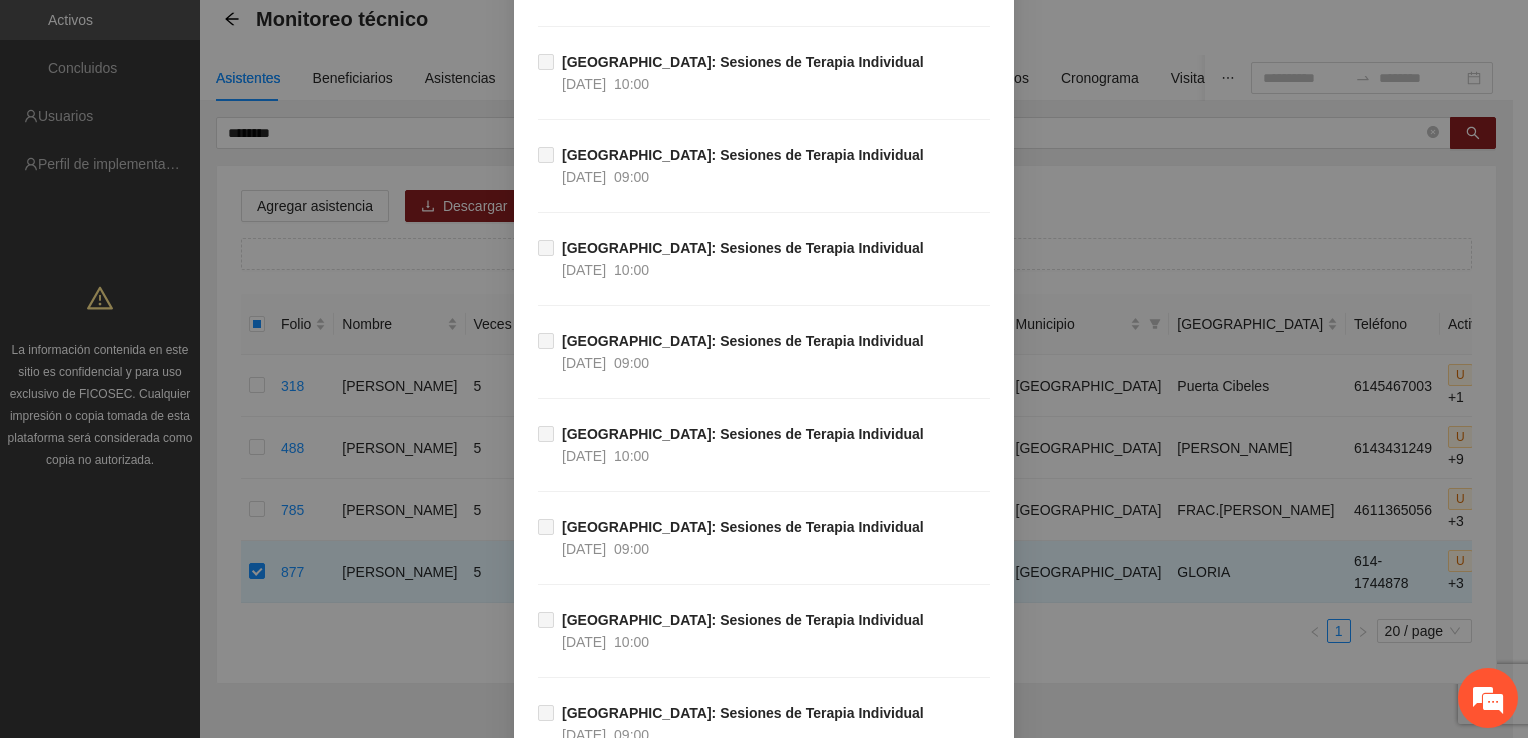 scroll, scrollTop: 27262, scrollLeft: 0, axis: vertical 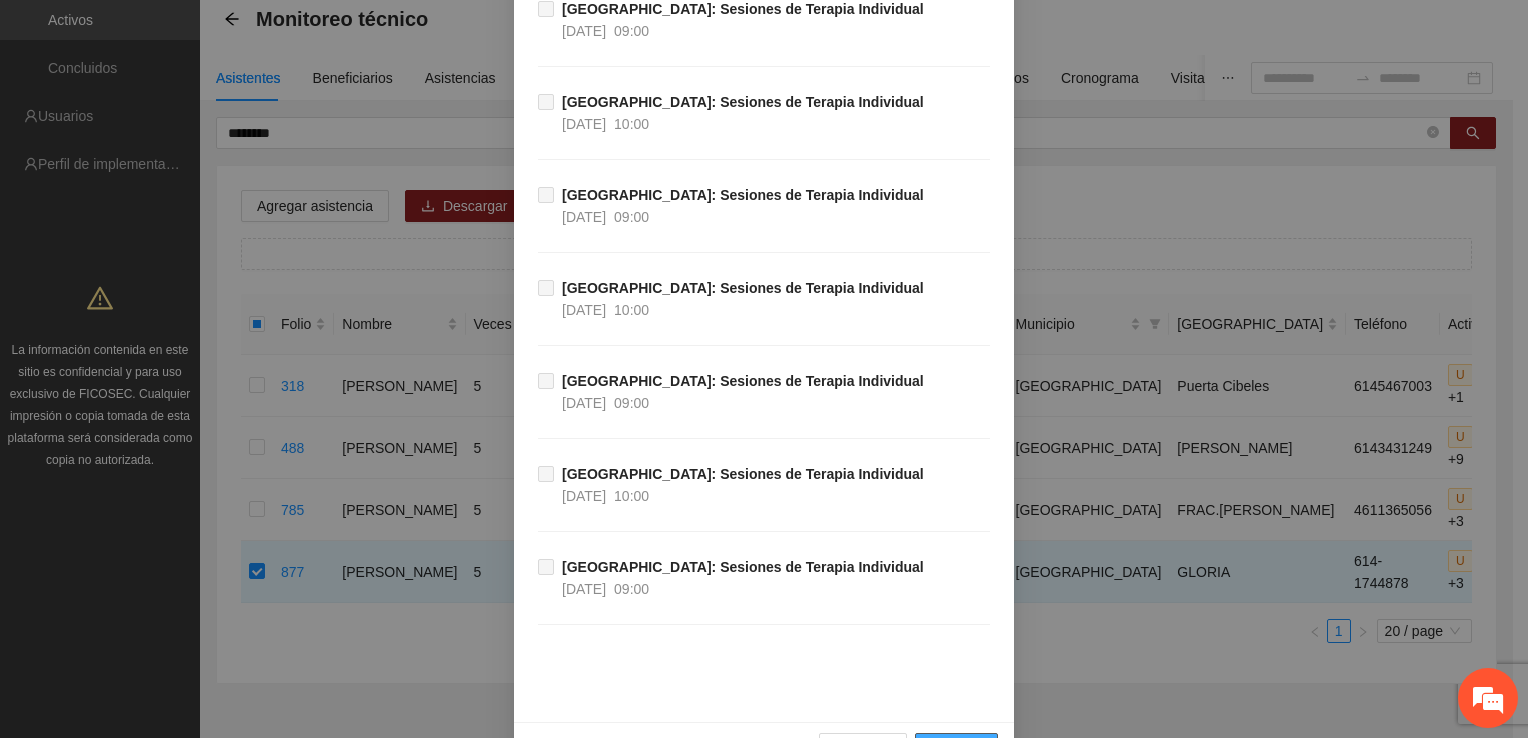 click on "Guardar" at bounding box center [956, 749] 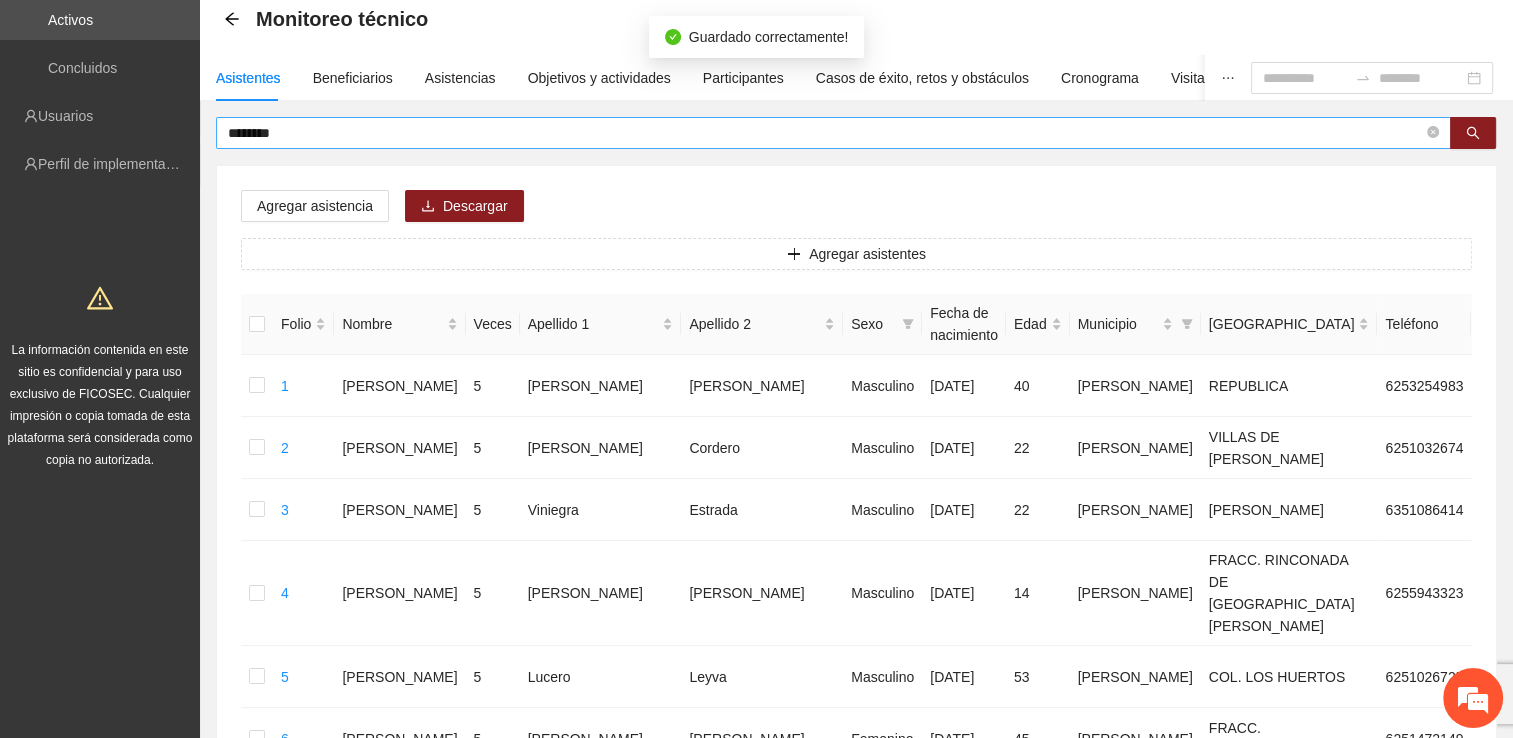 click on "********" at bounding box center (825, 133) 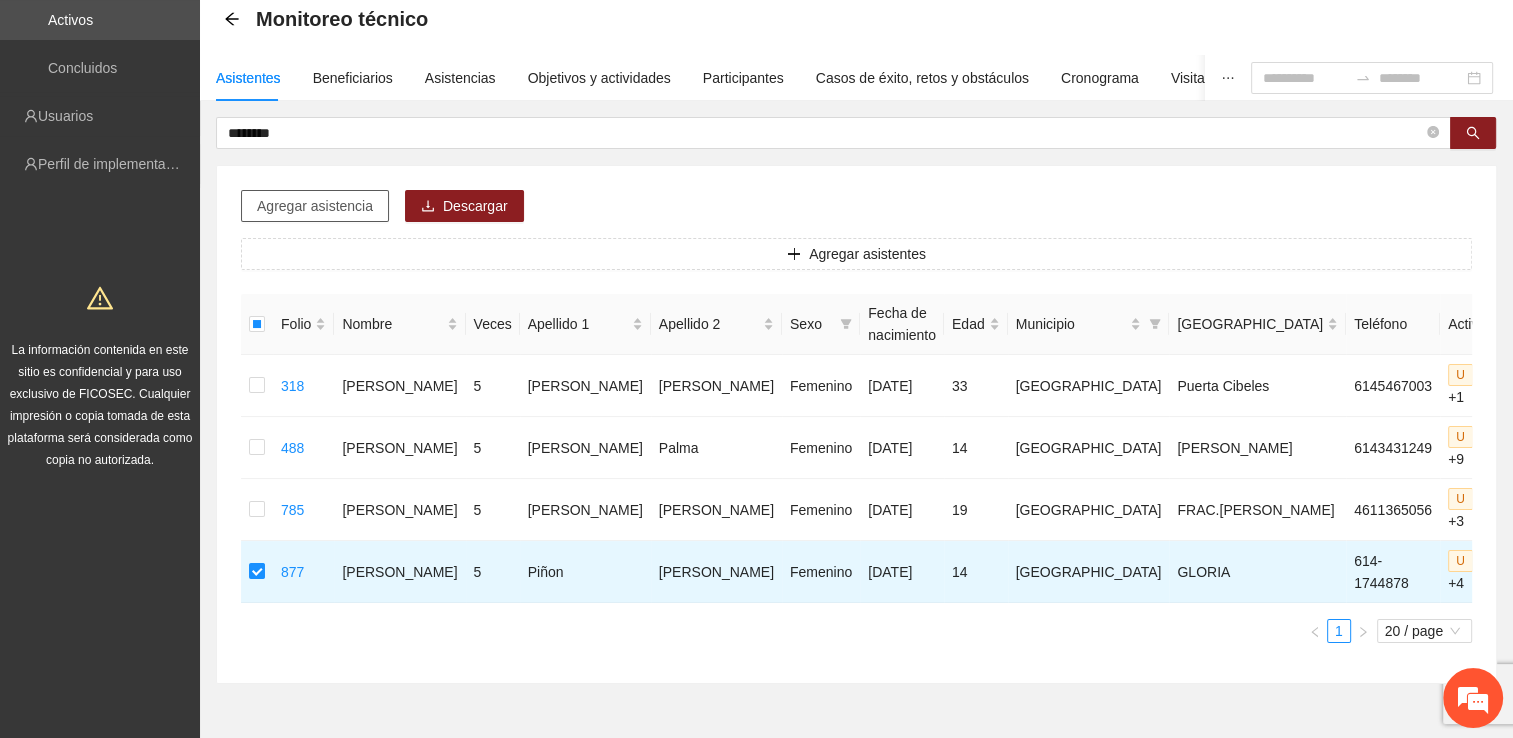 click on "Agregar asistencia" at bounding box center (315, 206) 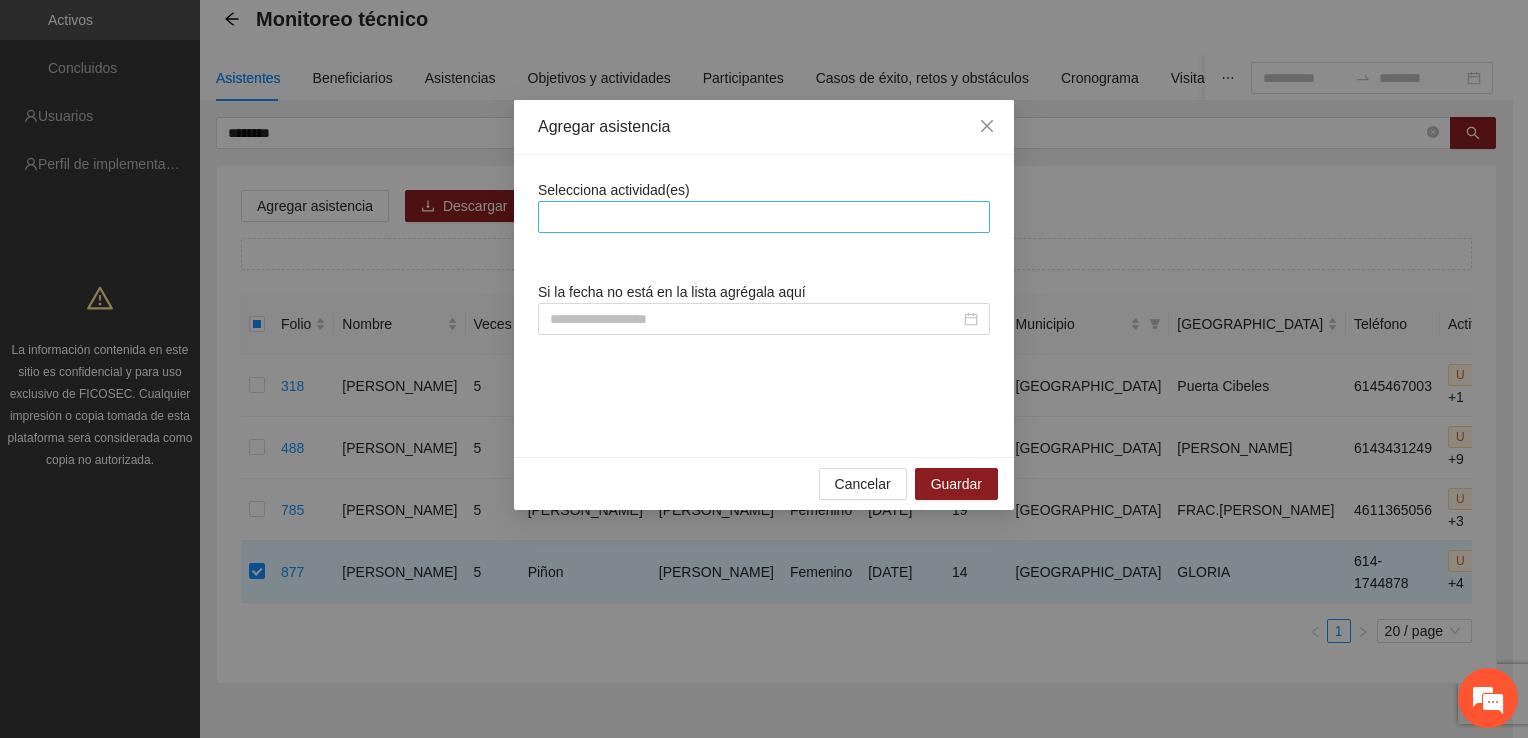 click at bounding box center [764, 217] 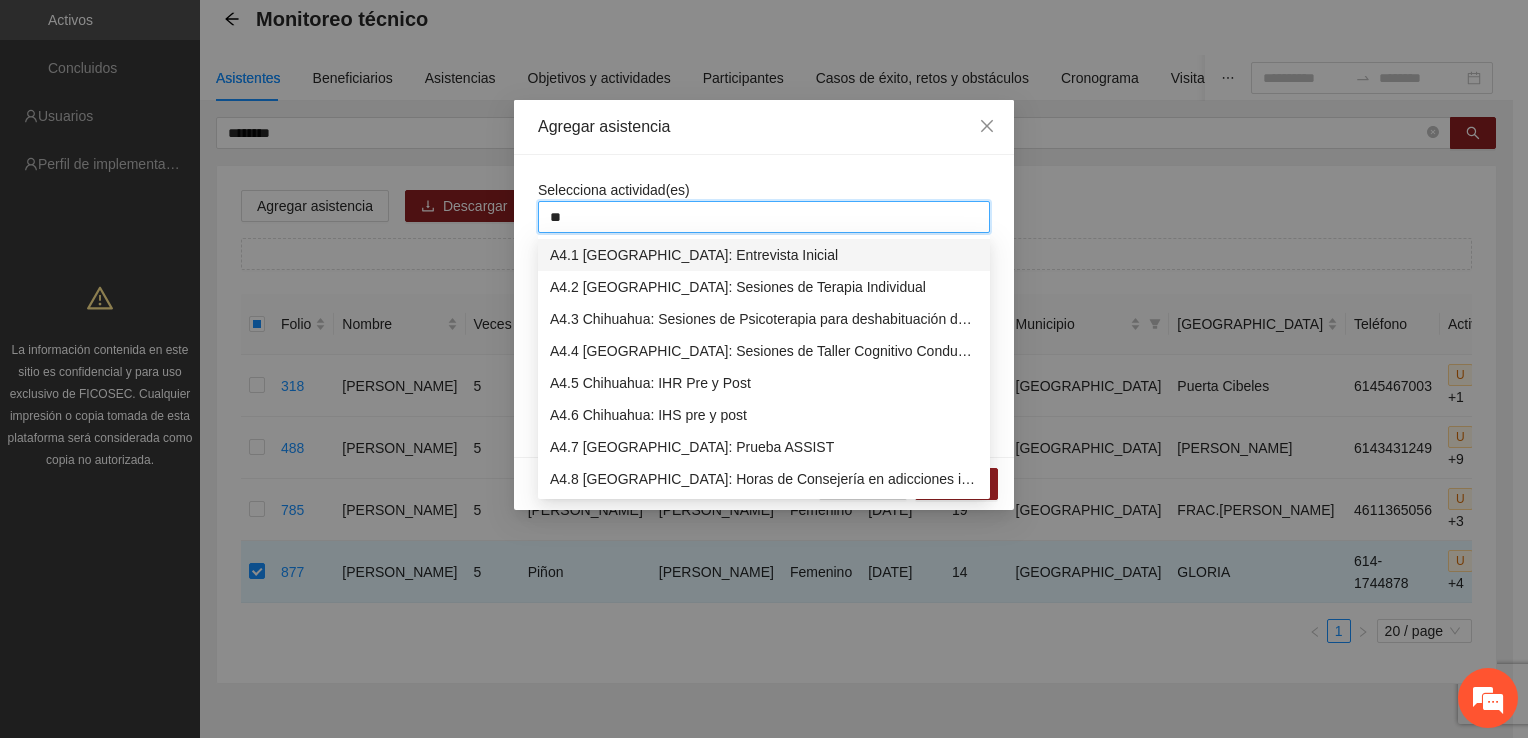 type on "***" 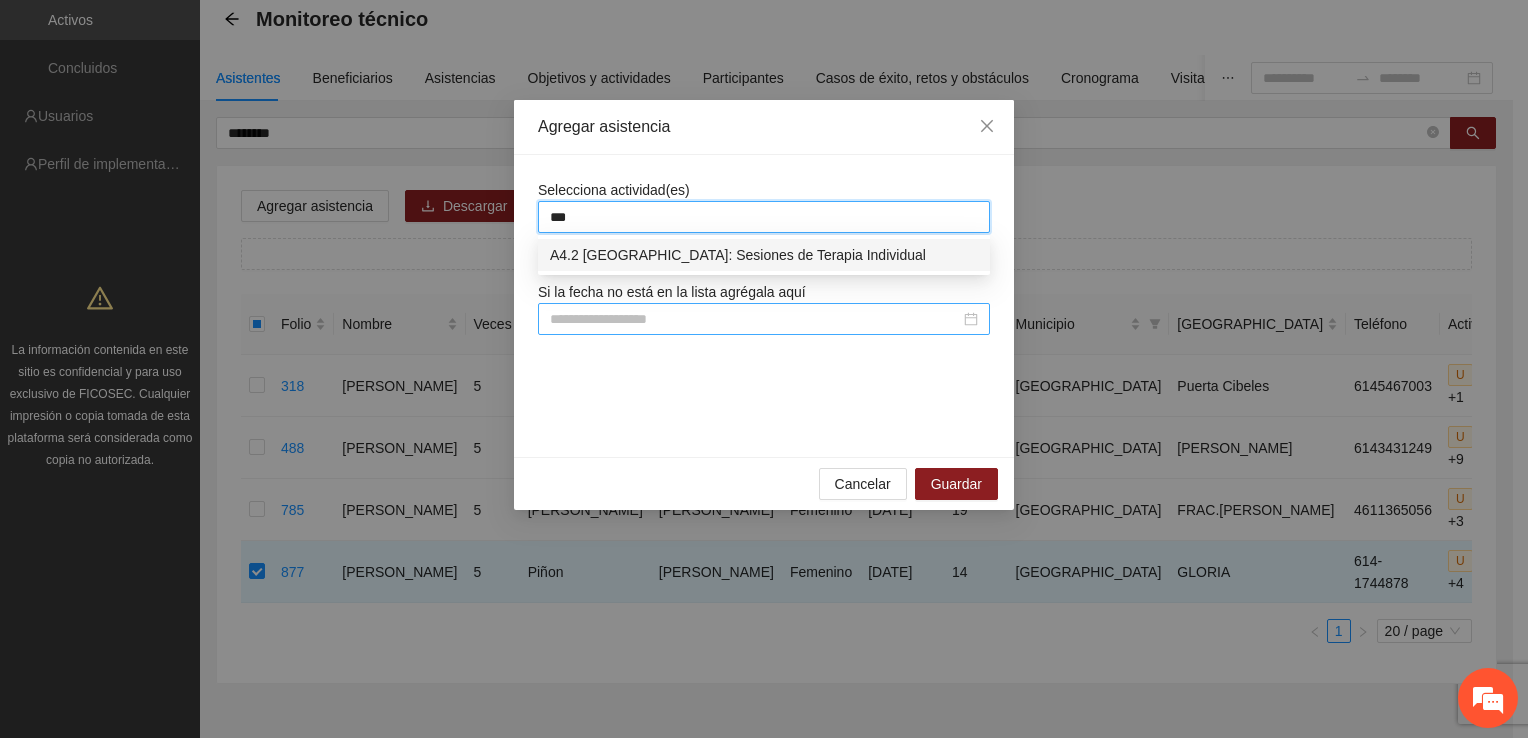 type 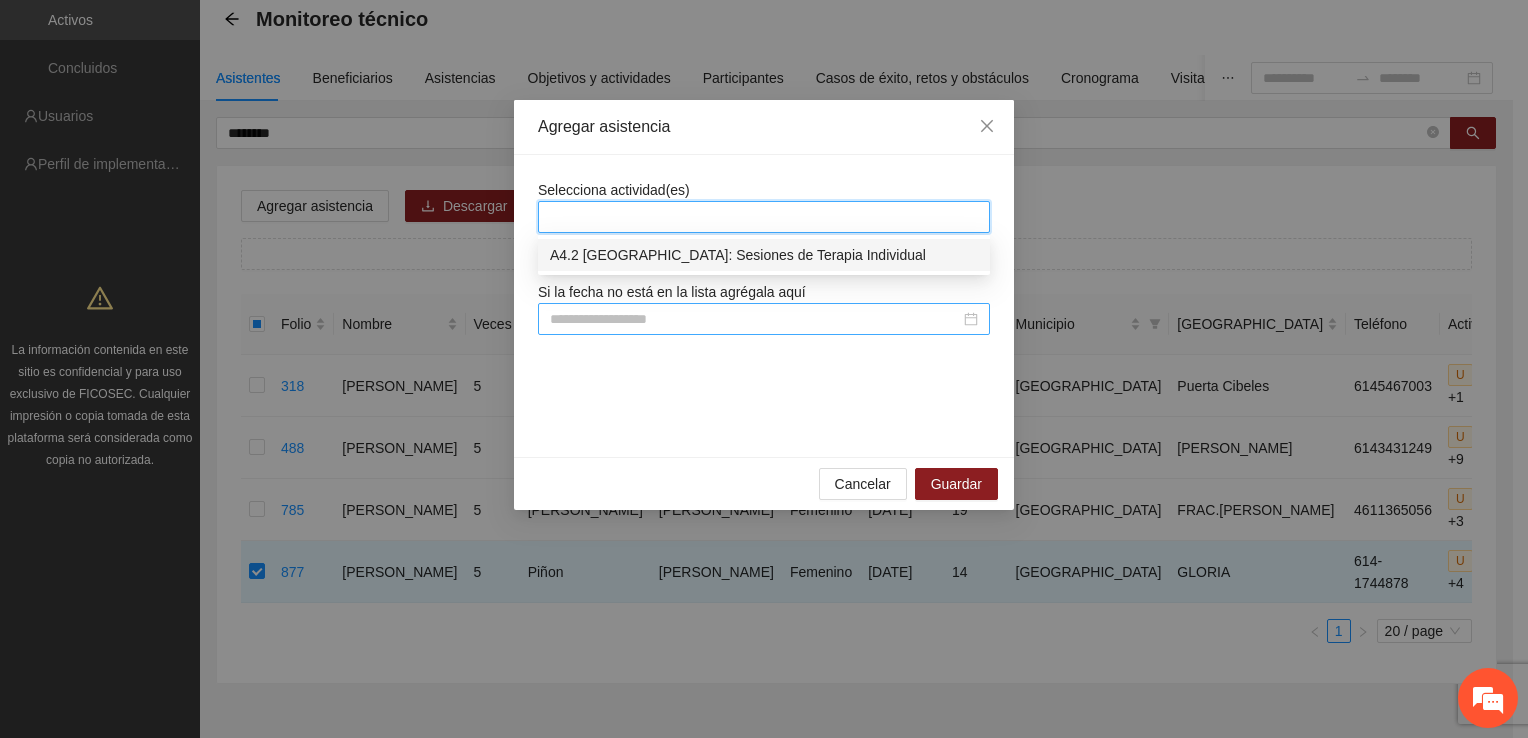 click at bounding box center (755, 319) 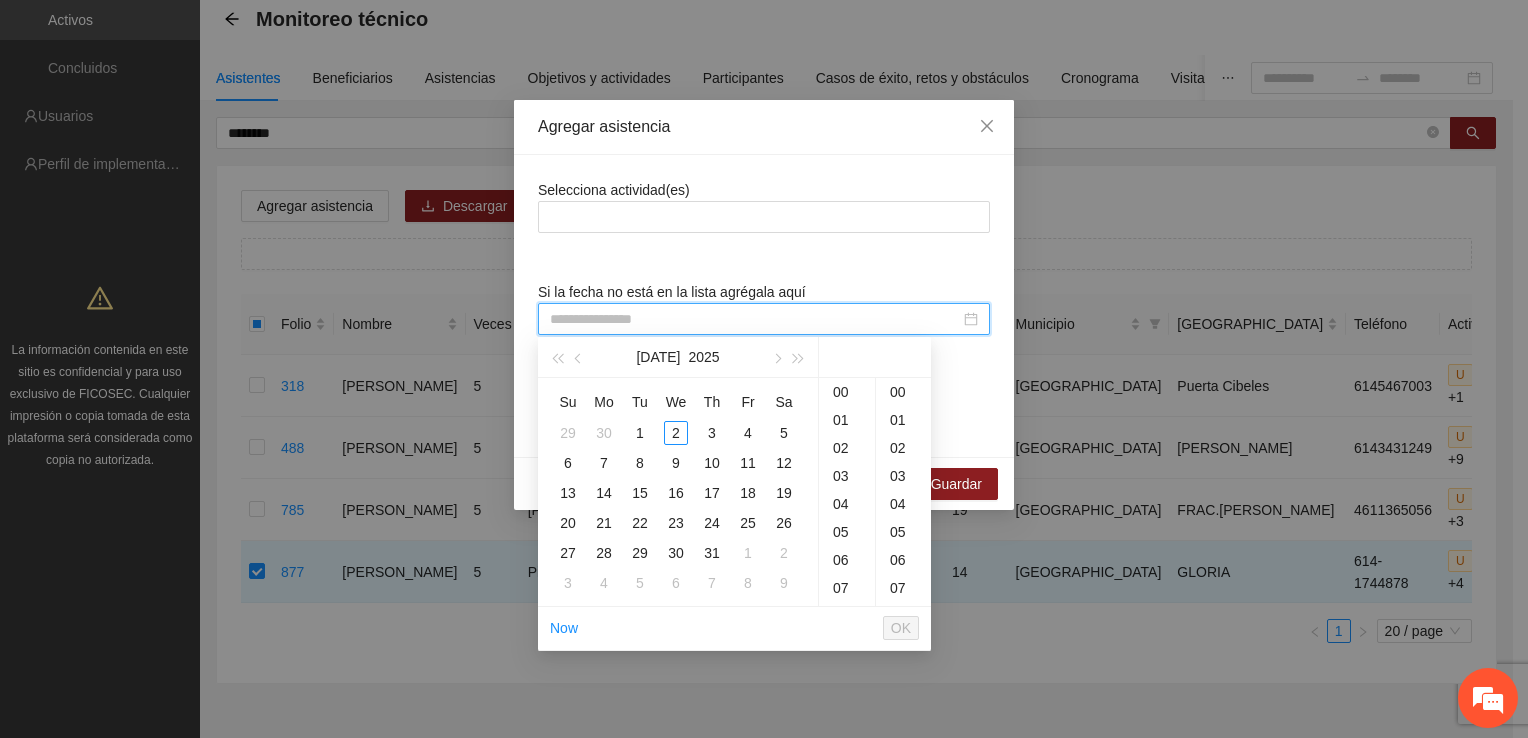 type on "**********" 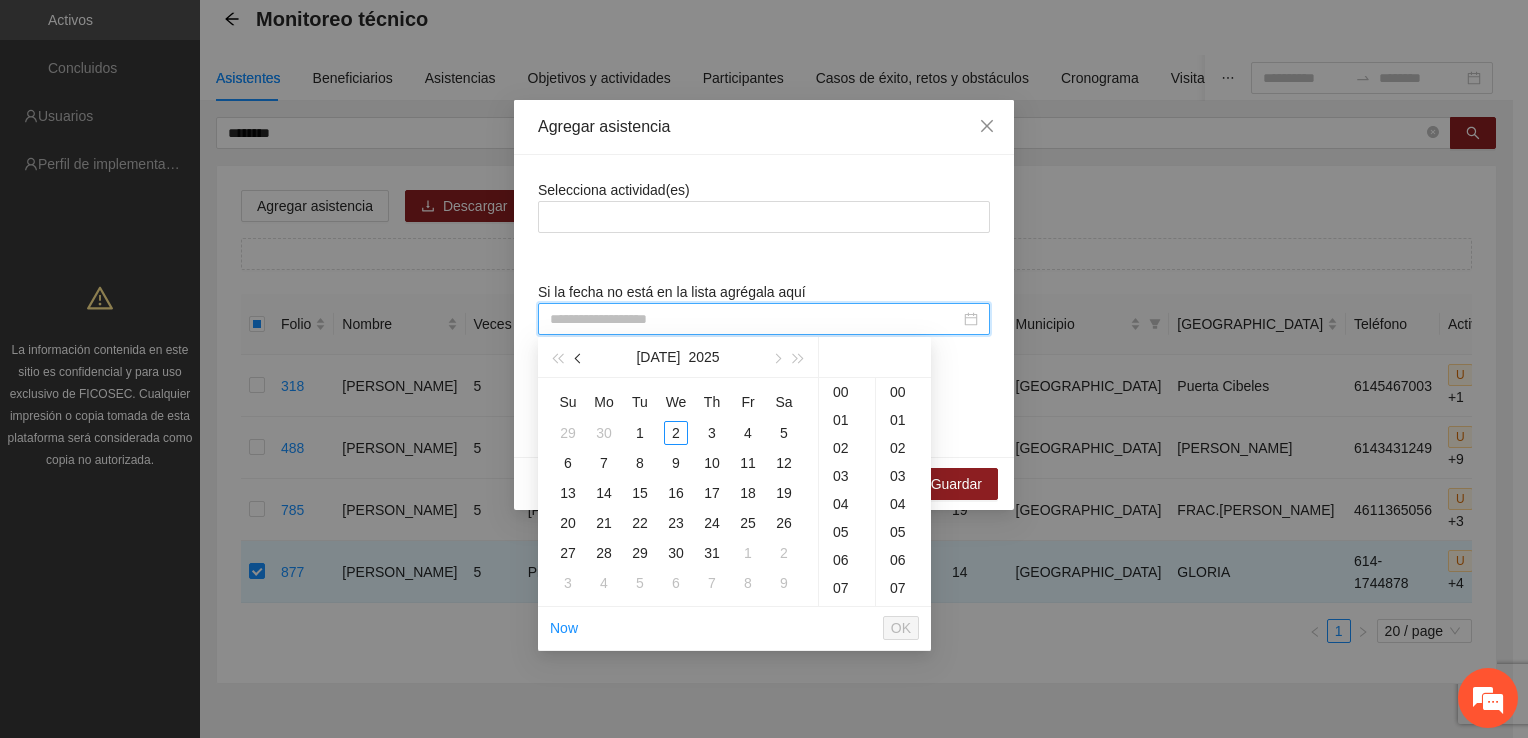 click at bounding box center (579, 357) 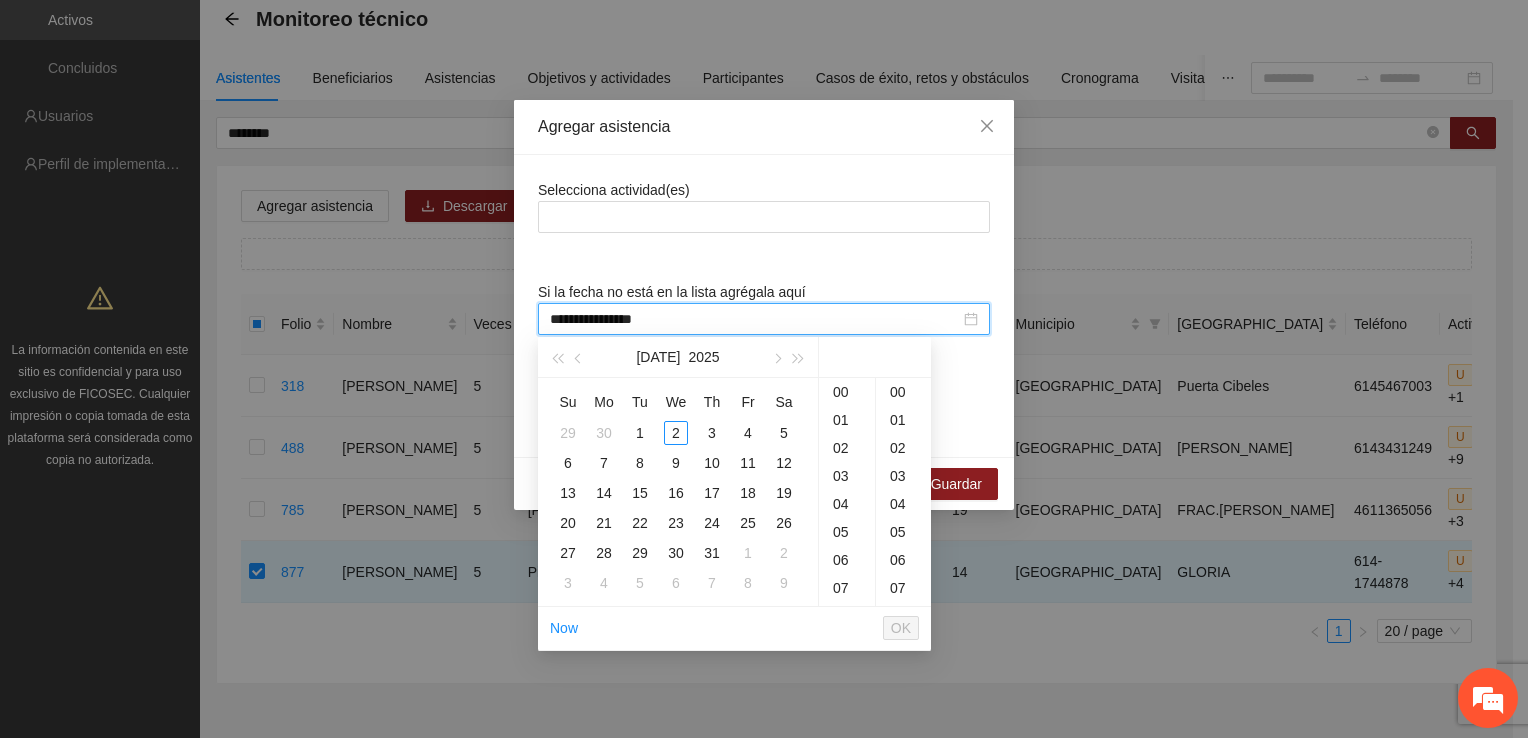 type on "**********" 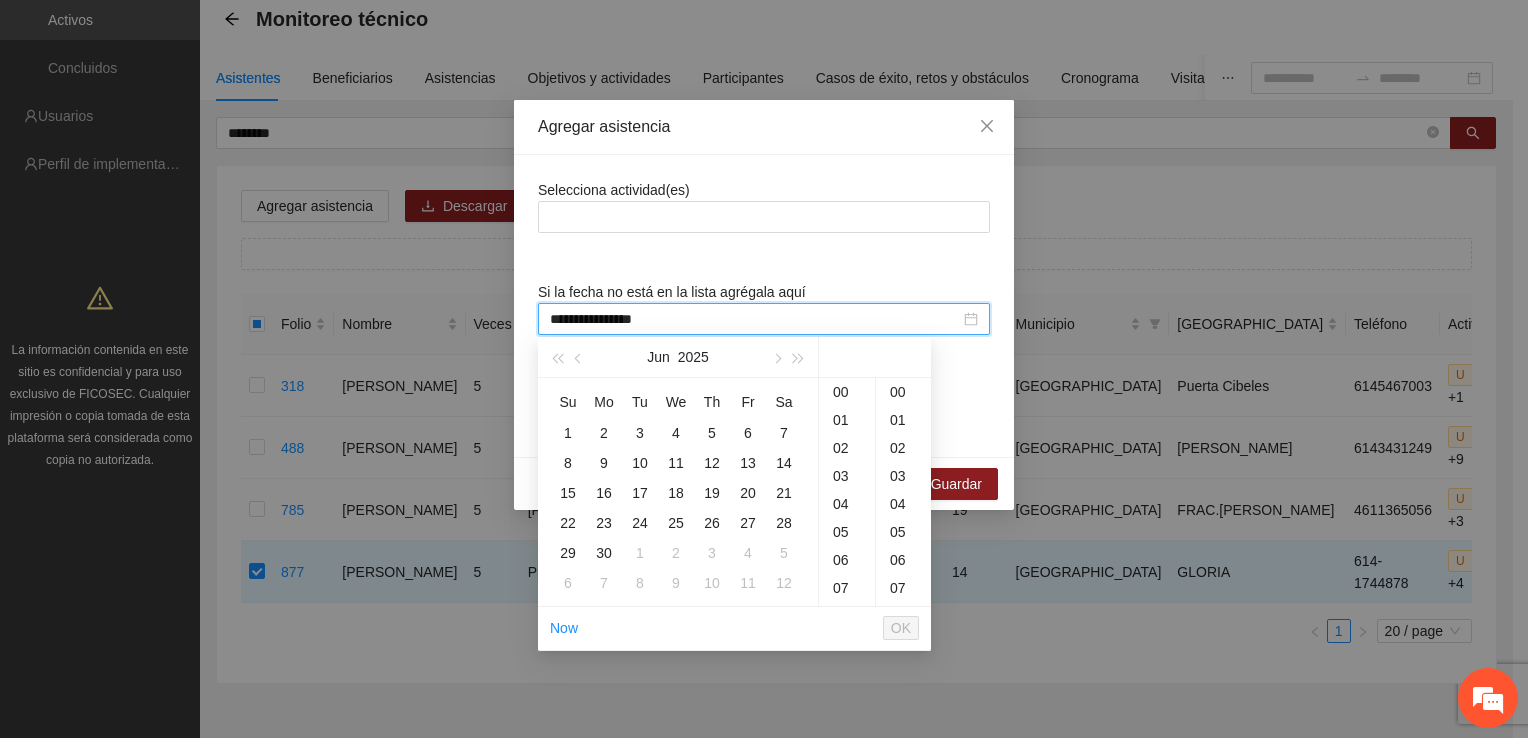 type on "**********" 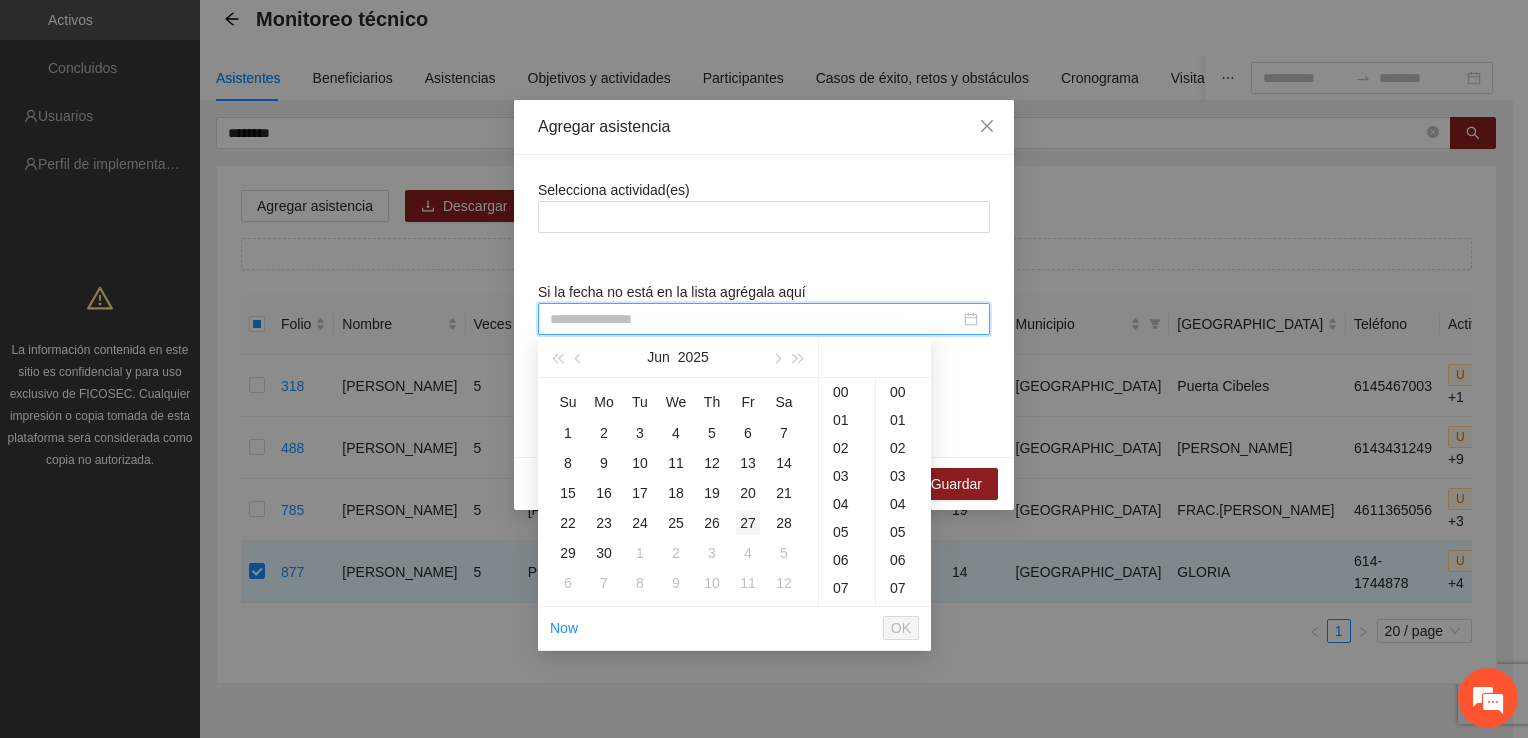 click on "27" at bounding box center [748, 523] 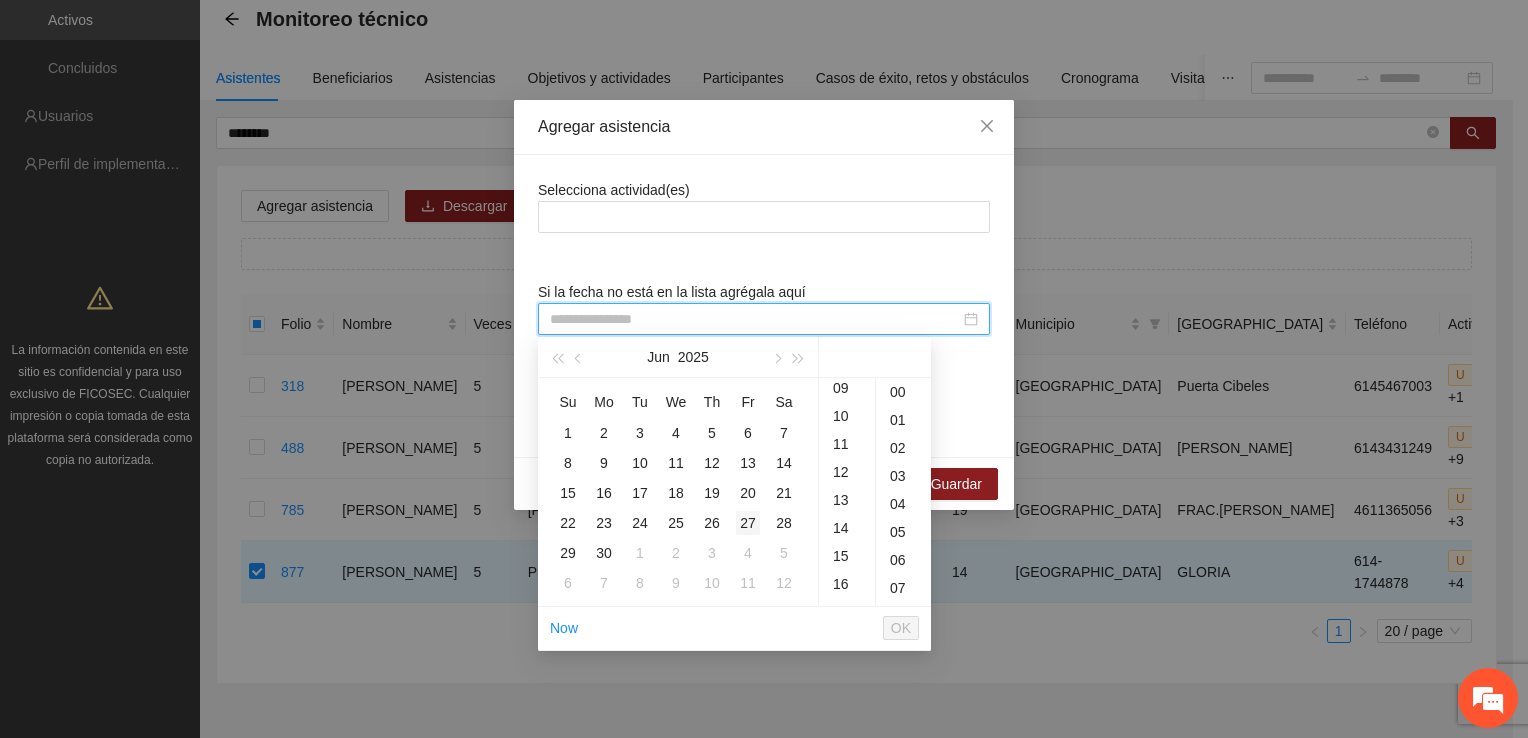 scroll, scrollTop: 950, scrollLeft: 0, axis: vertical 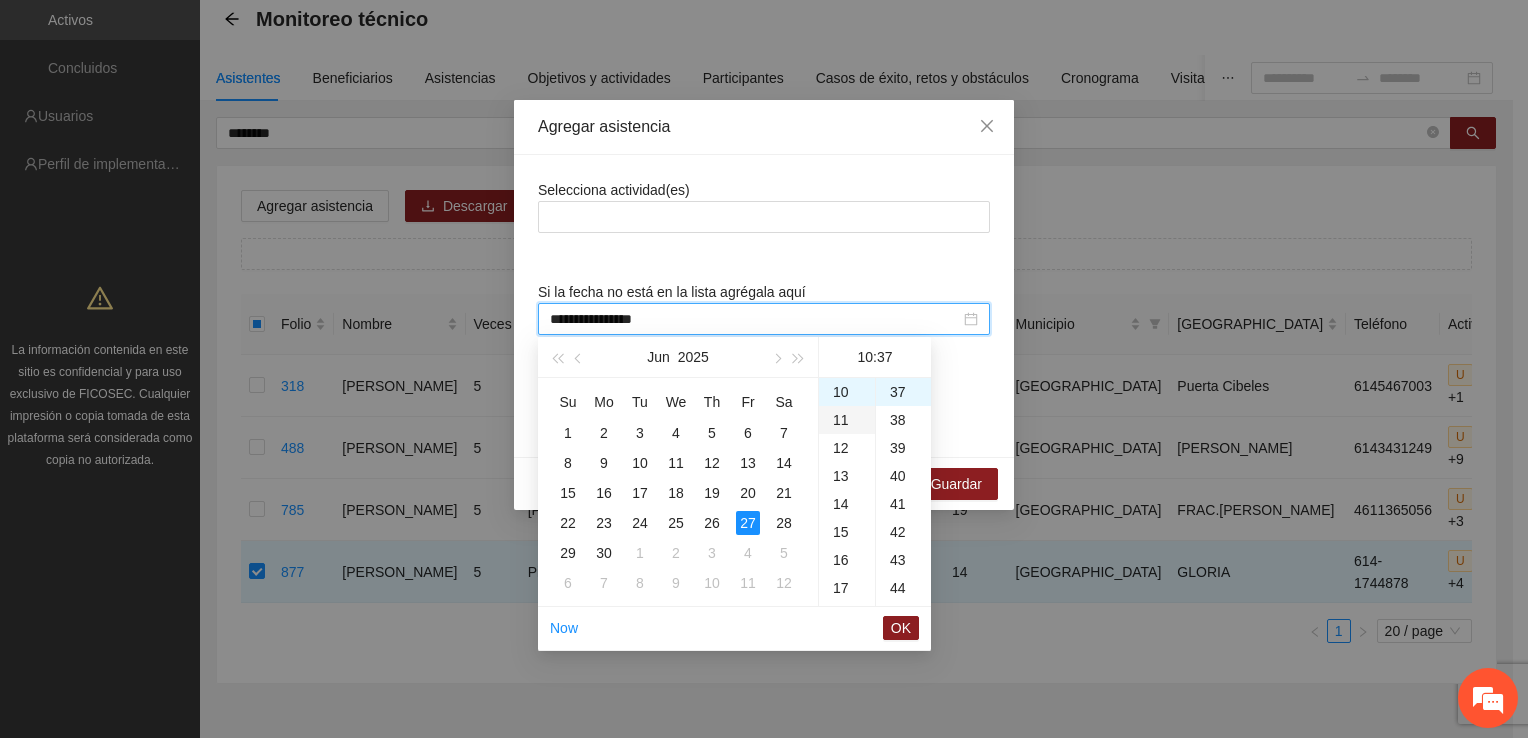 click on "11" at bounding box center [847, 420] 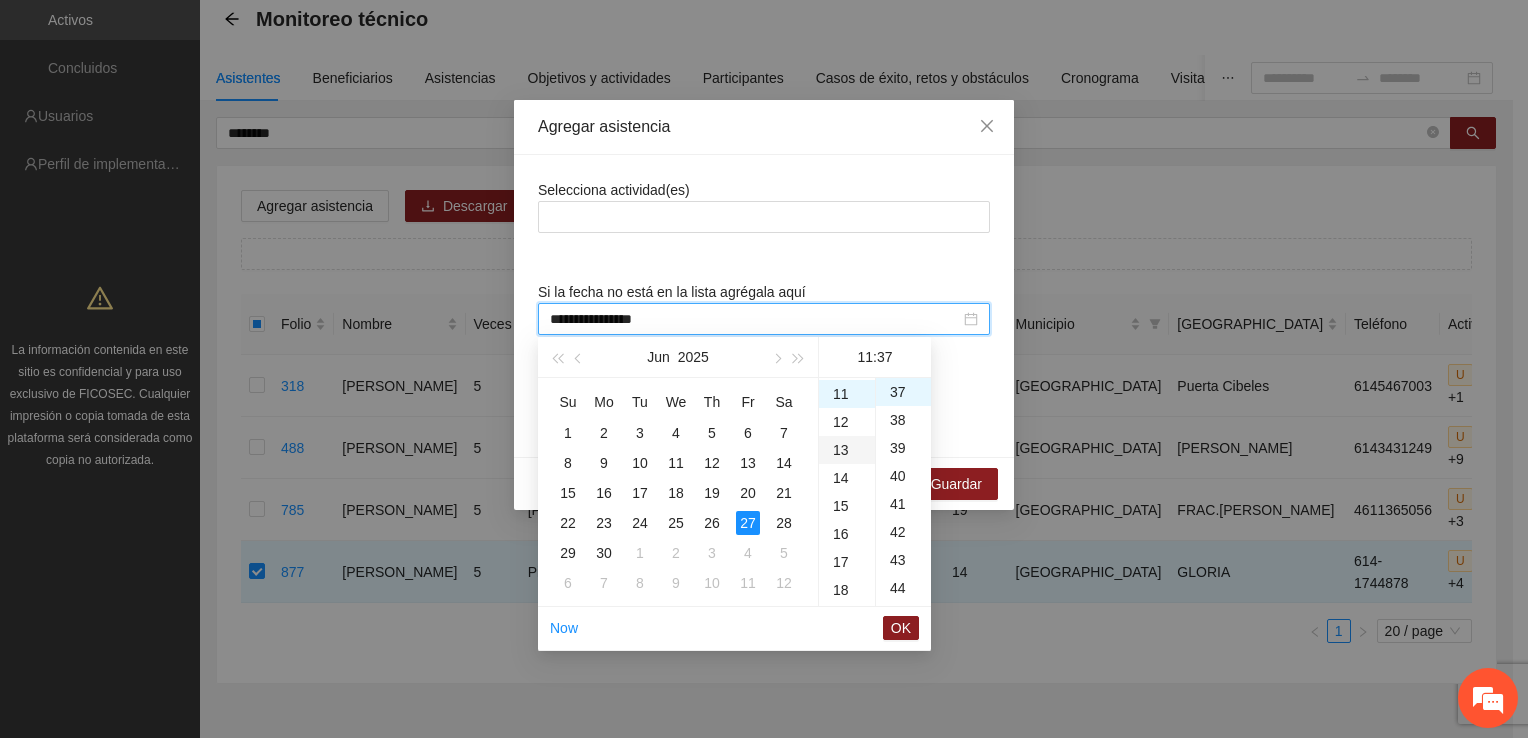scroll, scrollTop: 308, scrollLeft: 0, axis: vertical 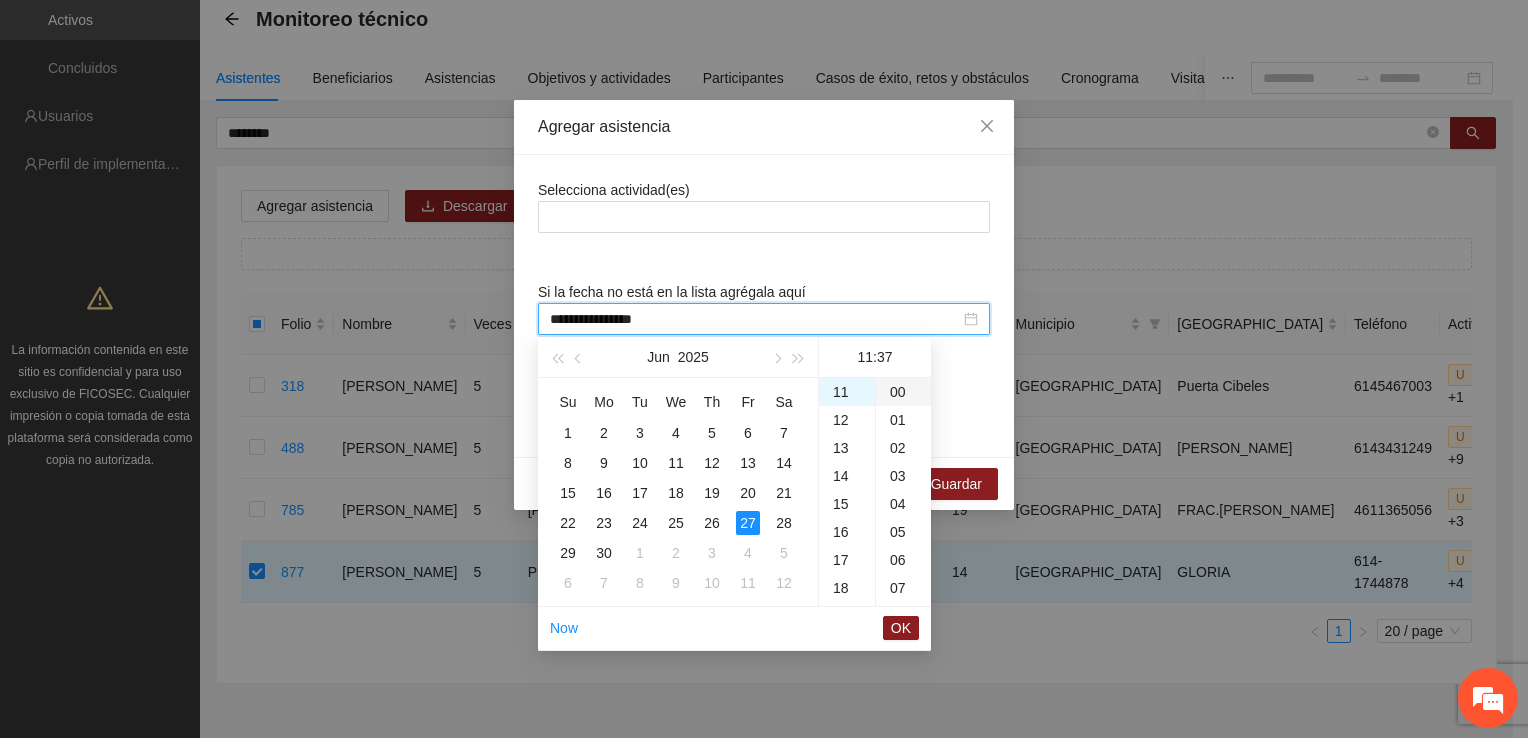 click on "00" at bounding box center [903, 392] 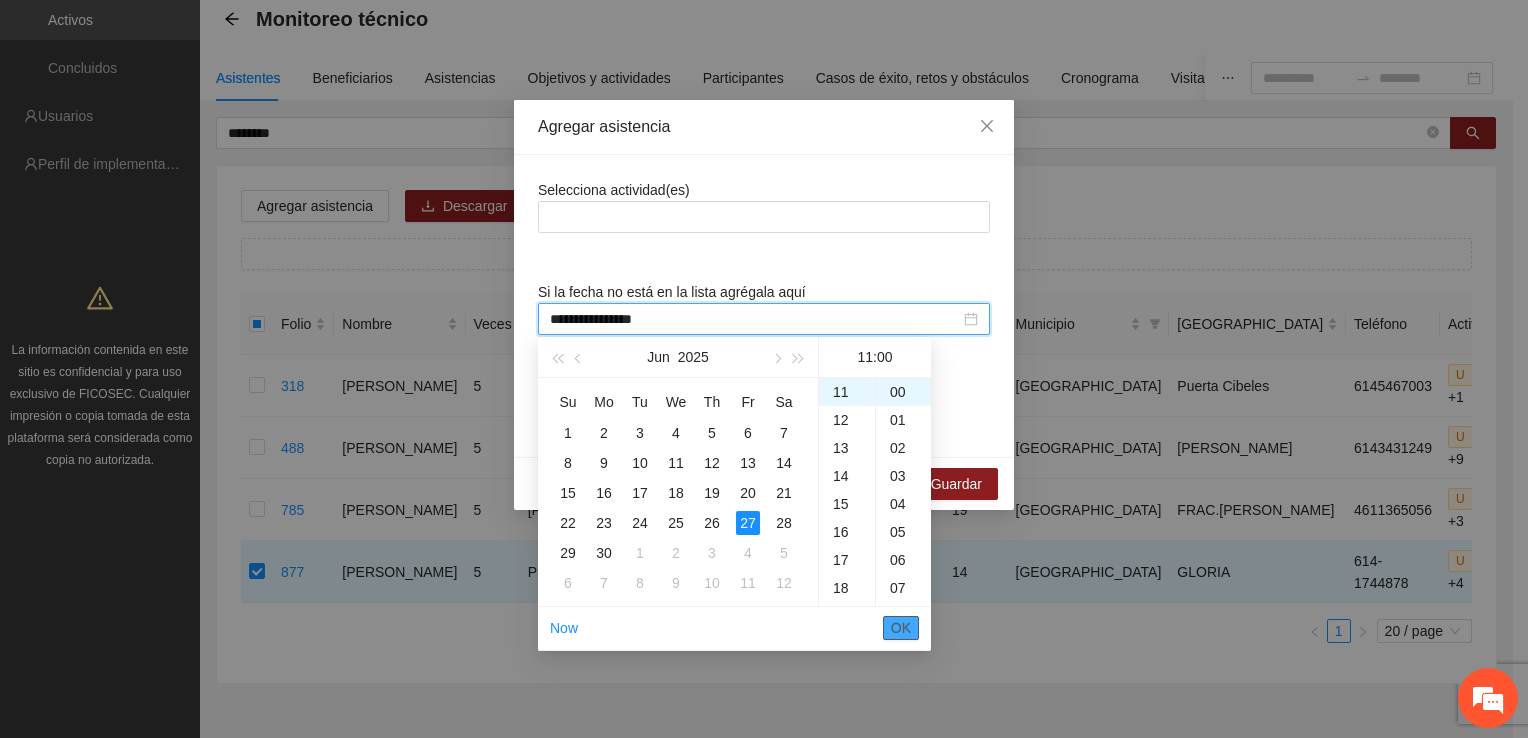 click on "OK" at bounding box center (901, 628) 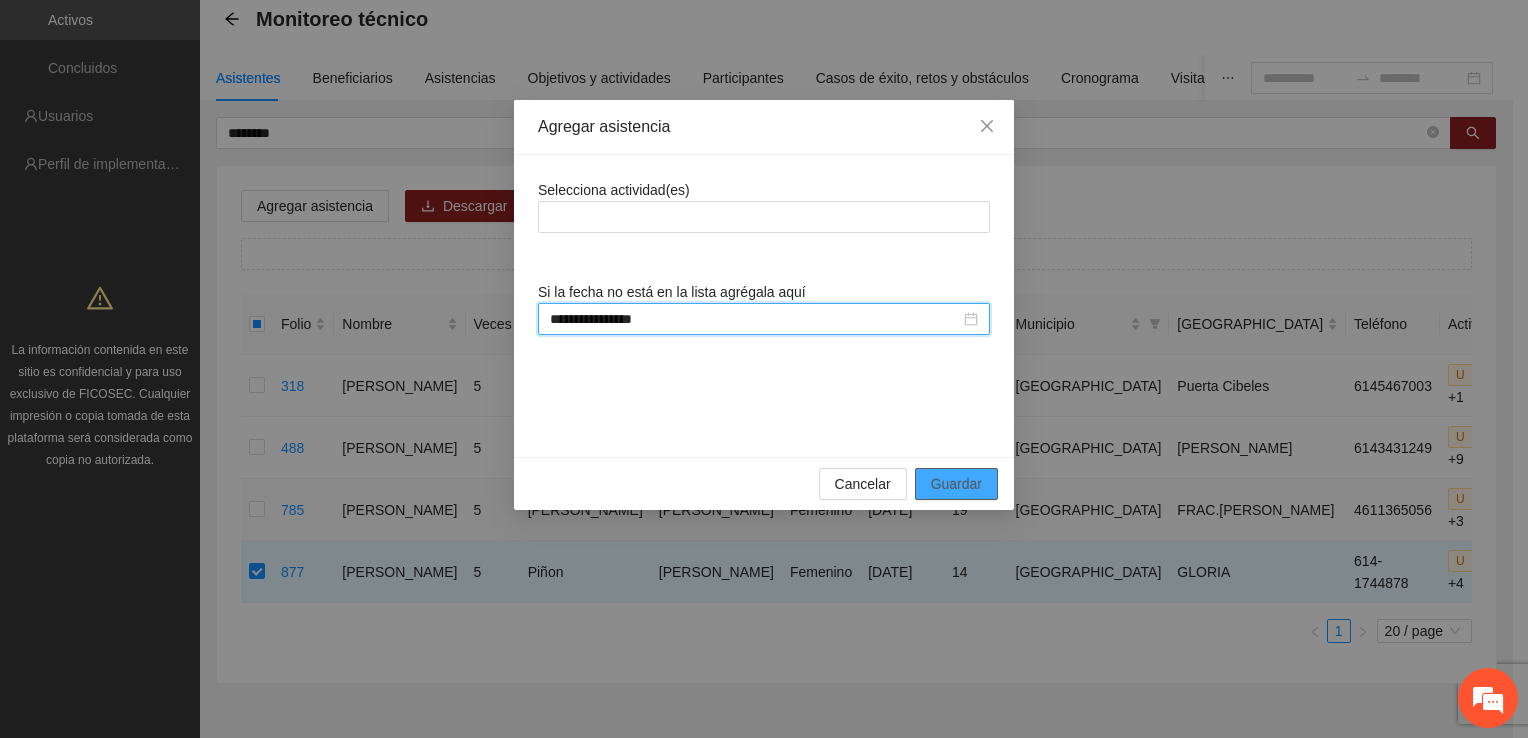 click on "Guardar" at bounding box center (956, 484) 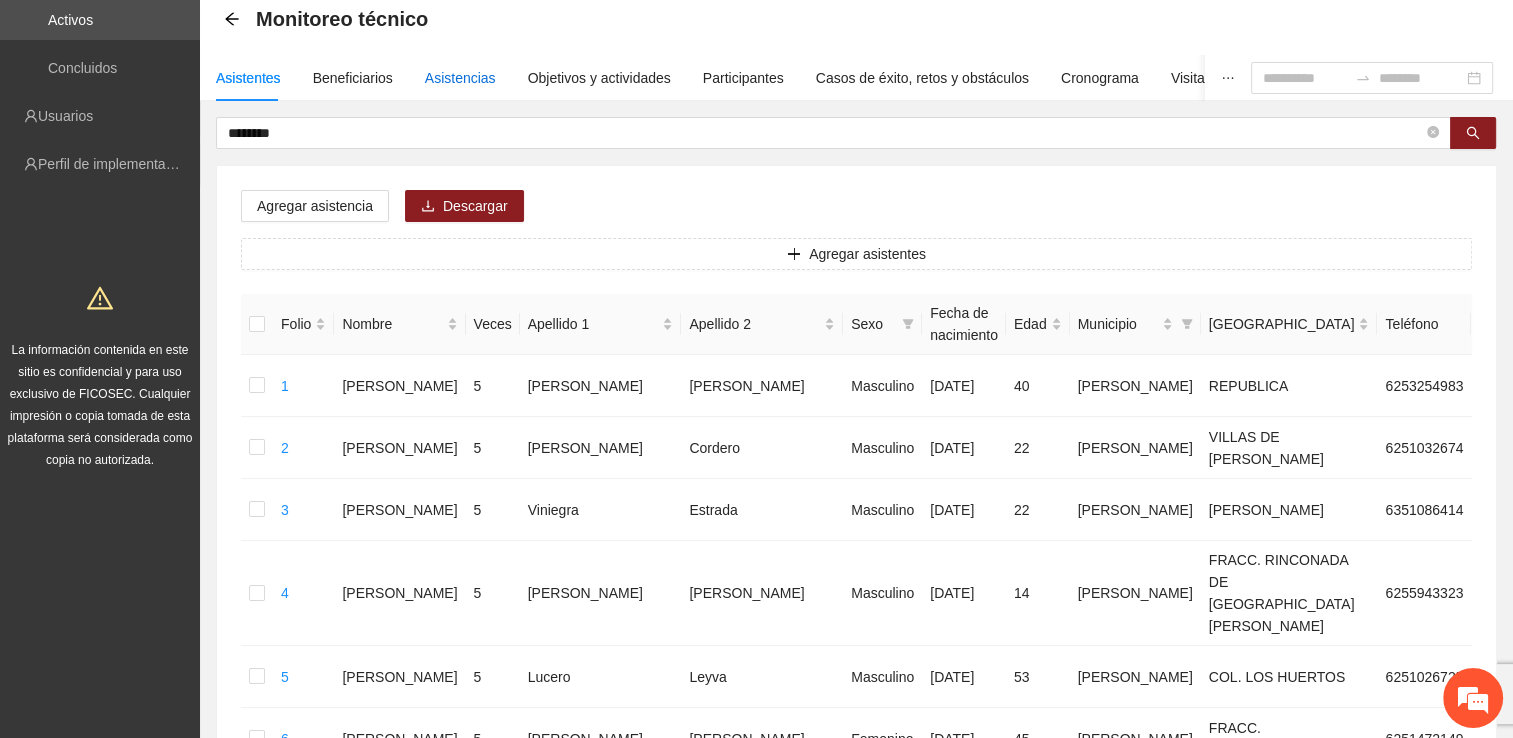 drag, startPoint x: 455, startPoint y: 79, endPoint x: 444, endPoint y: 88, distance: 14.21267 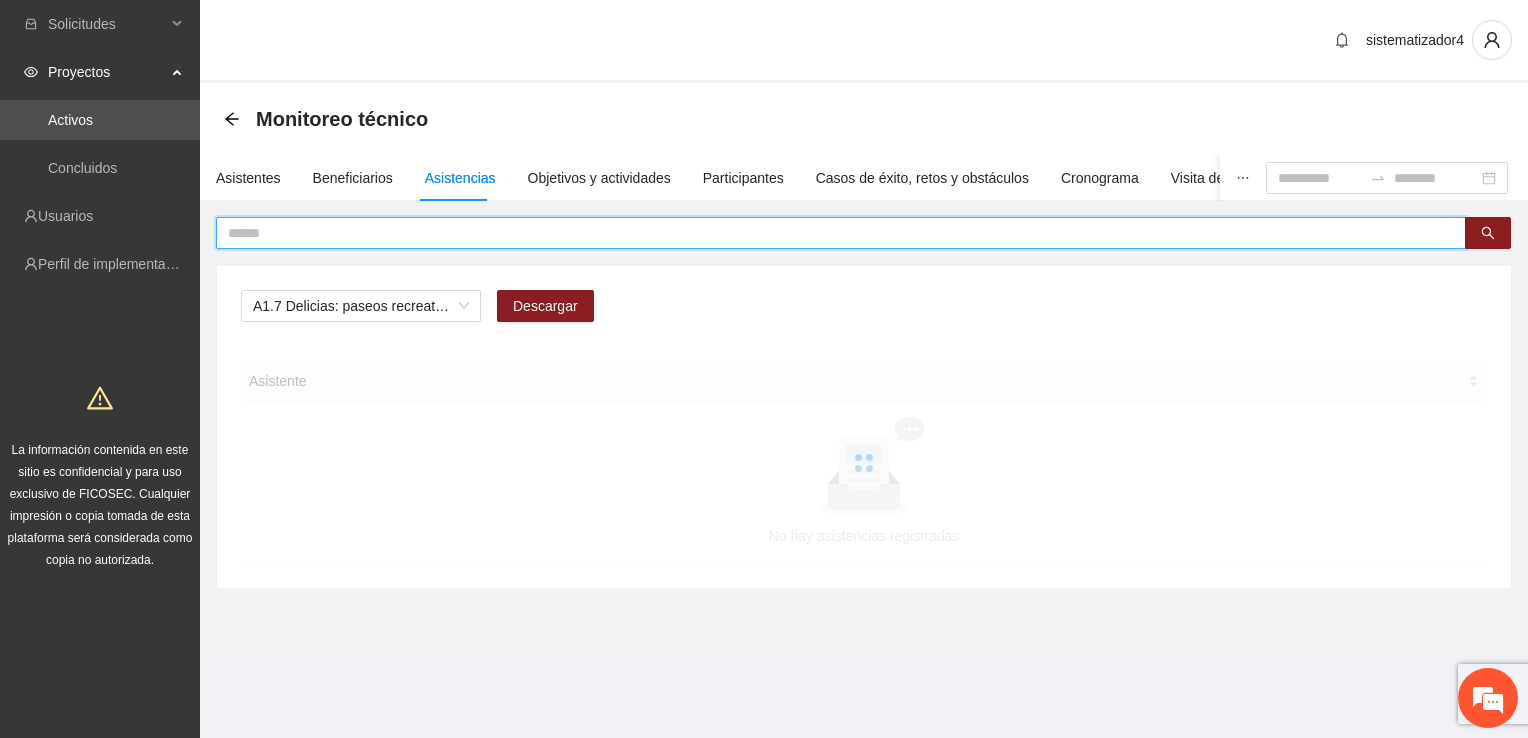 click at bounding box center [833, 233] 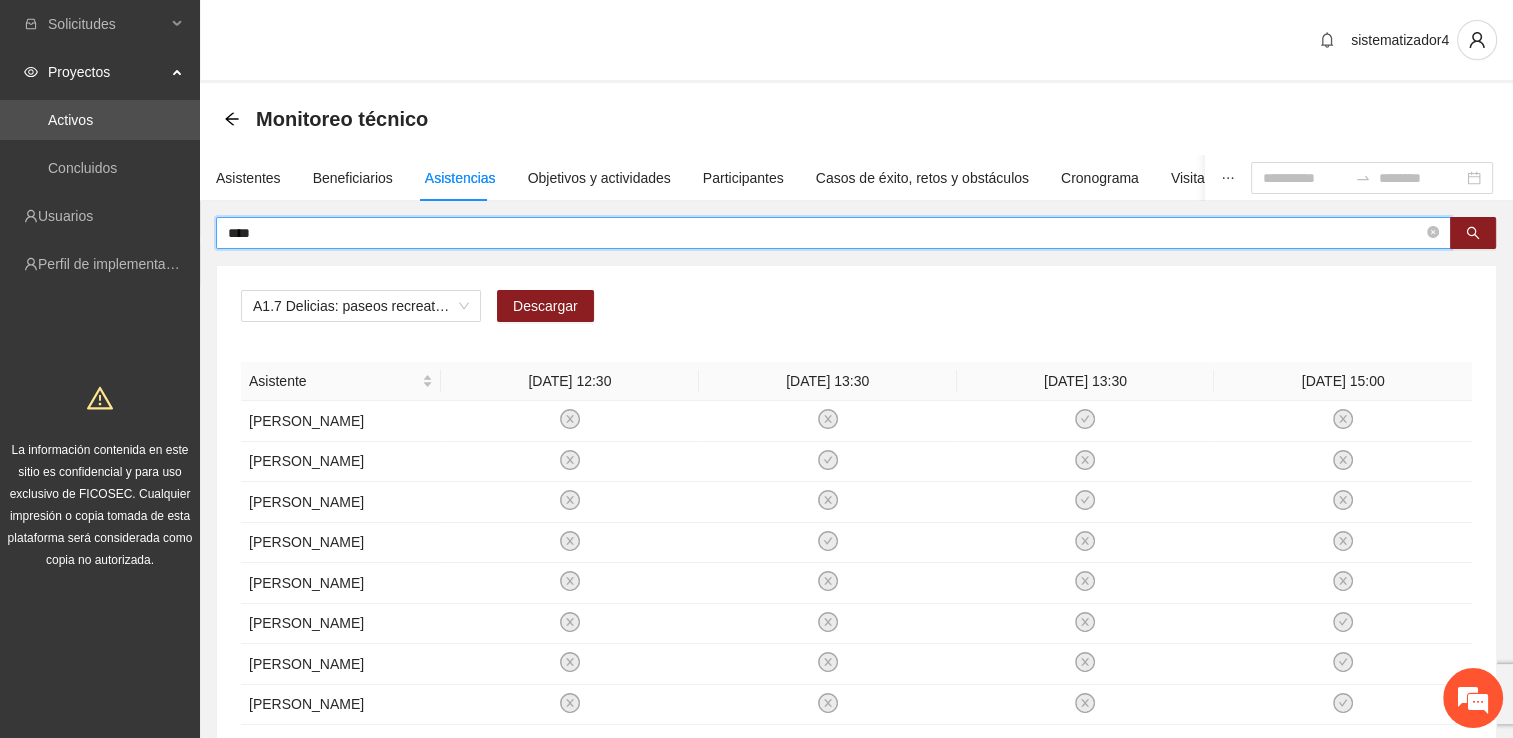 type on "****" 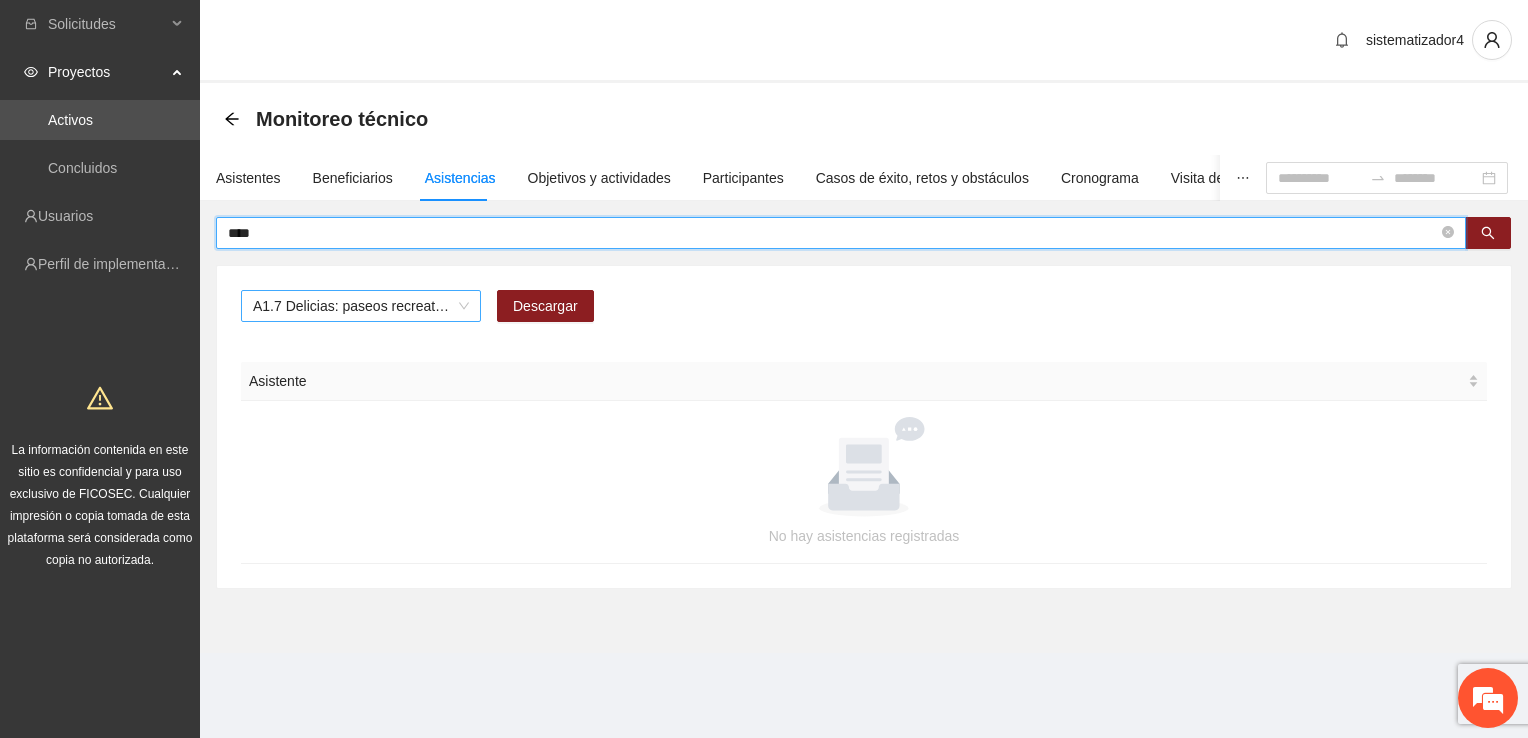 click on "A1.7 Delicias: paseos recreativos" at bounding box center (361, 306) 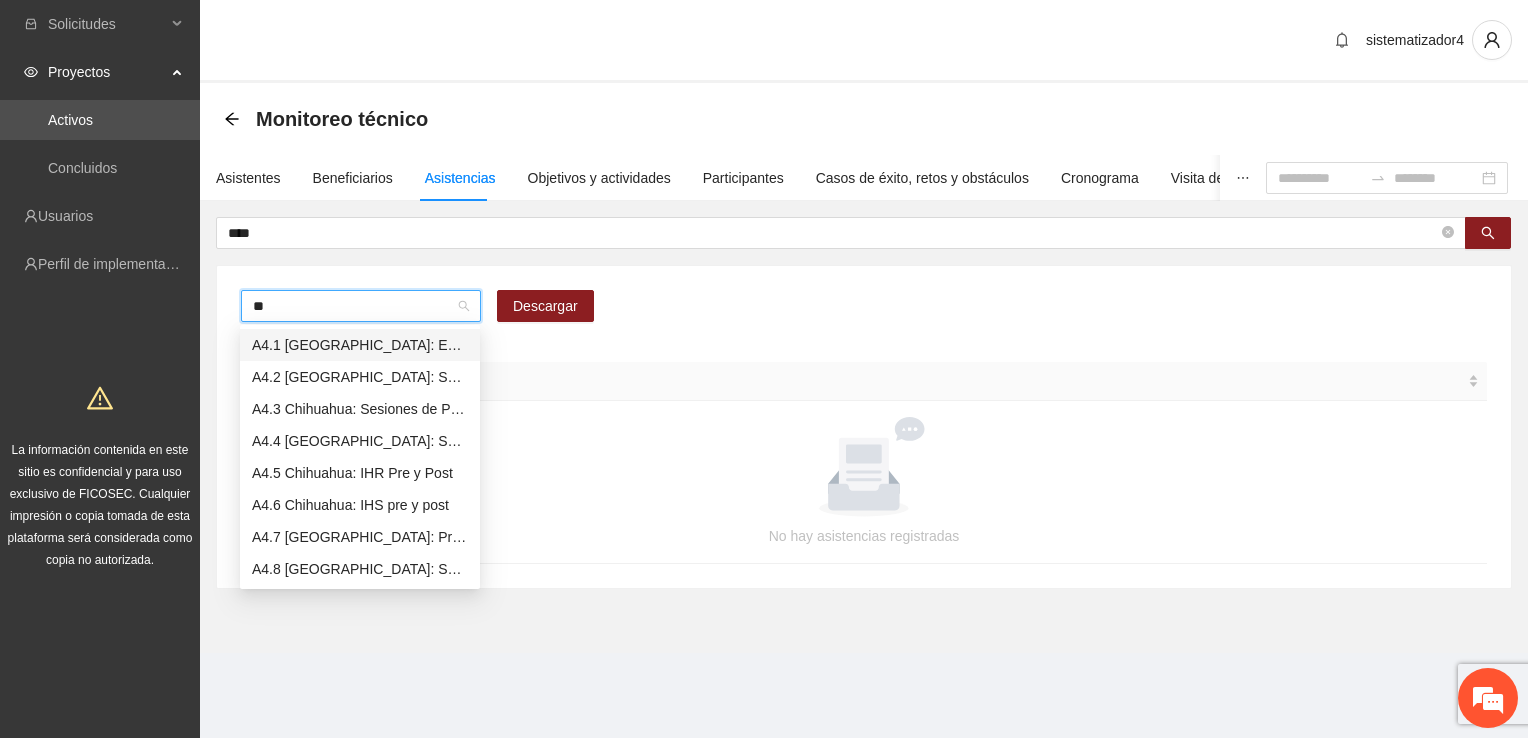 type on "***" 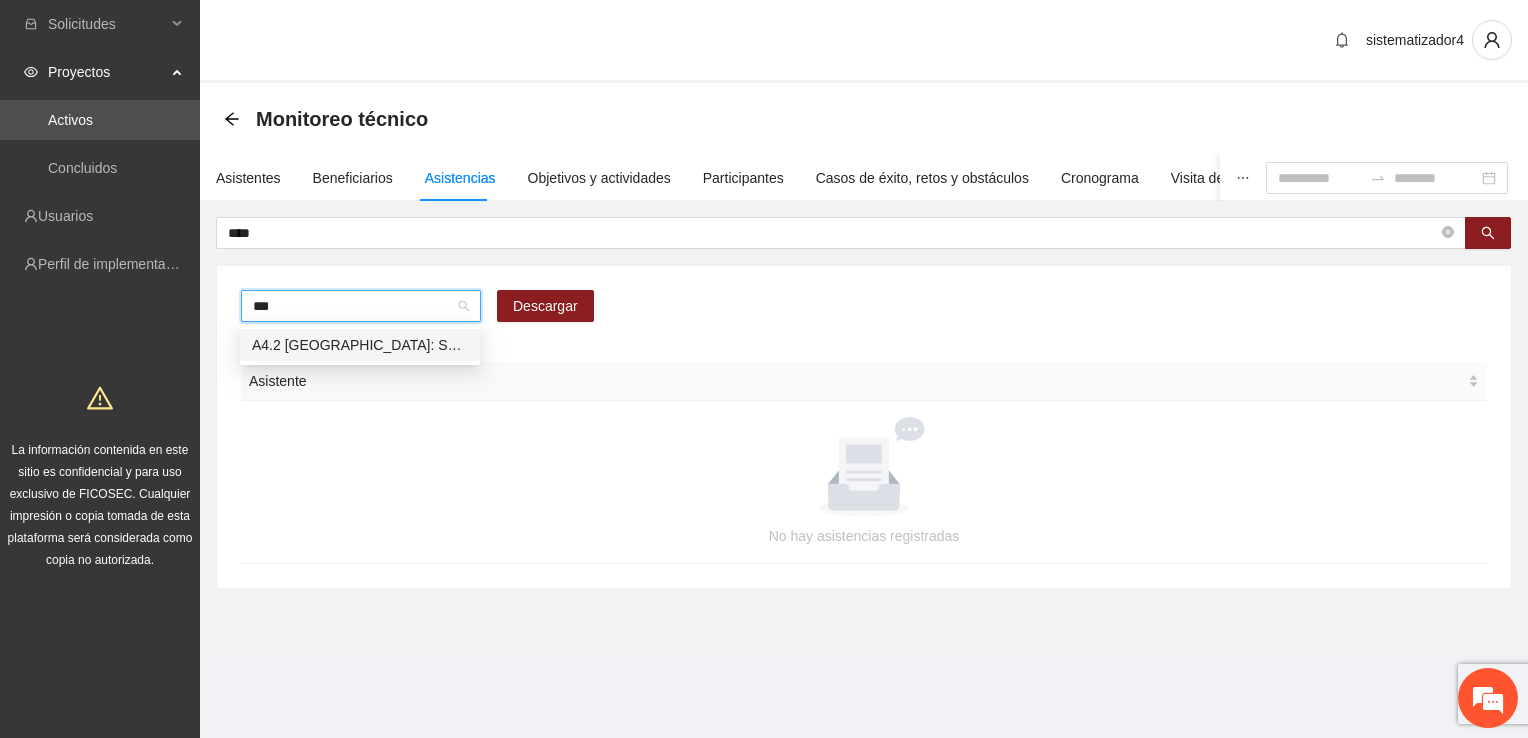 type 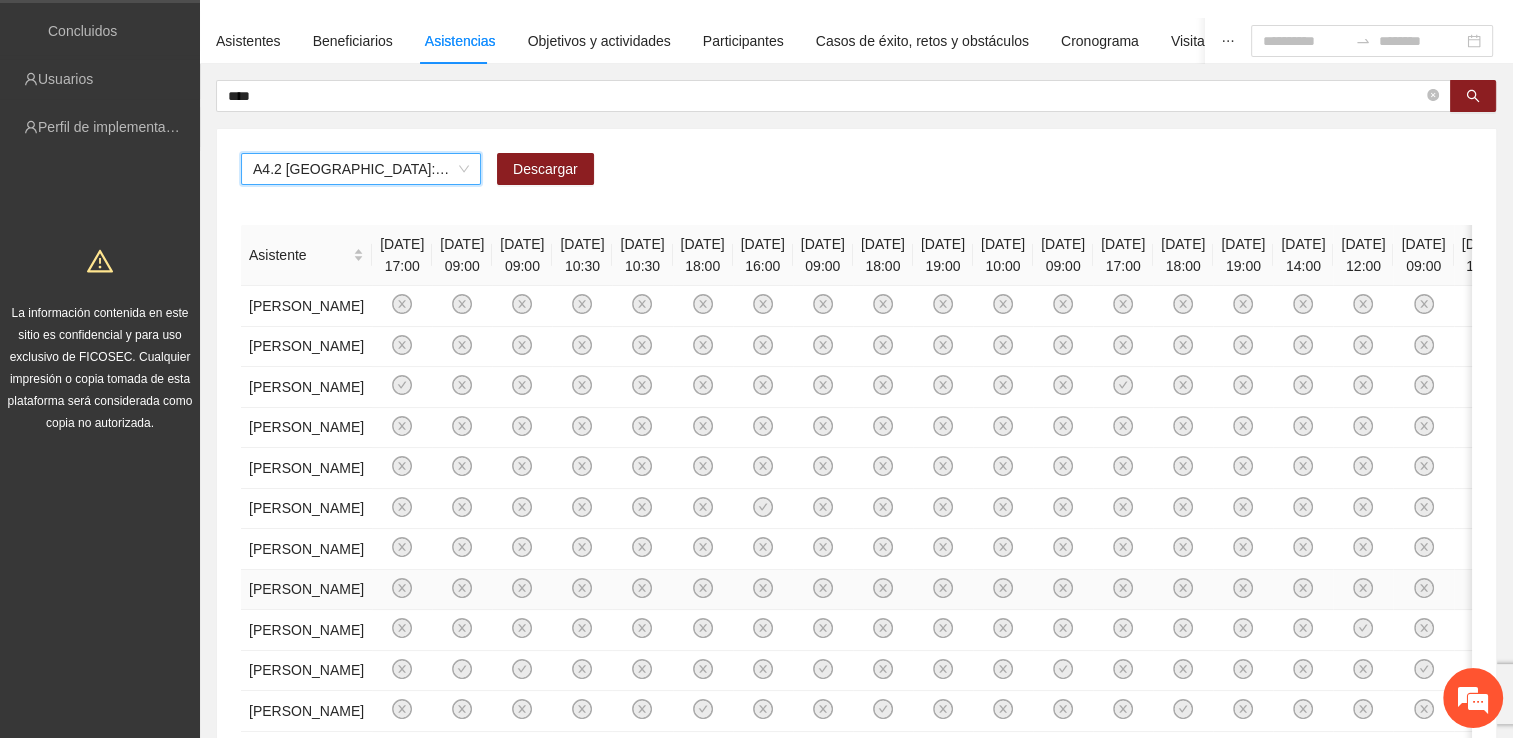 scroll, scrollTop: 0, scrollLeft: 0, axis: both 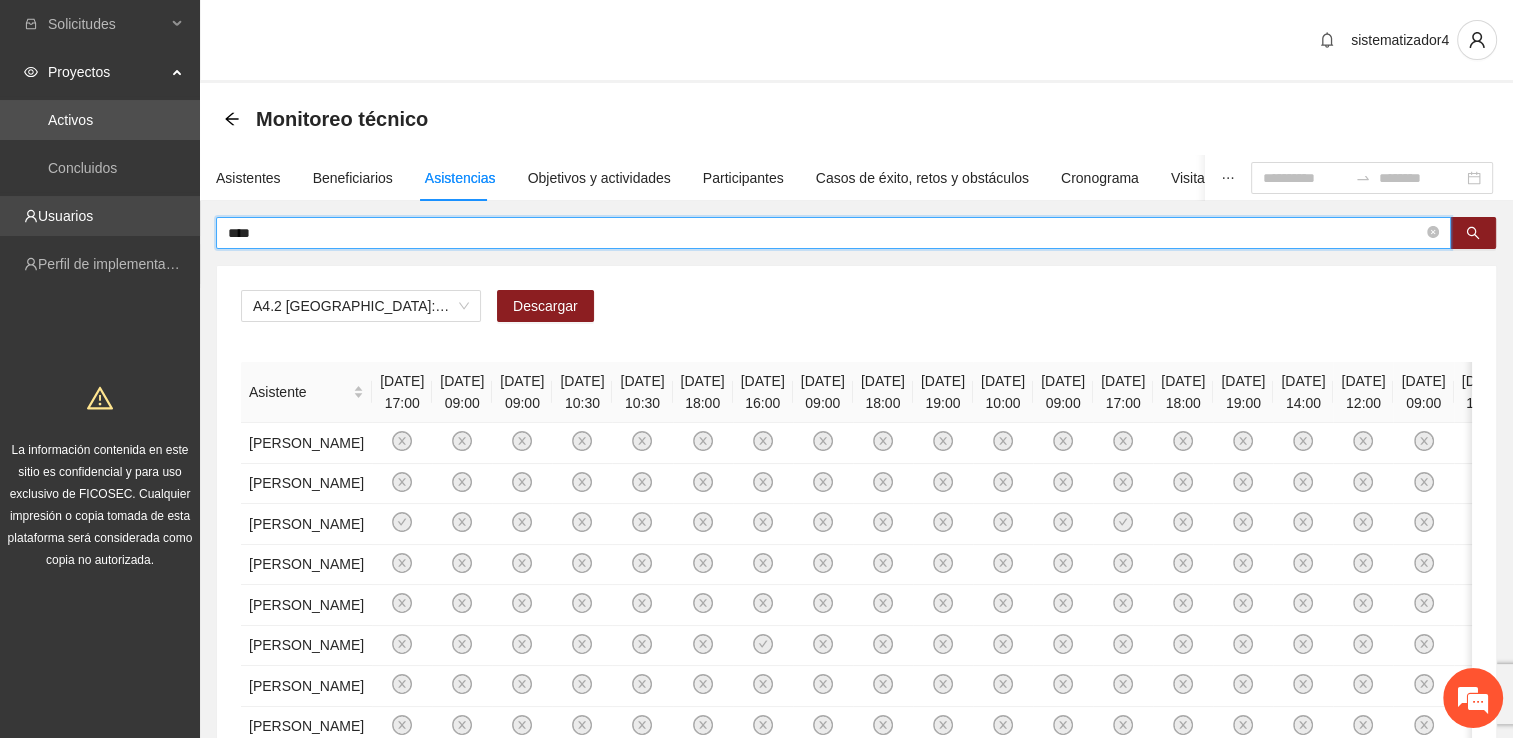 drag, startPoint x: 274, startPoint y: 227, endPoint x: 191, endPoint y: 228, distance: 83.00603 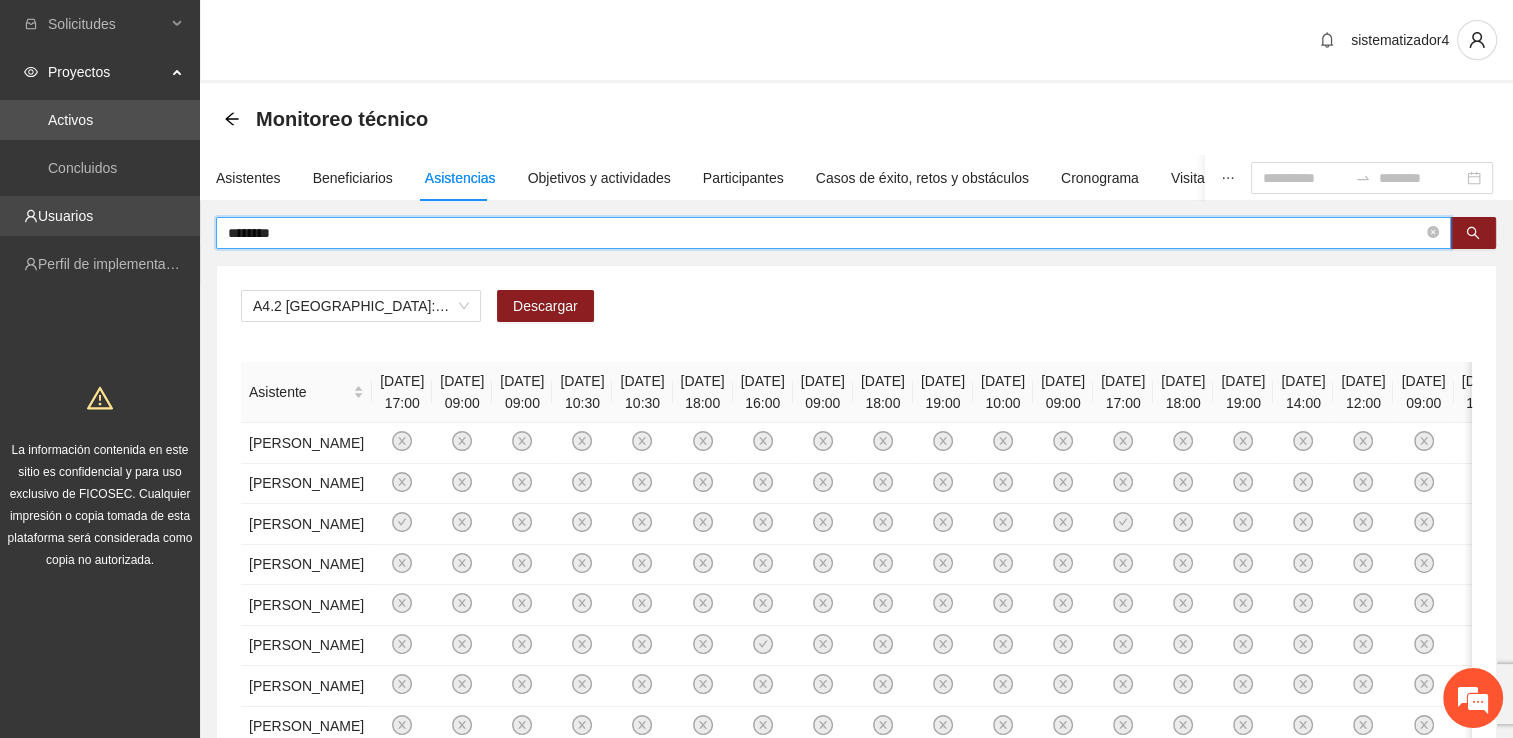 type on "********" 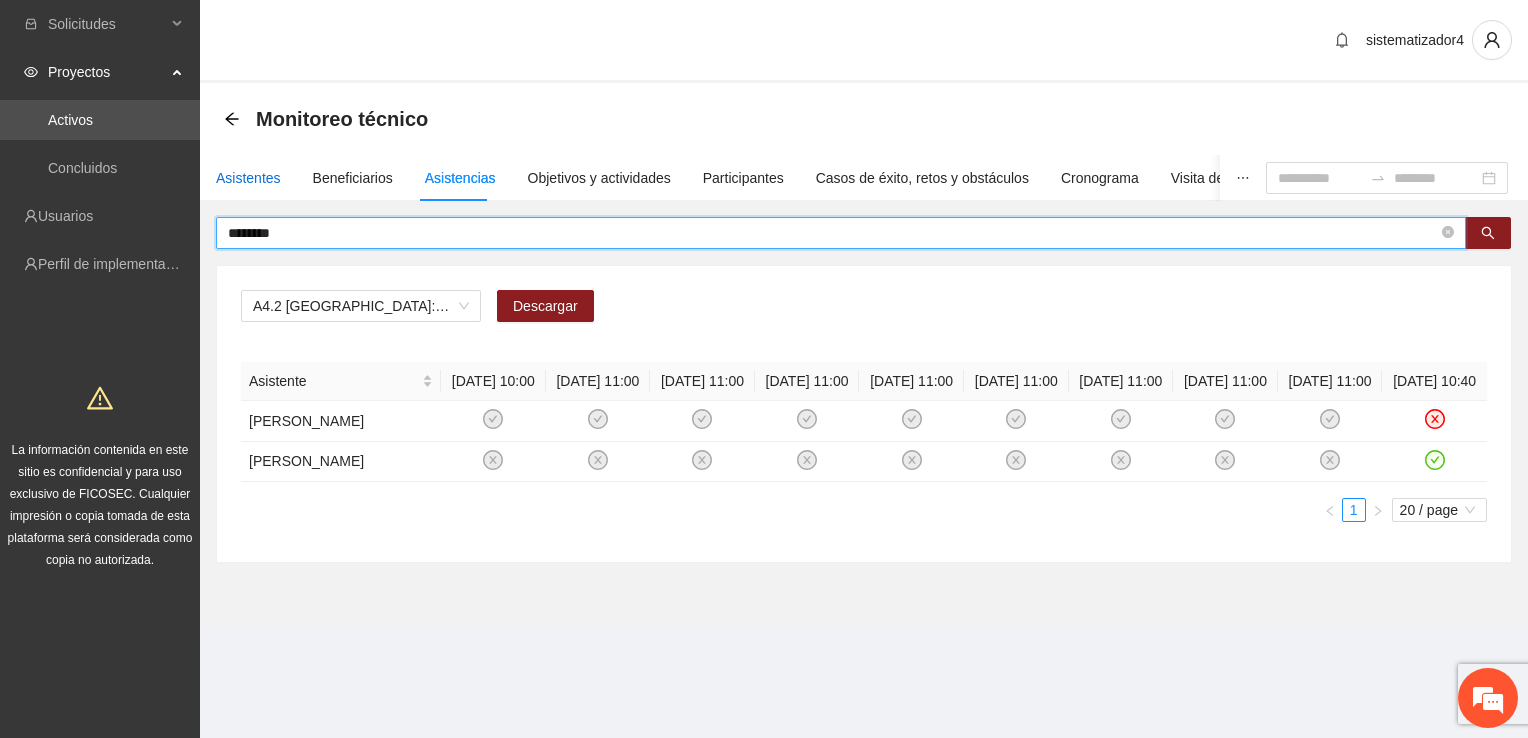 click on "Asistentes" at bounding box center [248, 178] 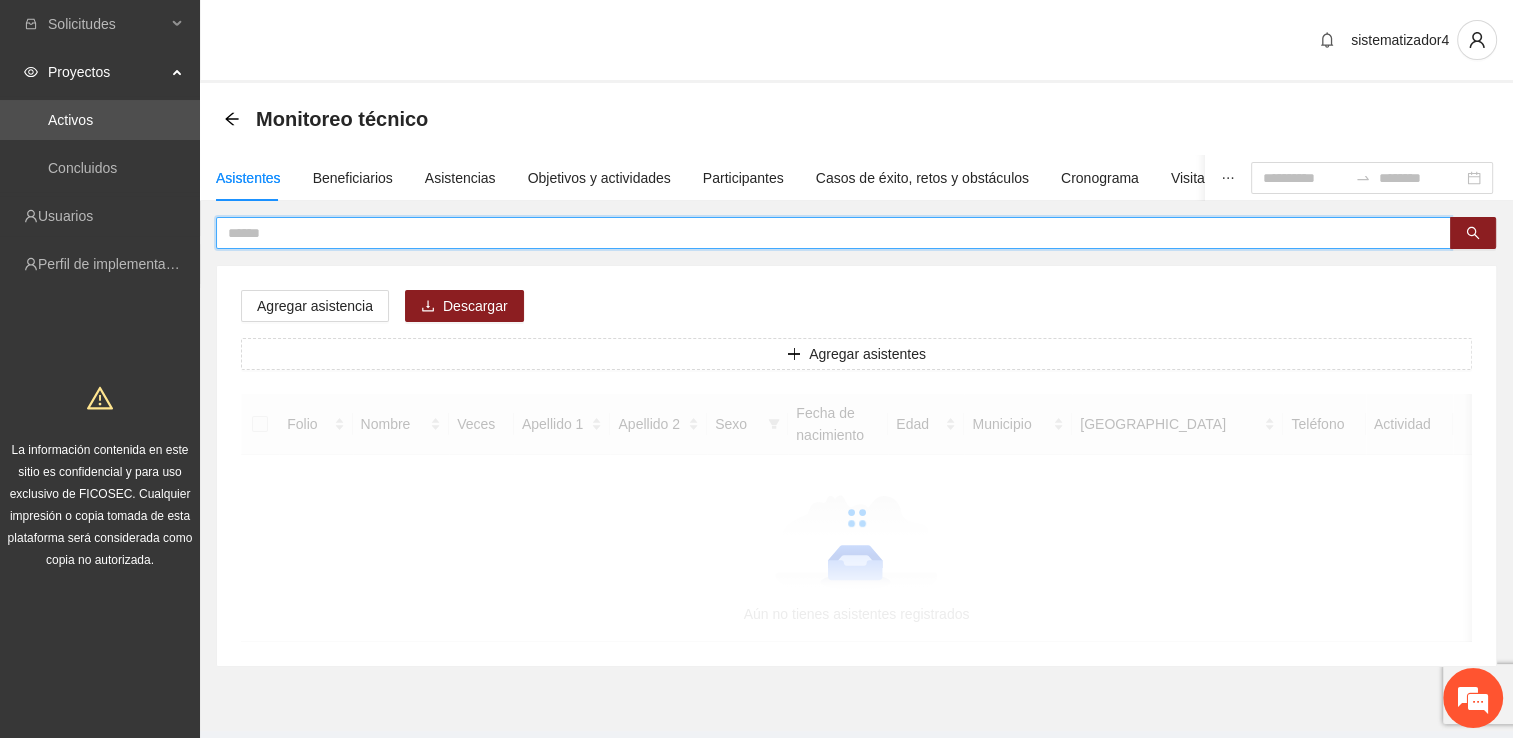 click at bounding box center [825, 233] 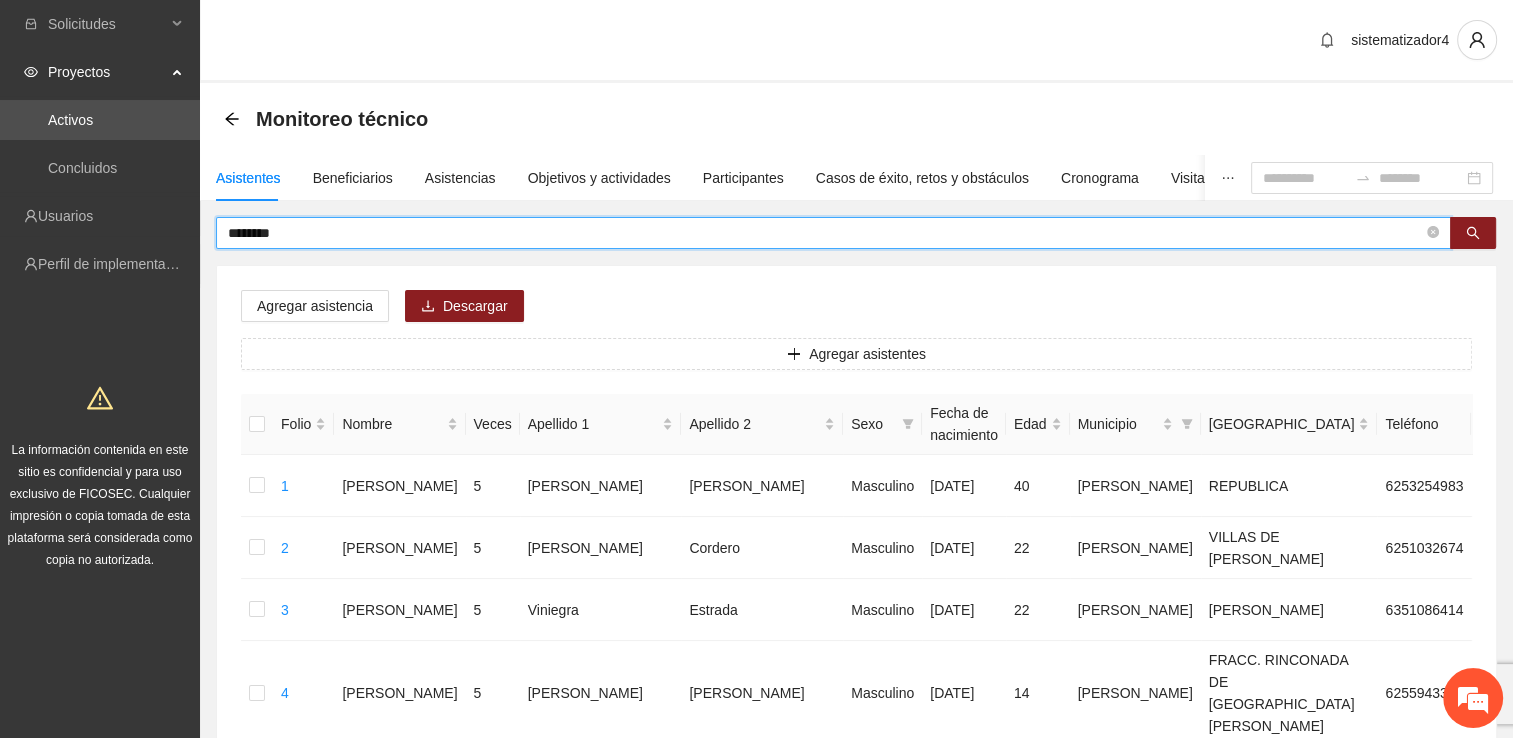 type on "********" 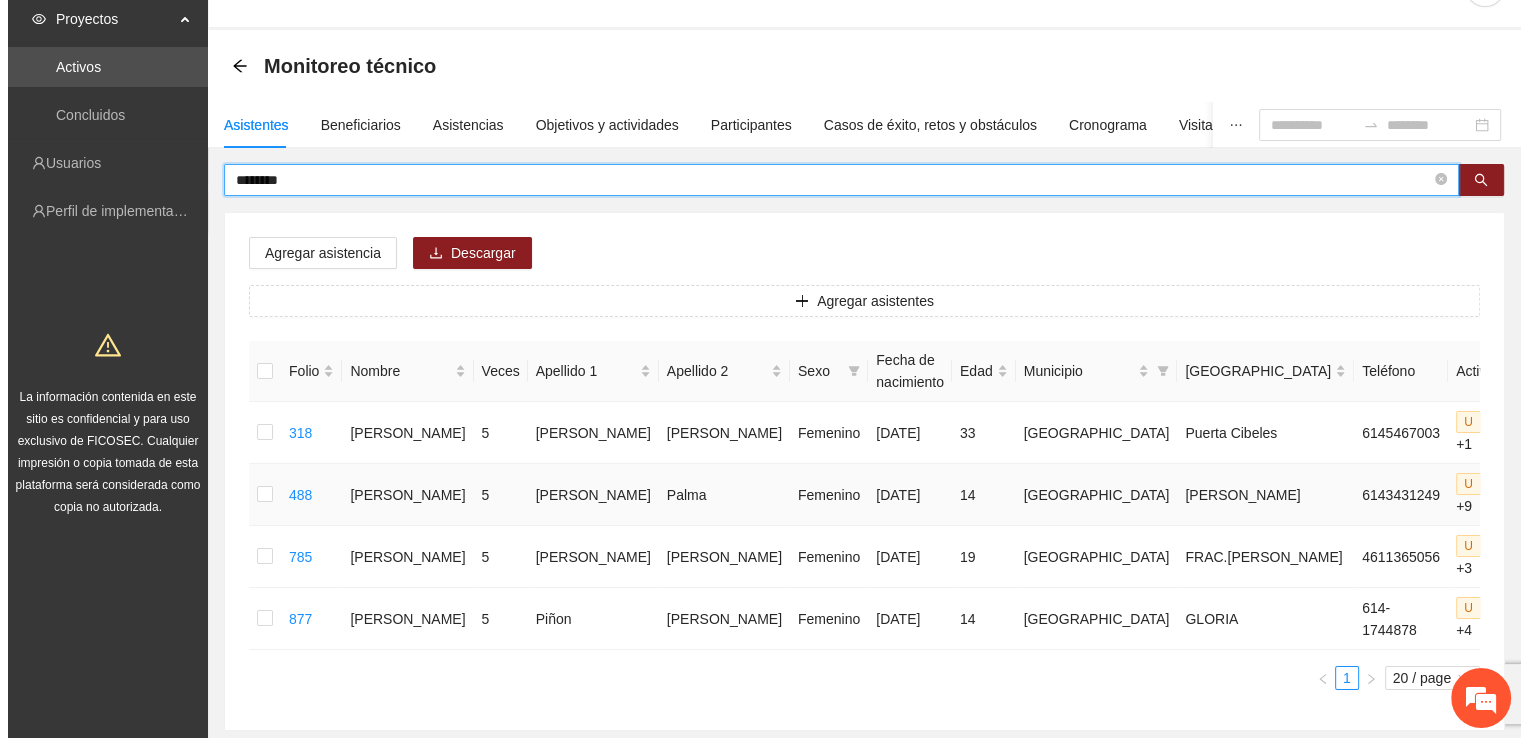 scroll, scrollTop: 164, scrollLeft: 0, axis: vertical 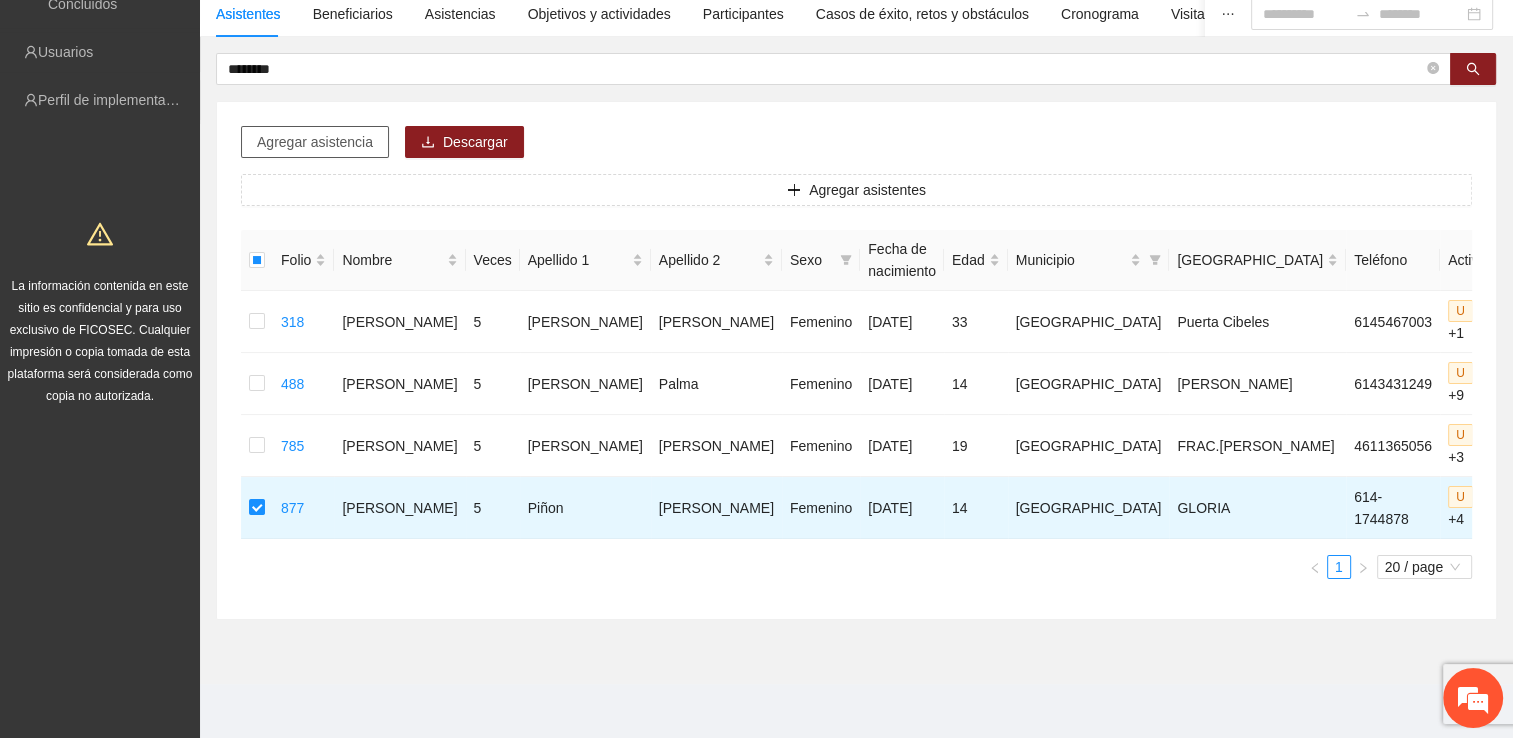 click on "Agregar asistencia" at bounding box center (315, 142) 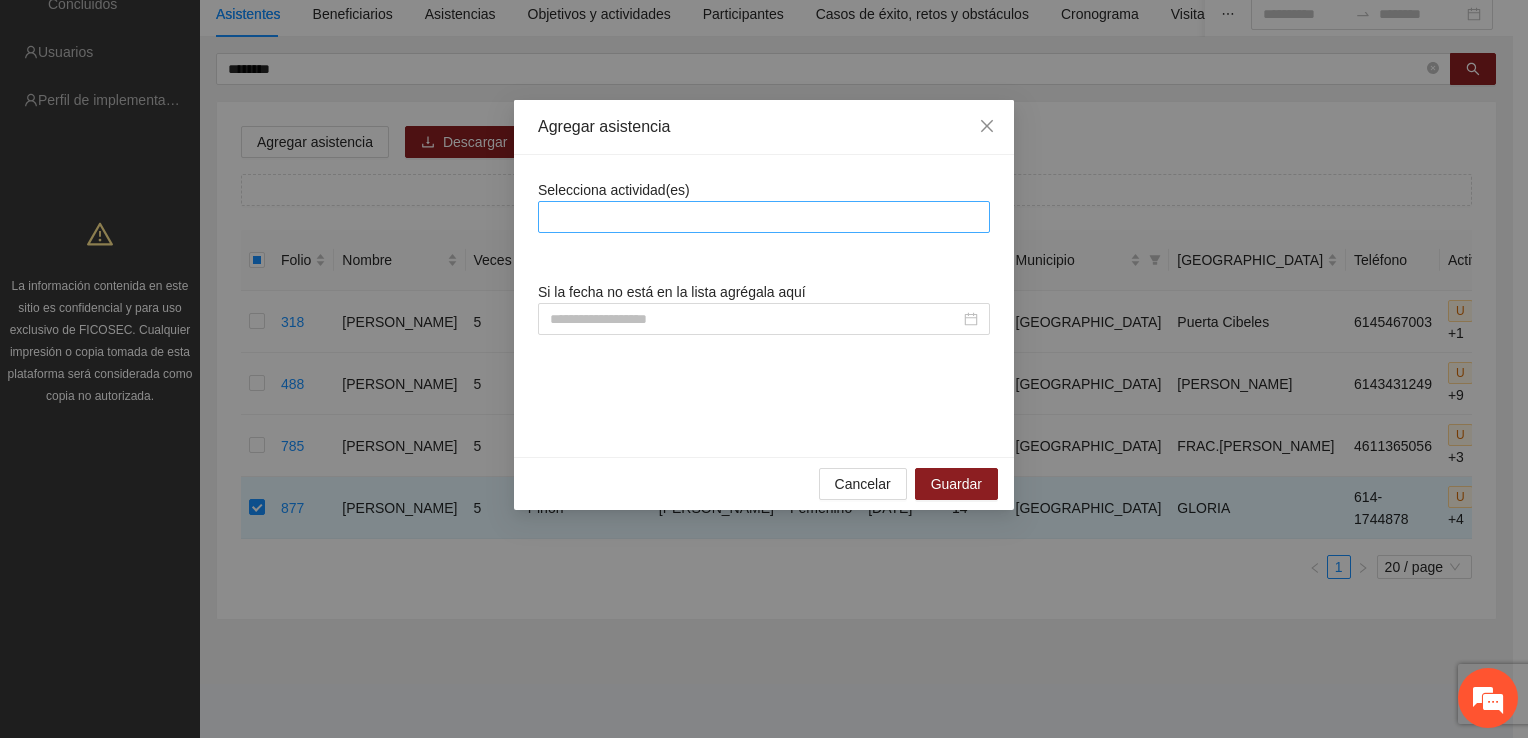 click at bounding box center (764, 217) 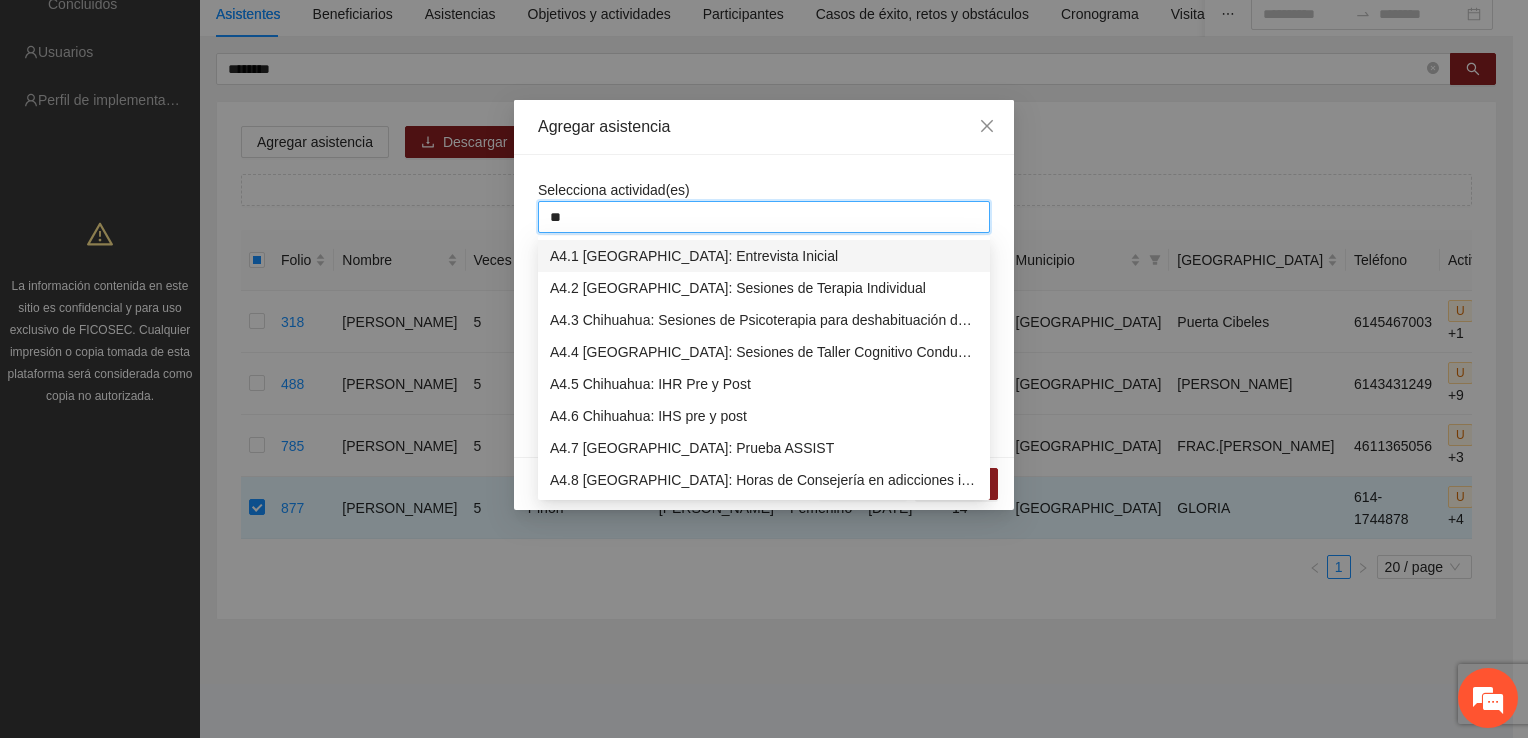 type on "***" 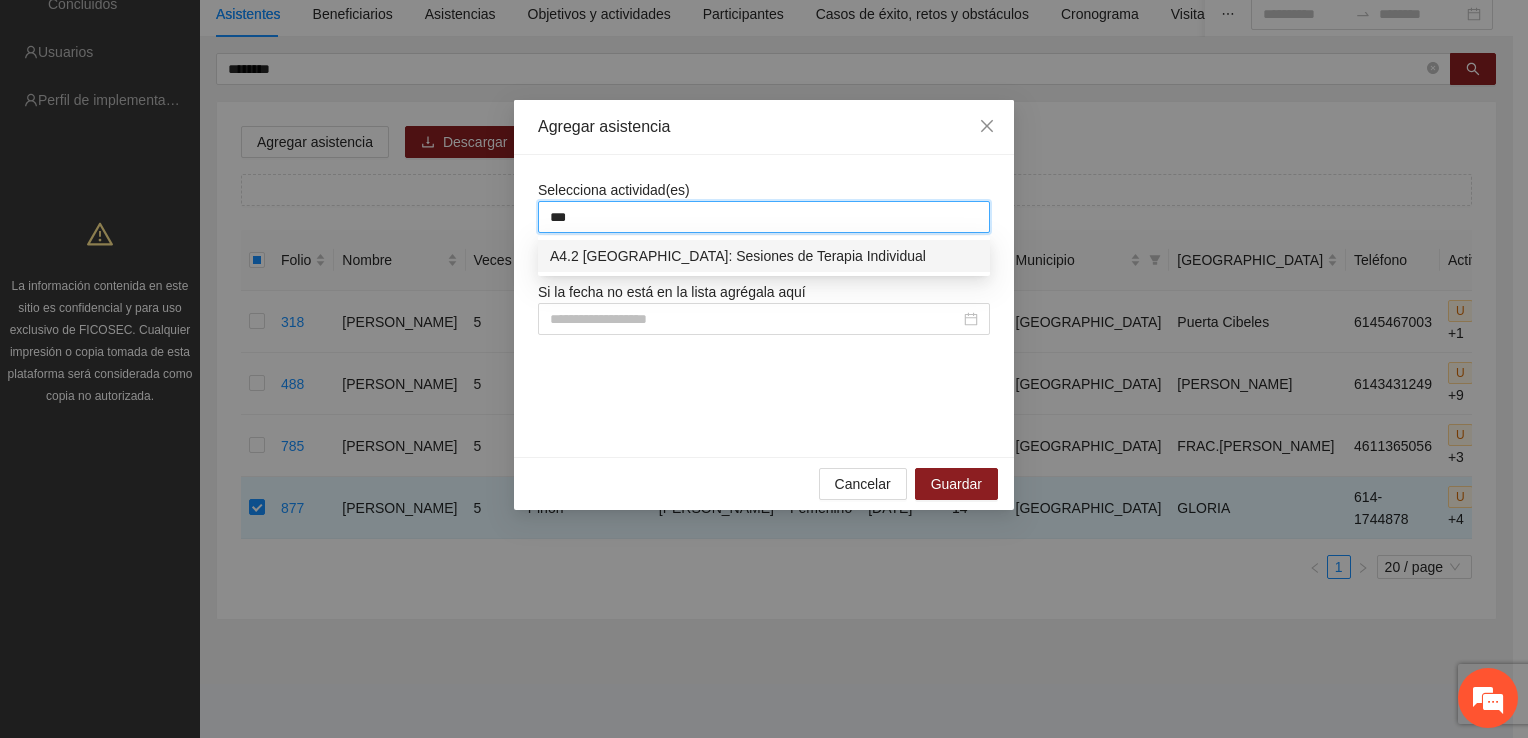 type 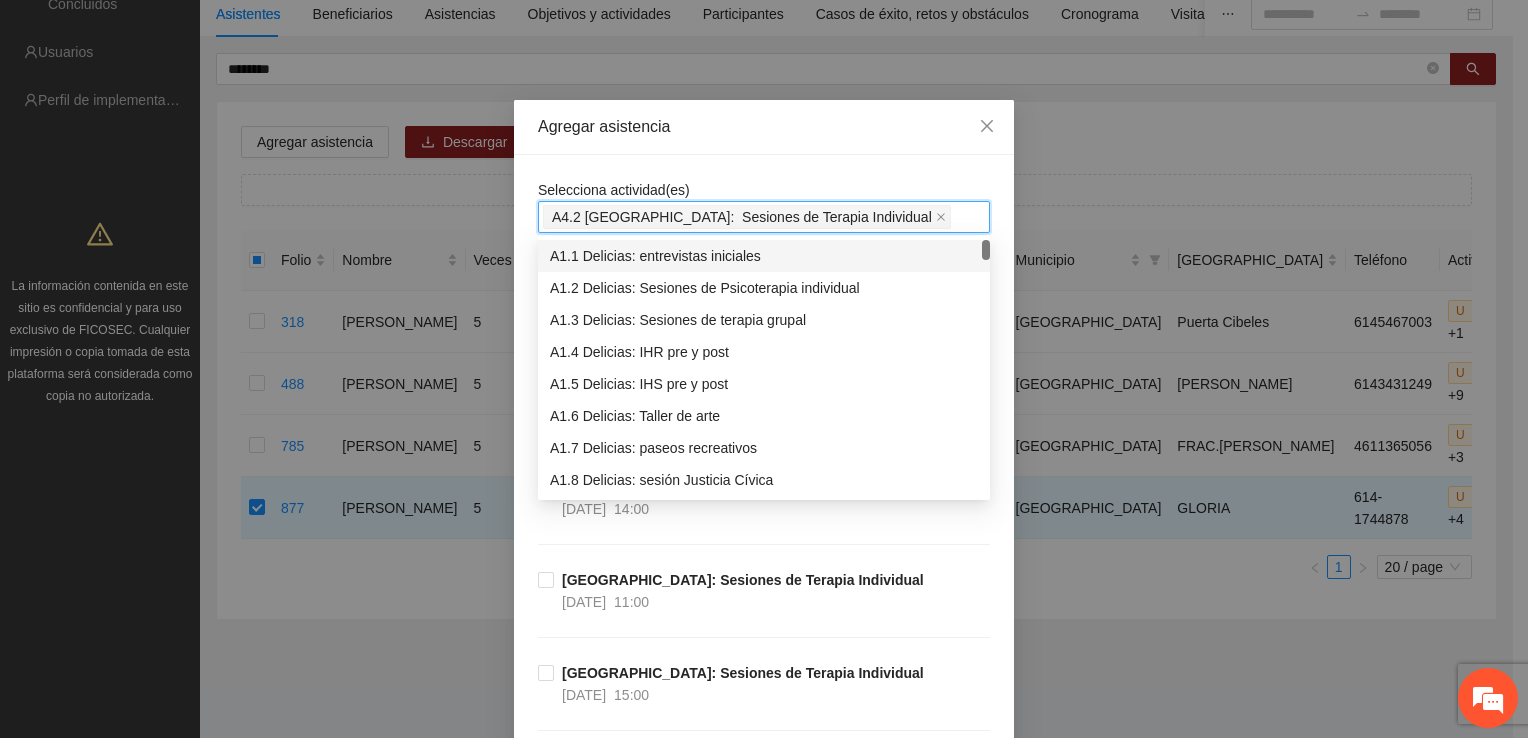 click on "Selecciona actividad(es) A4.2 [GEOGRAPHIC_DATA]:  Sesiones de Terapia Individual    Si la fecha no está en la lista agrégala aquí [GEOGRAPHIC_DATA]:  Sesiones de Terapia Individual  [DATE] 12:00 [GEOGRAPHIC_DATA]:  Sesiones de Terapia Individual  [DATE] 14:00 [GEOGRAPHIC_DATA]:  Sesiones de Terapia Individual  [DATE] 11:00 [GEOGRAPHIC_DATA]:  Sesiones de Terapia Individual  [DATE] 15:00 [GEOGRAPHIC_DATA]:  Sesiones de Terapia Individual  [DATE] 09:00 [GEOGRAPHIC_DATA]:  Sesiones de Terapia Individual  [DATE] 10:00 [GEOGRAPHIC_DATA]:  Sesiones de Terapia Individual  [DATE] 10:00 [GEOGRAPHIC_DATA]:  Sesiones de Terapia Individual  [DATE] 10:00 [GEOGRAPHIC_DATA]:  Sesiones de Terapia Individual  [DATE] 10:00 [GEOGRAPHIC_DATA]:  Sesiones de Terapia Individual  [DATE] 10:00 [GEOGRAPHIC_DATA]:  Sesiones de Terapia Individual  [DATE] 10:00 [GEOGRAPHIC_DATA]:  Sesiones de Terapia Individual  [DATE] 10:00 [GEOGRAPHIC_DATA]:  Sesiones de Terapia Individual  [DATE] 10:00 [GEOGRAPHIC_DATA]:  Sesiones de Terapia Individual  [DATE] 10:00 [GEOGRAPHIC_DATA]:  Sesiones de Terapia Individual" at bounding box center (764, 14069) 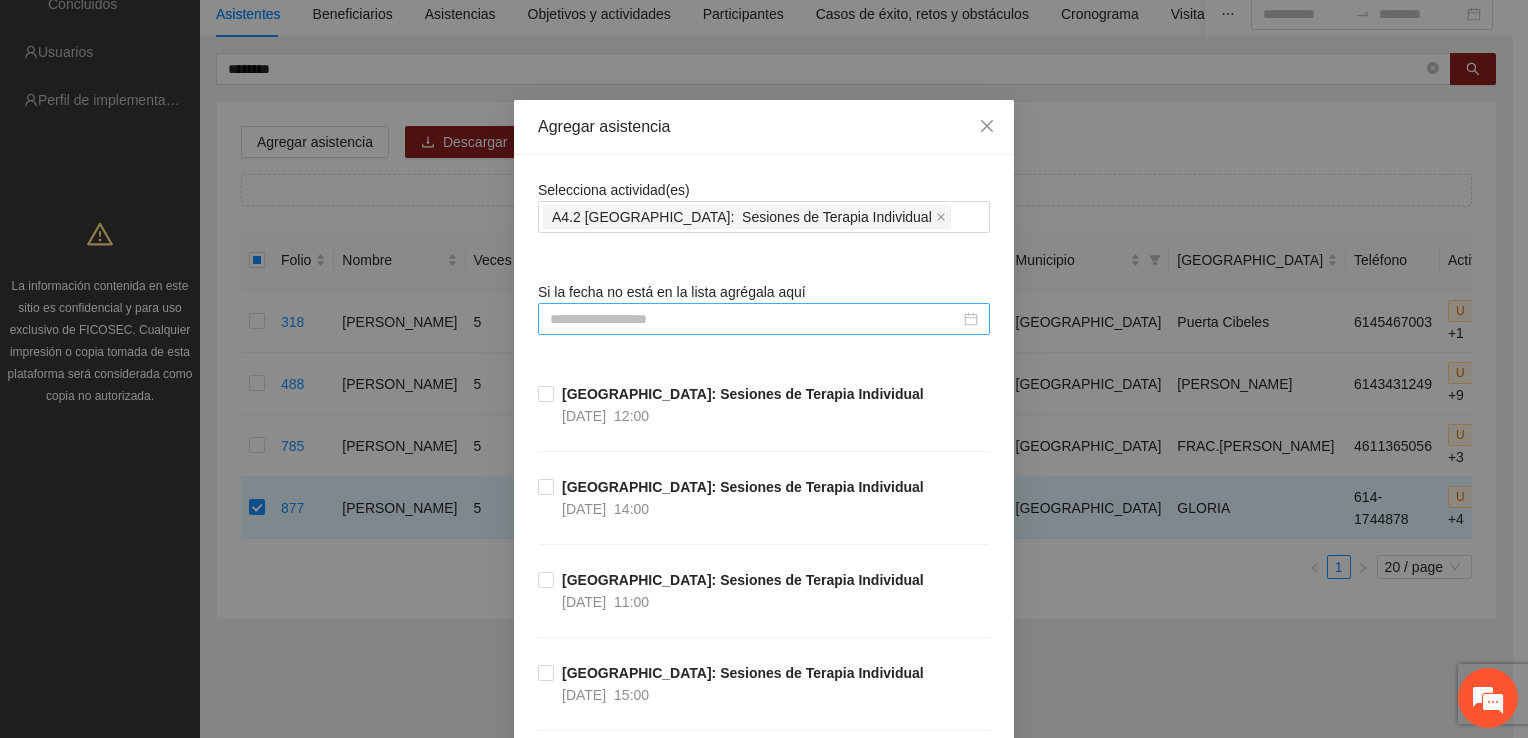 click at bounding box center (755, 319) 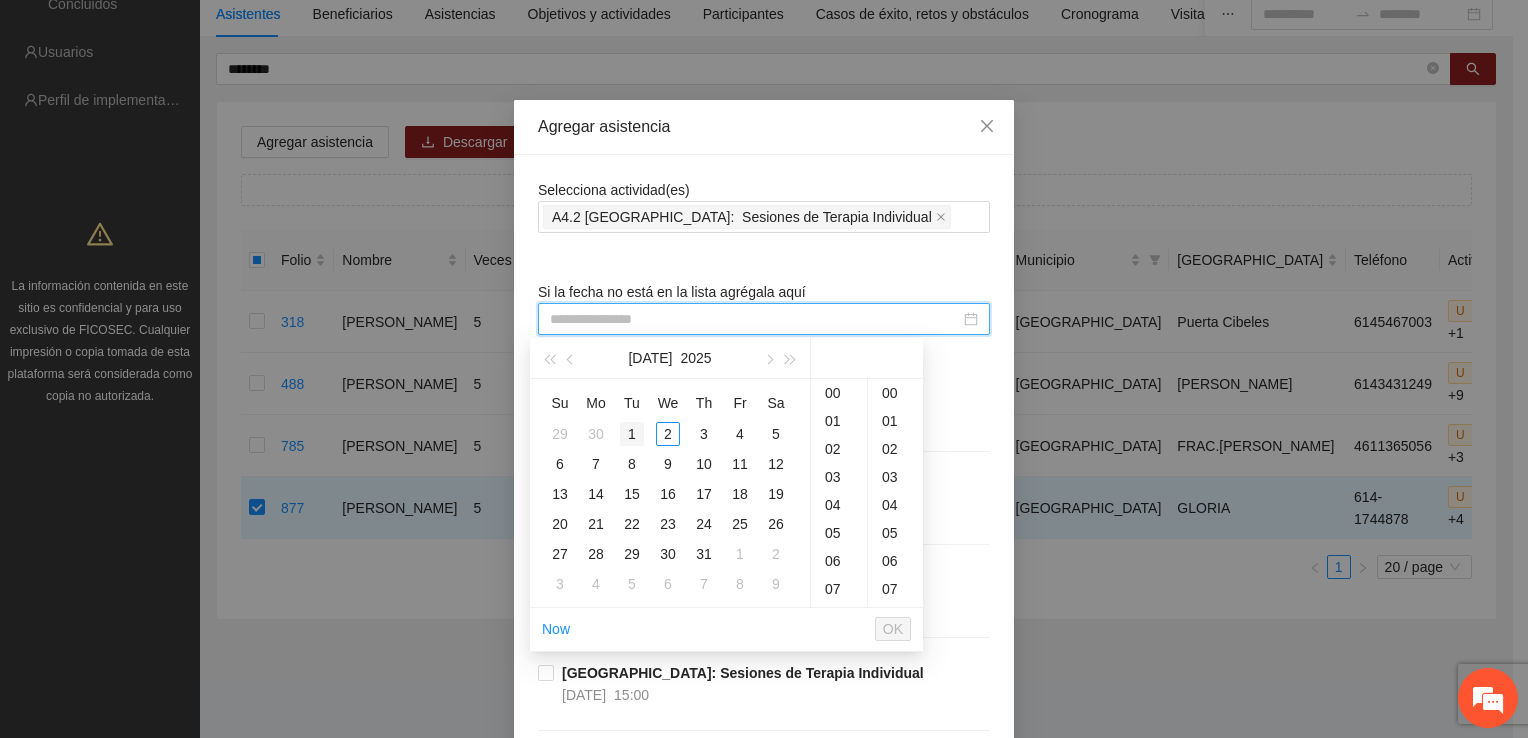 type on "**********" 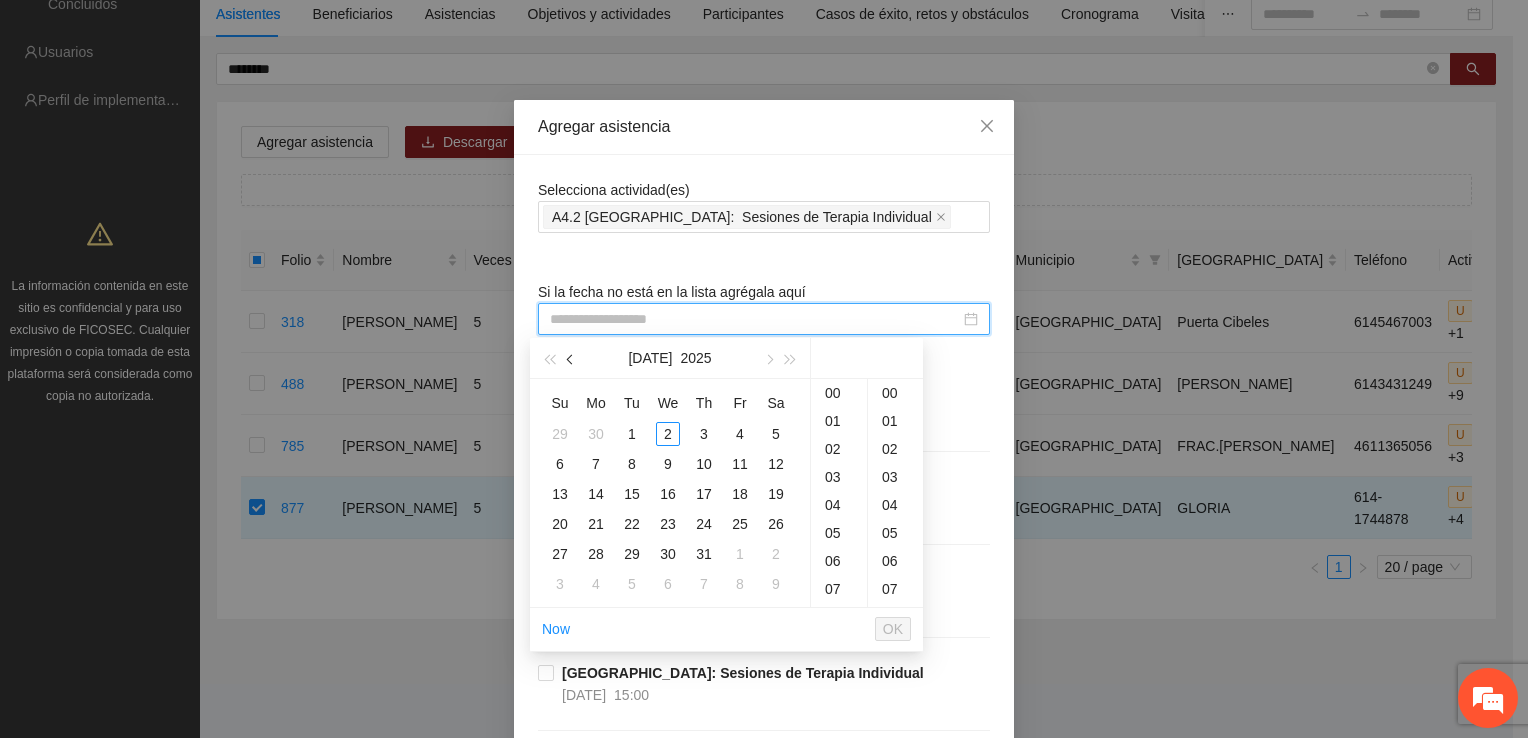 click at bounding box center [571, 358] 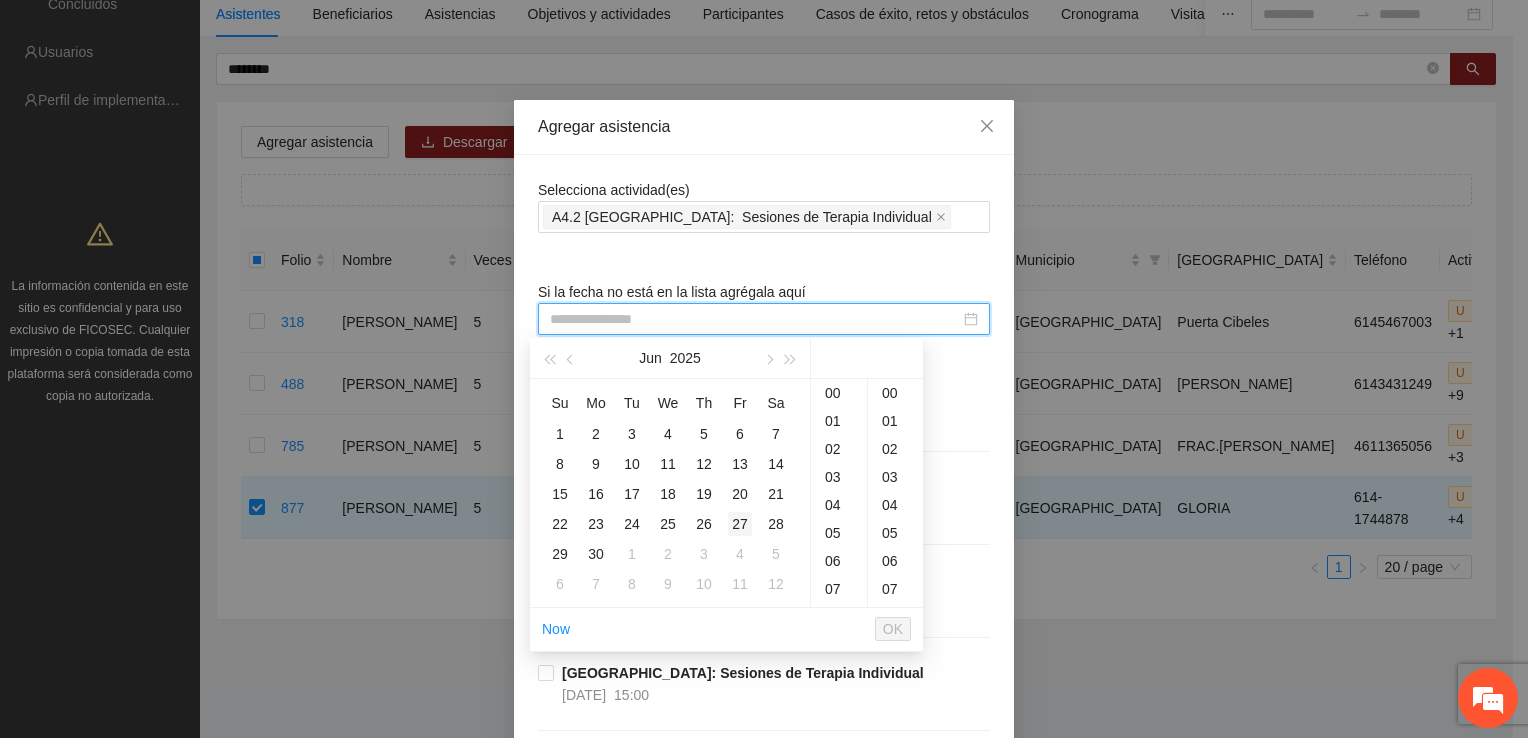 click on "27" at bounding box center (740, 524) 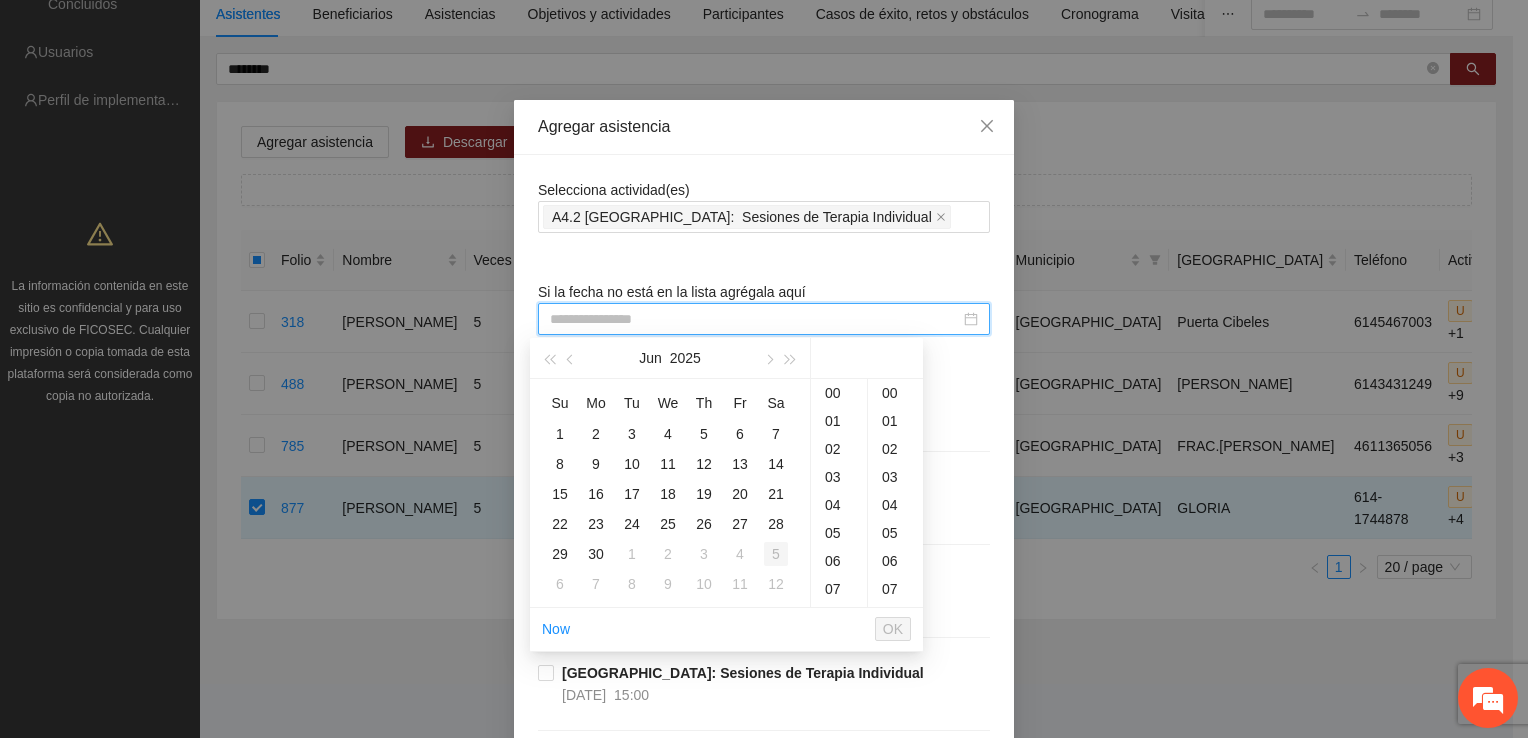 scroll, scrollTop: 280, scrollLeft: 0, axis: vertical 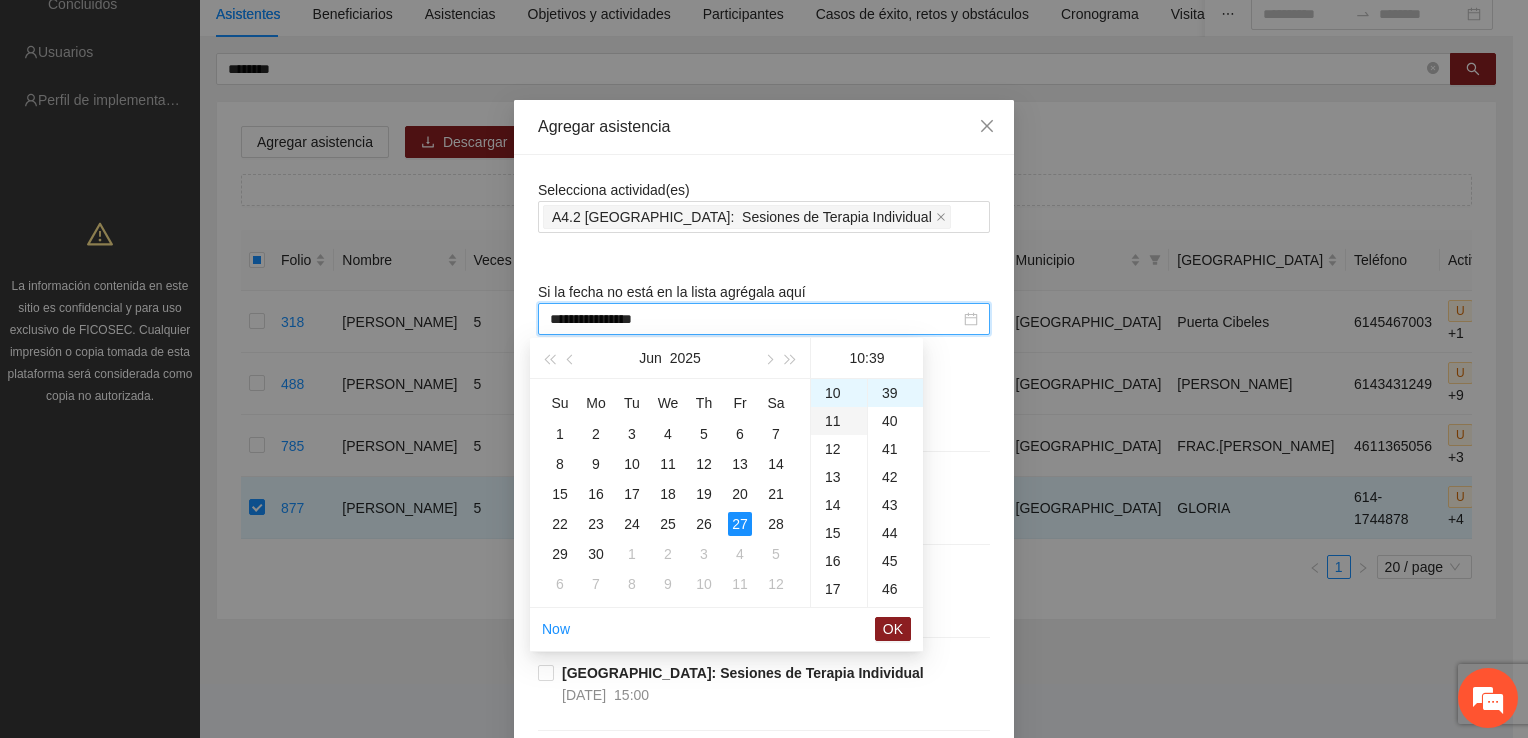 click on "11" at bounding box center [839, 421] 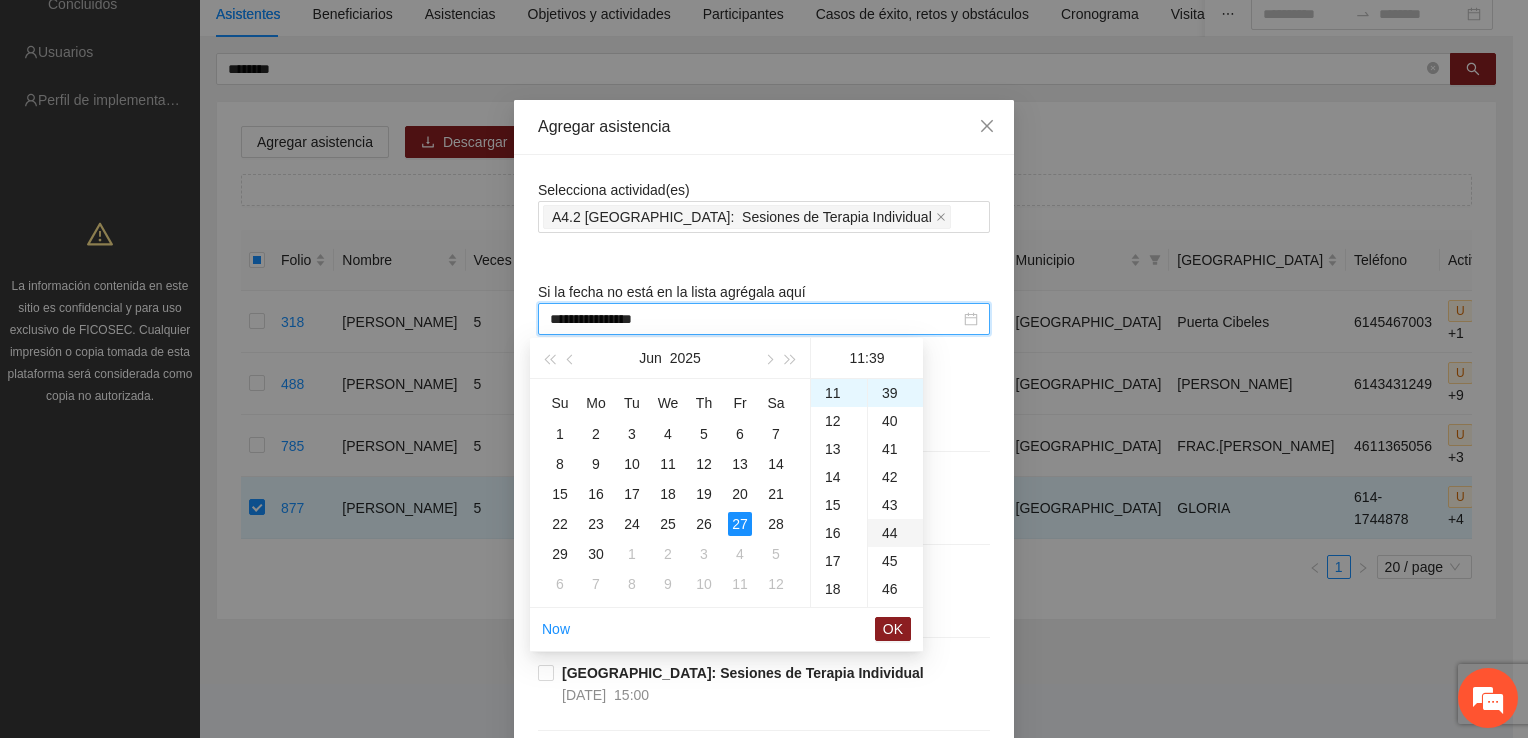 scroll, scrollTop: 308, scrollLeft: 0, axis: vertical 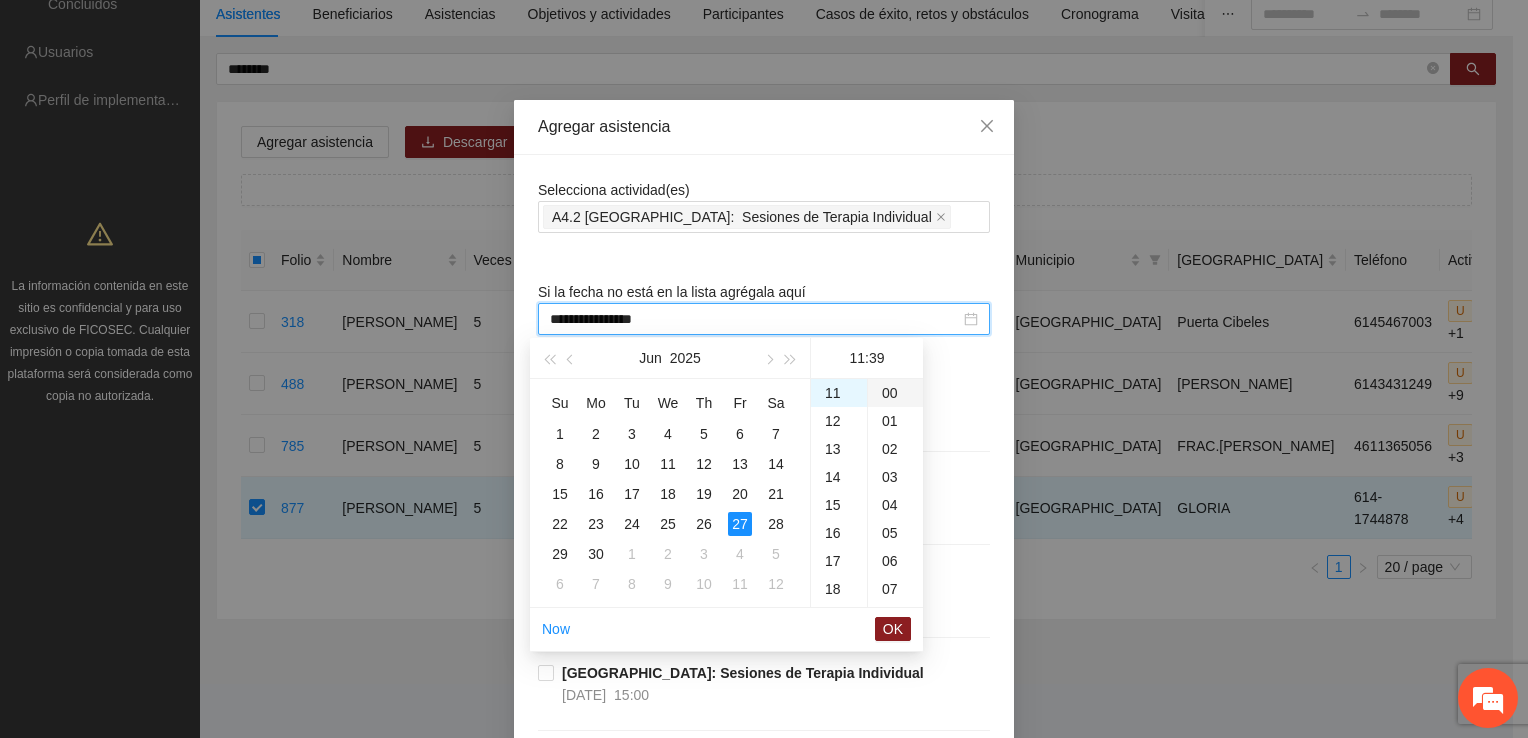 click on "00" at bounding box center (895, 393) 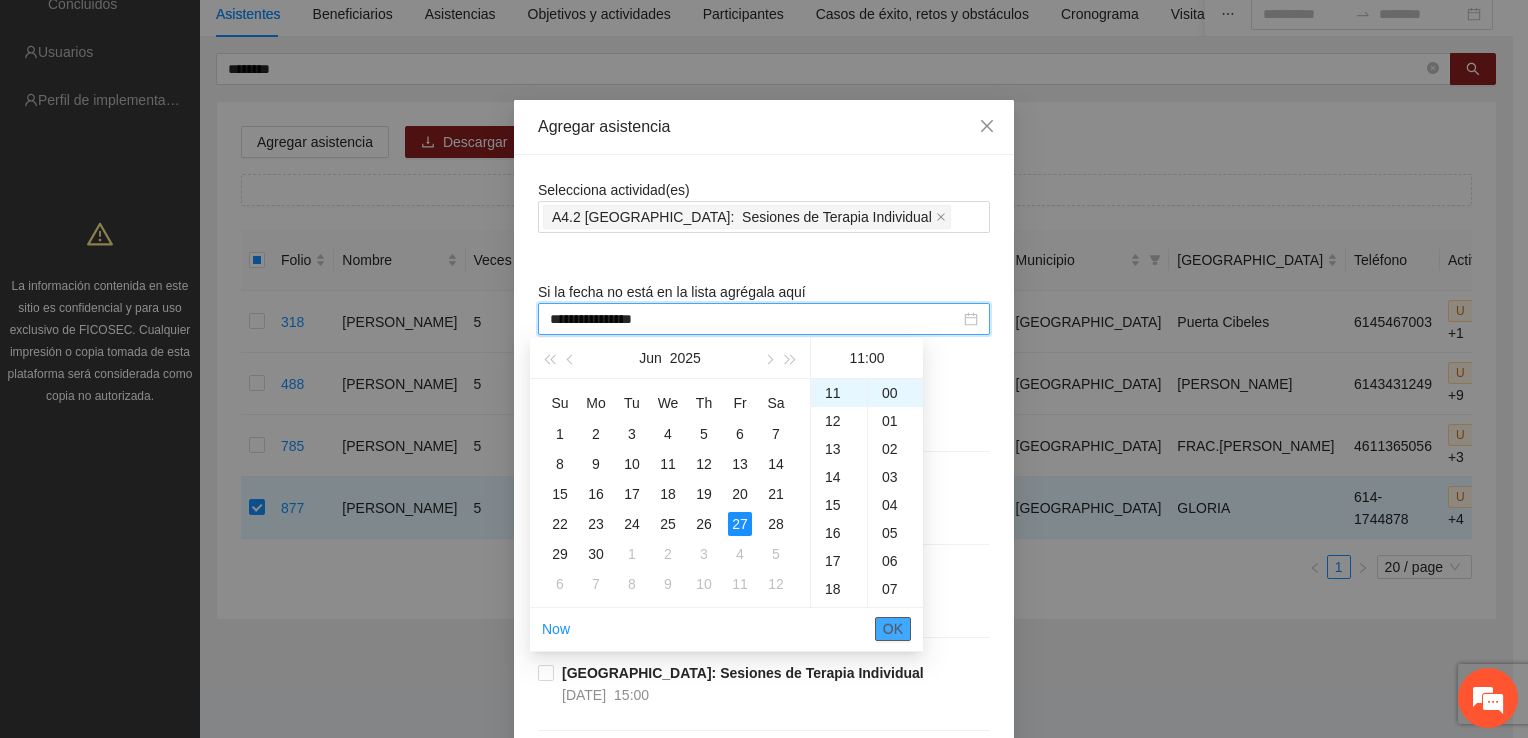 click on "OK" at bounding box center [893, 629] 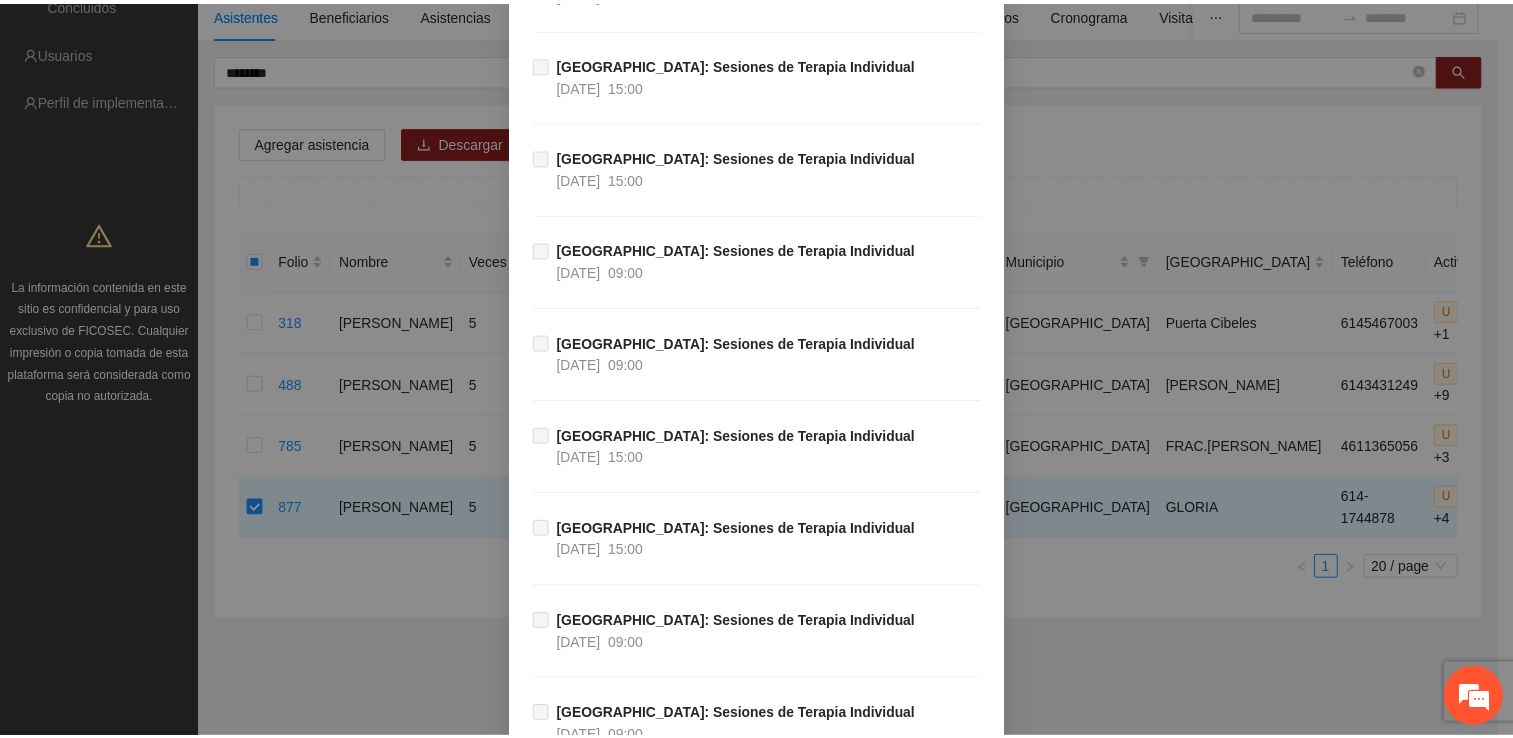 scroll, scrollTop: 27262, scrollLeft: 0, axis: vertical 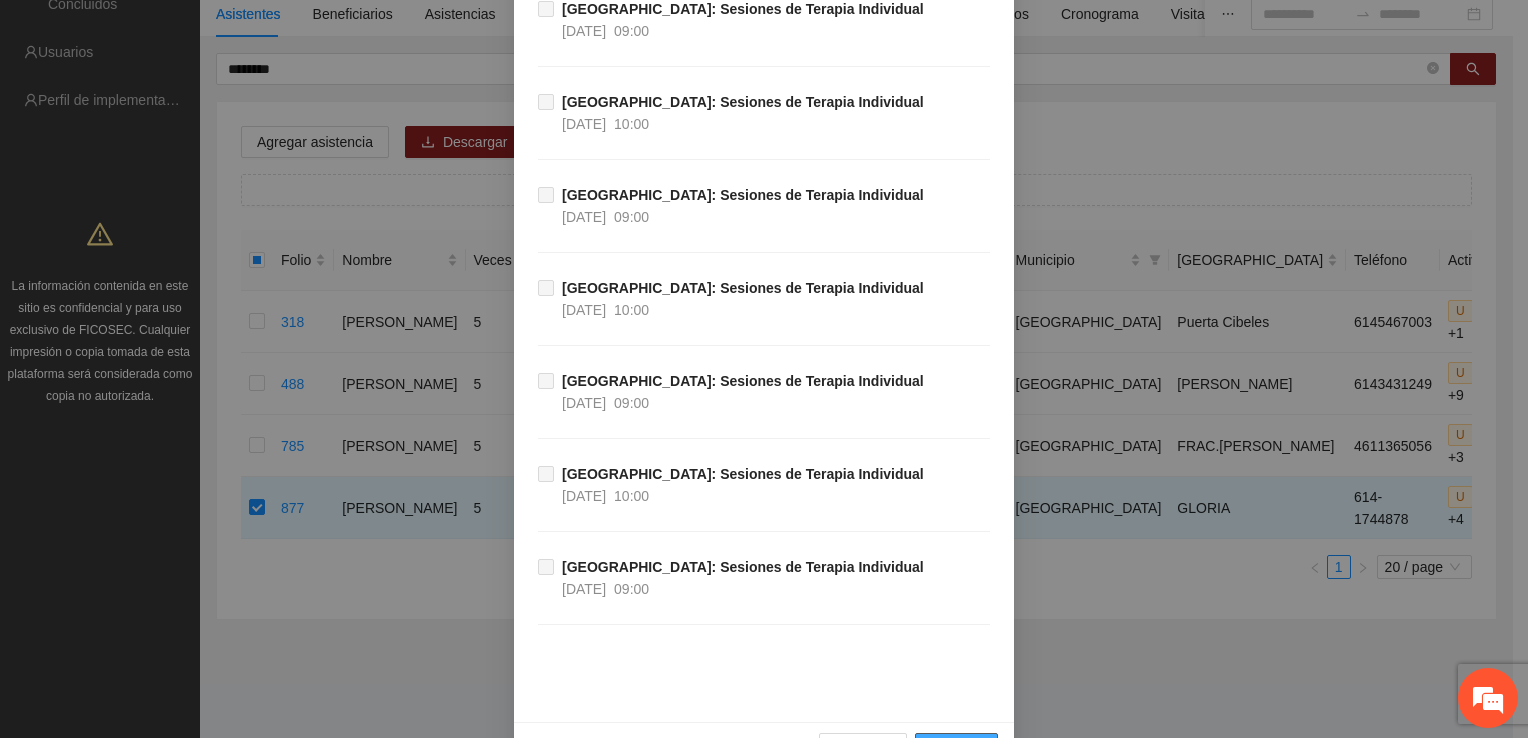 click on "Guardar" at bounding box center (956, 749) 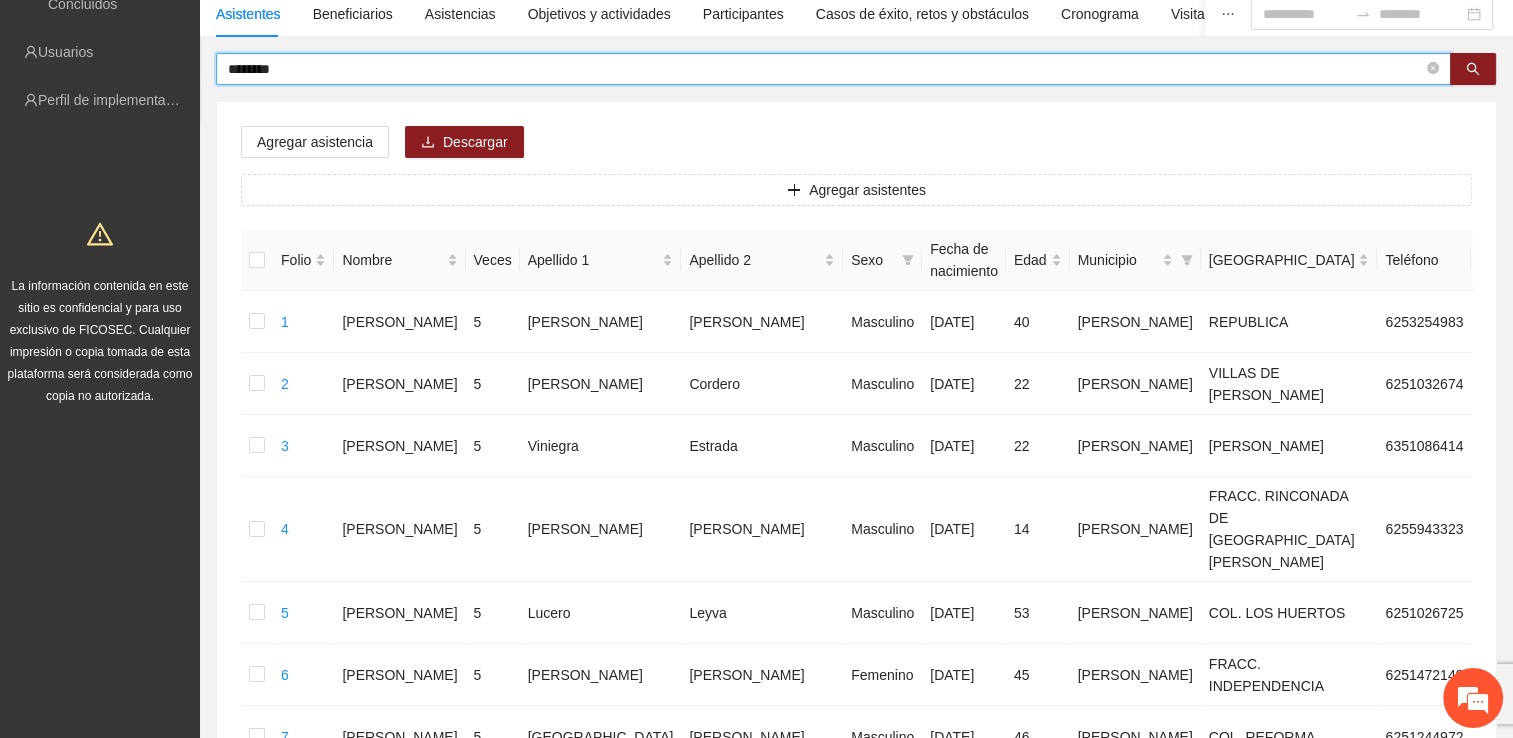 drag, startPoint x: 311, startPoint y: 66, endPoint x: 228, endPoint y: 67, distance: 83.00603 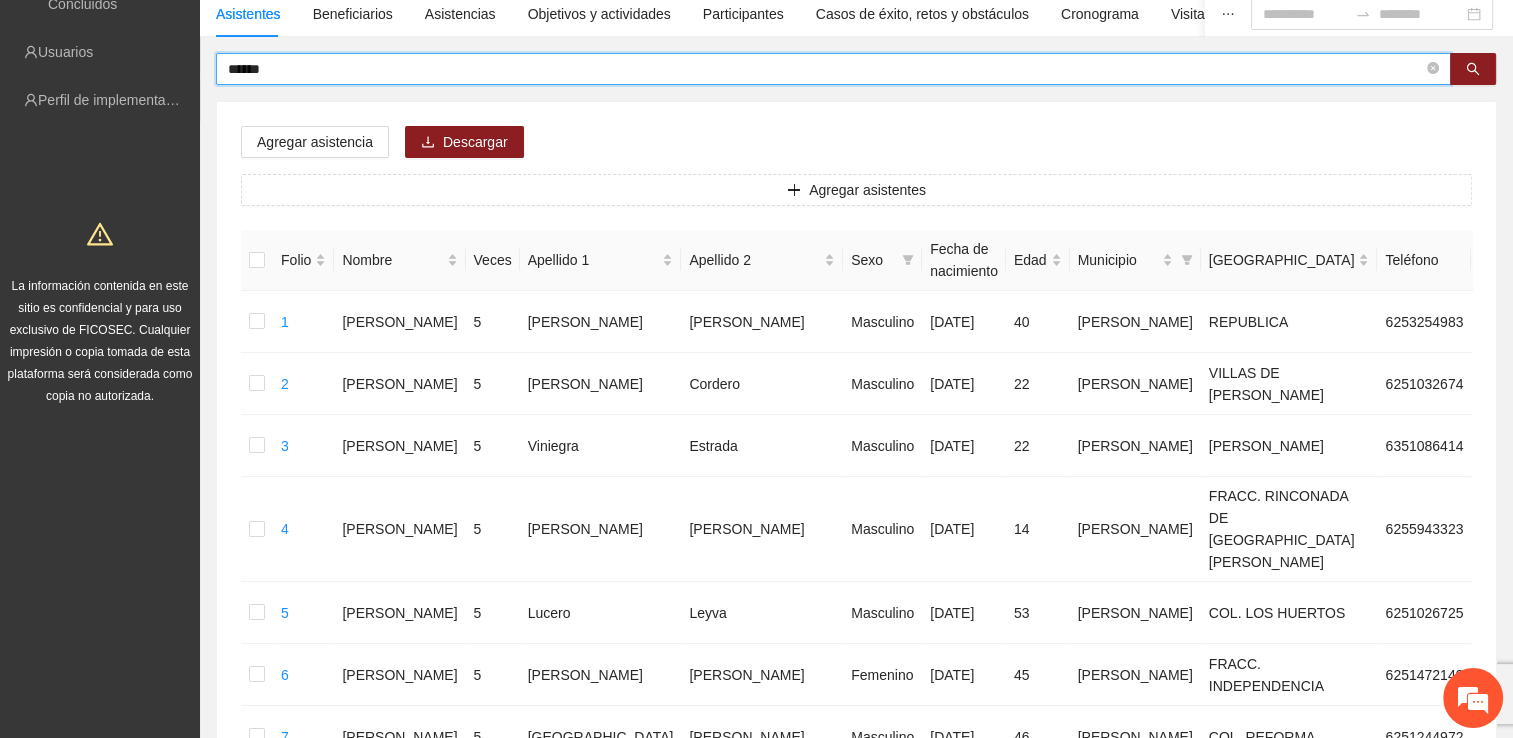 type on "******" 